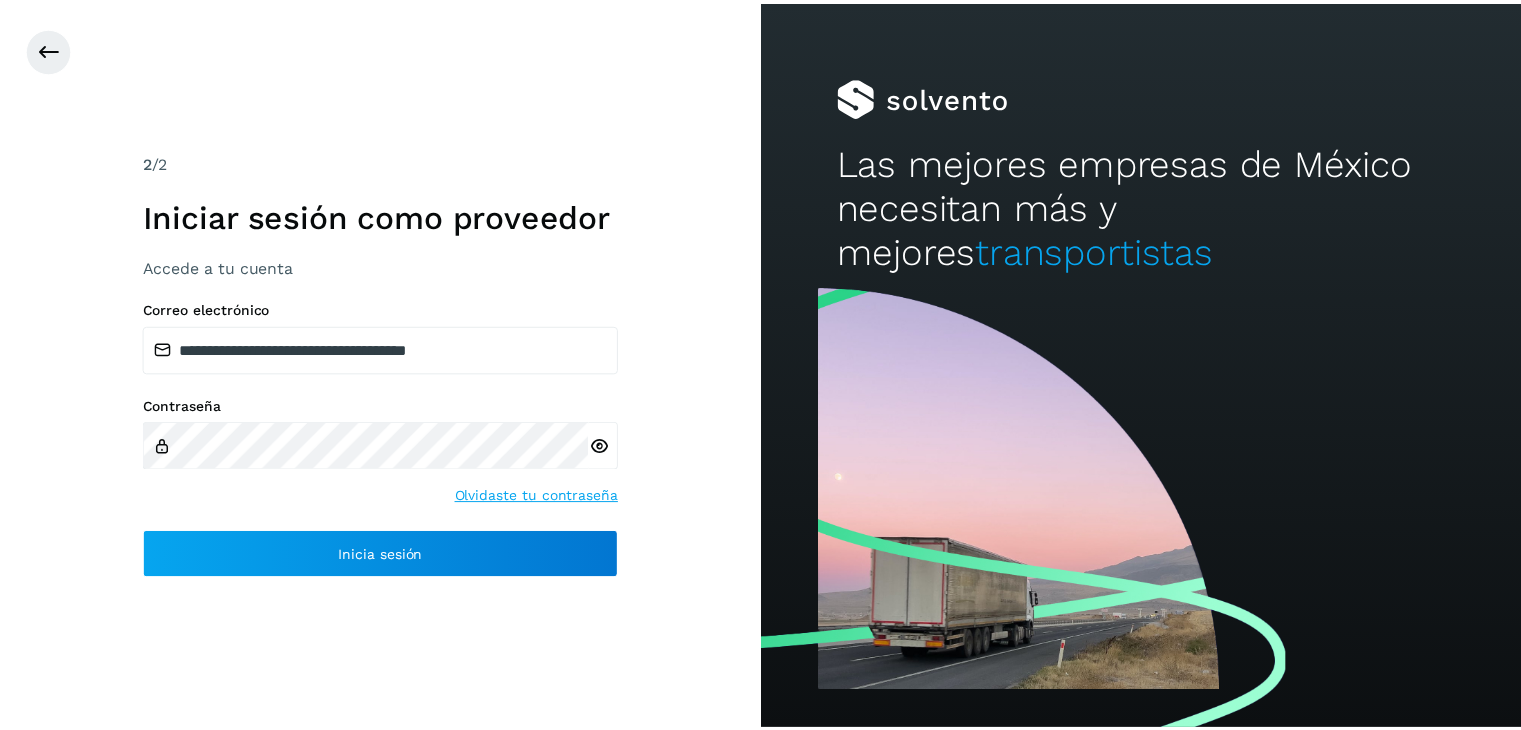 scroll, scrollTop: 0, scrollLeft: 0, axis: both 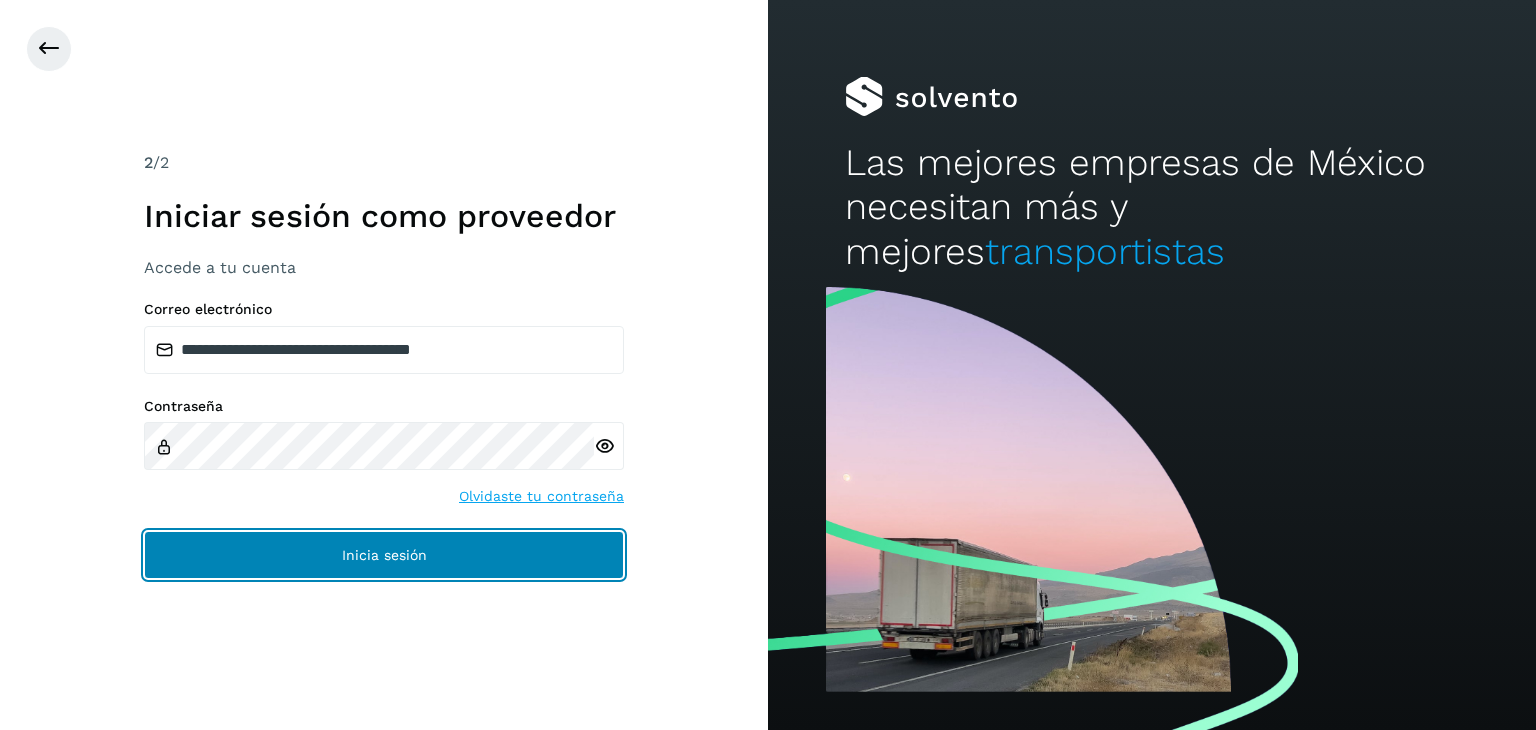 click on "Inicia sesión" at bounding box center (384, 555) 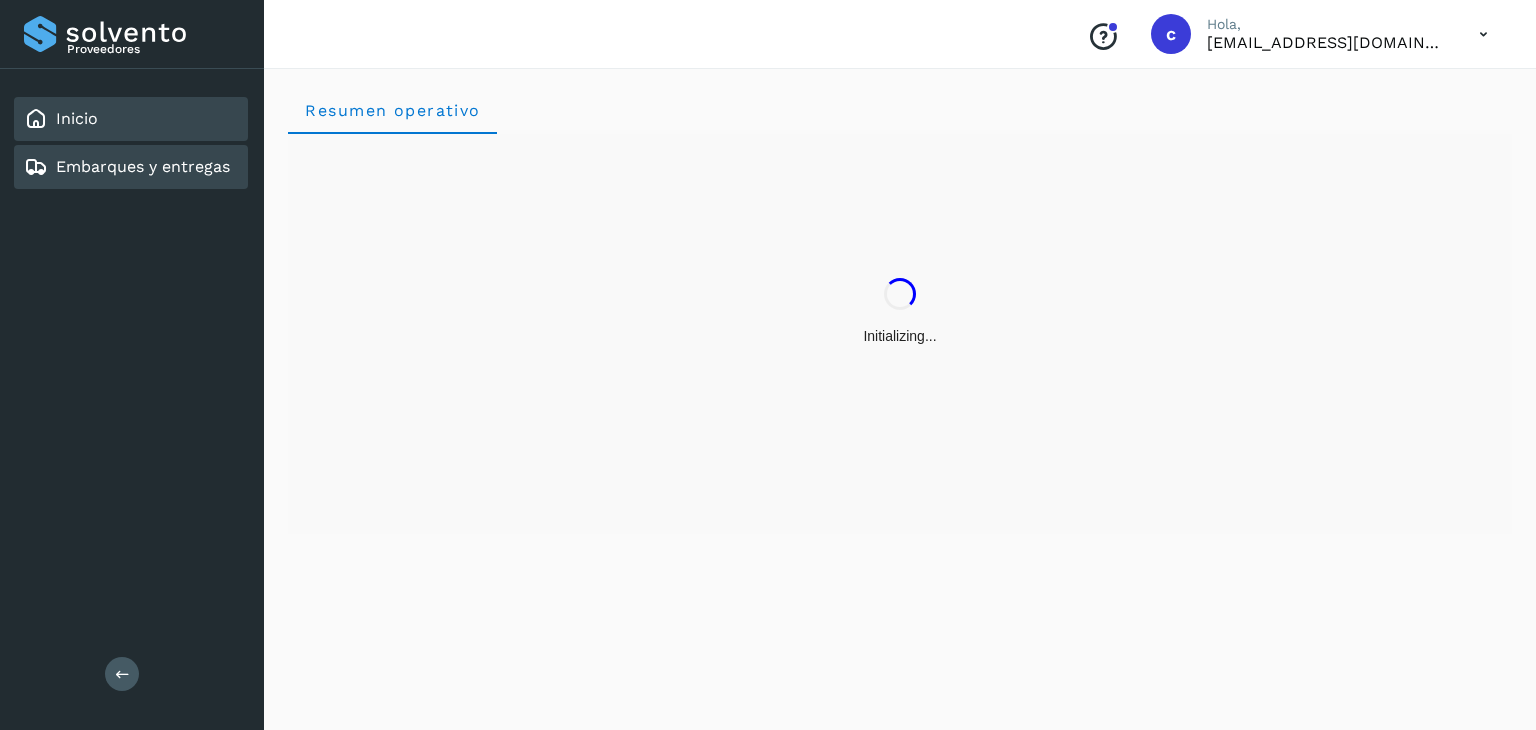 click on "Embarques y entregas" at bounding box center (143, 166) 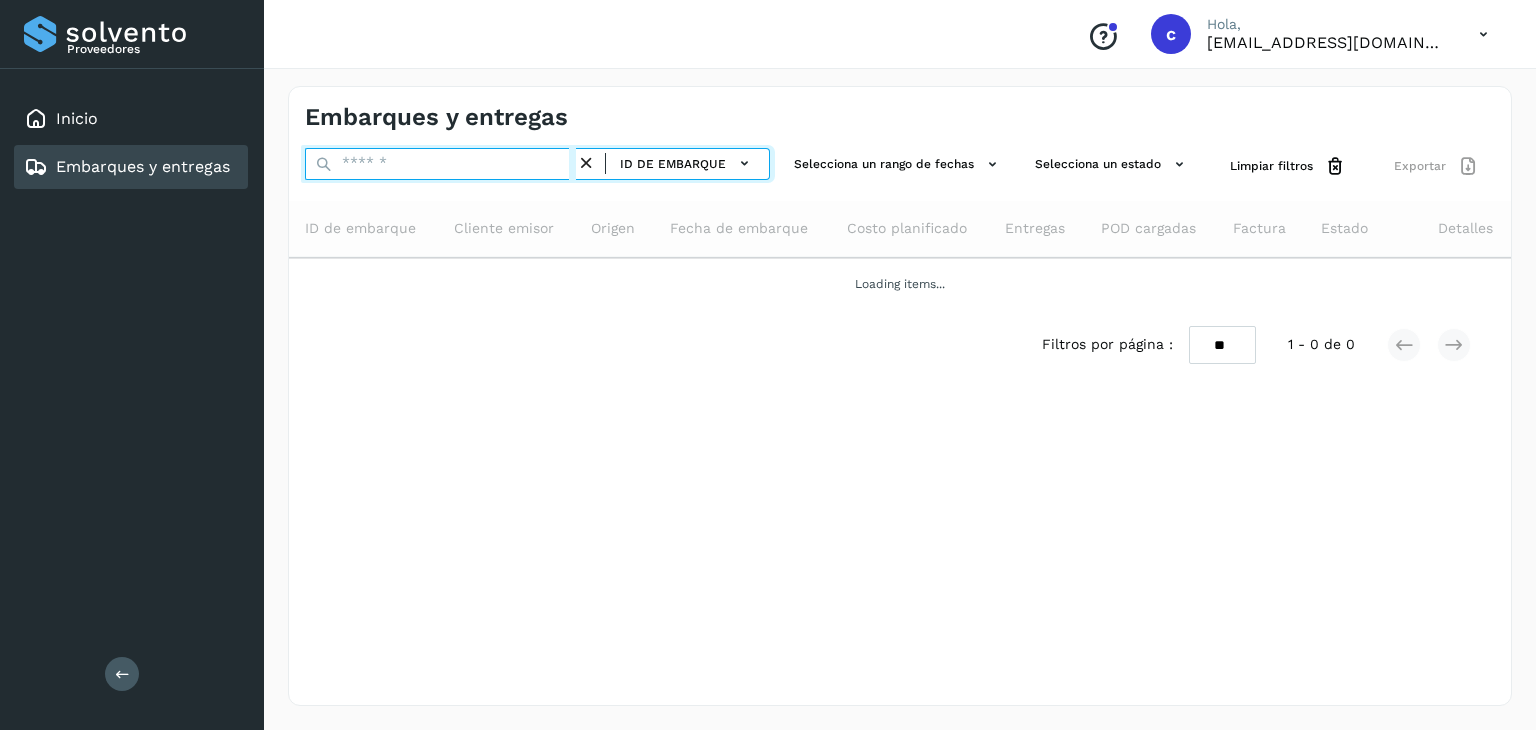drag, startPoint x: 416, startPoint y: 155, endPoint x: 380, endPoint y: 156, distance: 36.013885 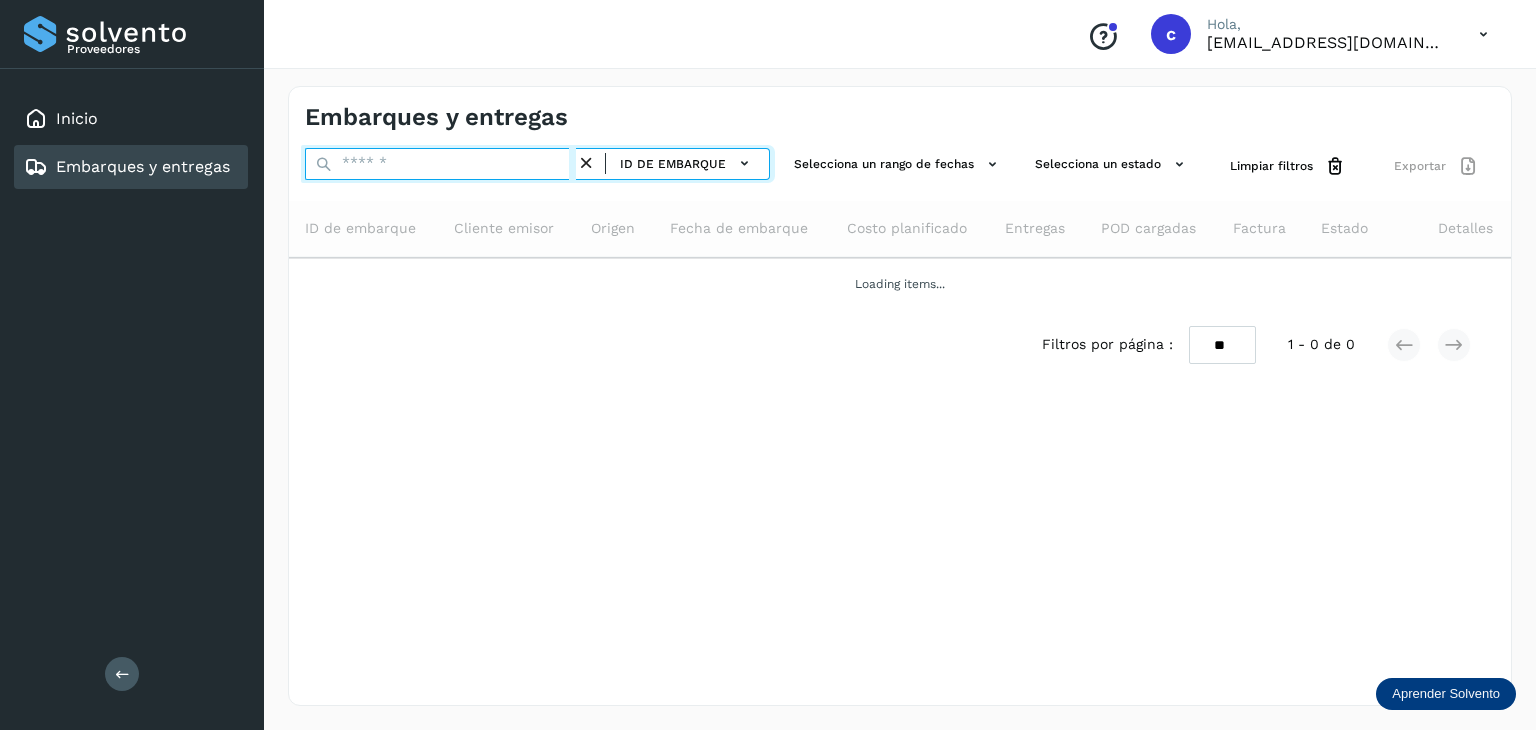 paste on "********" 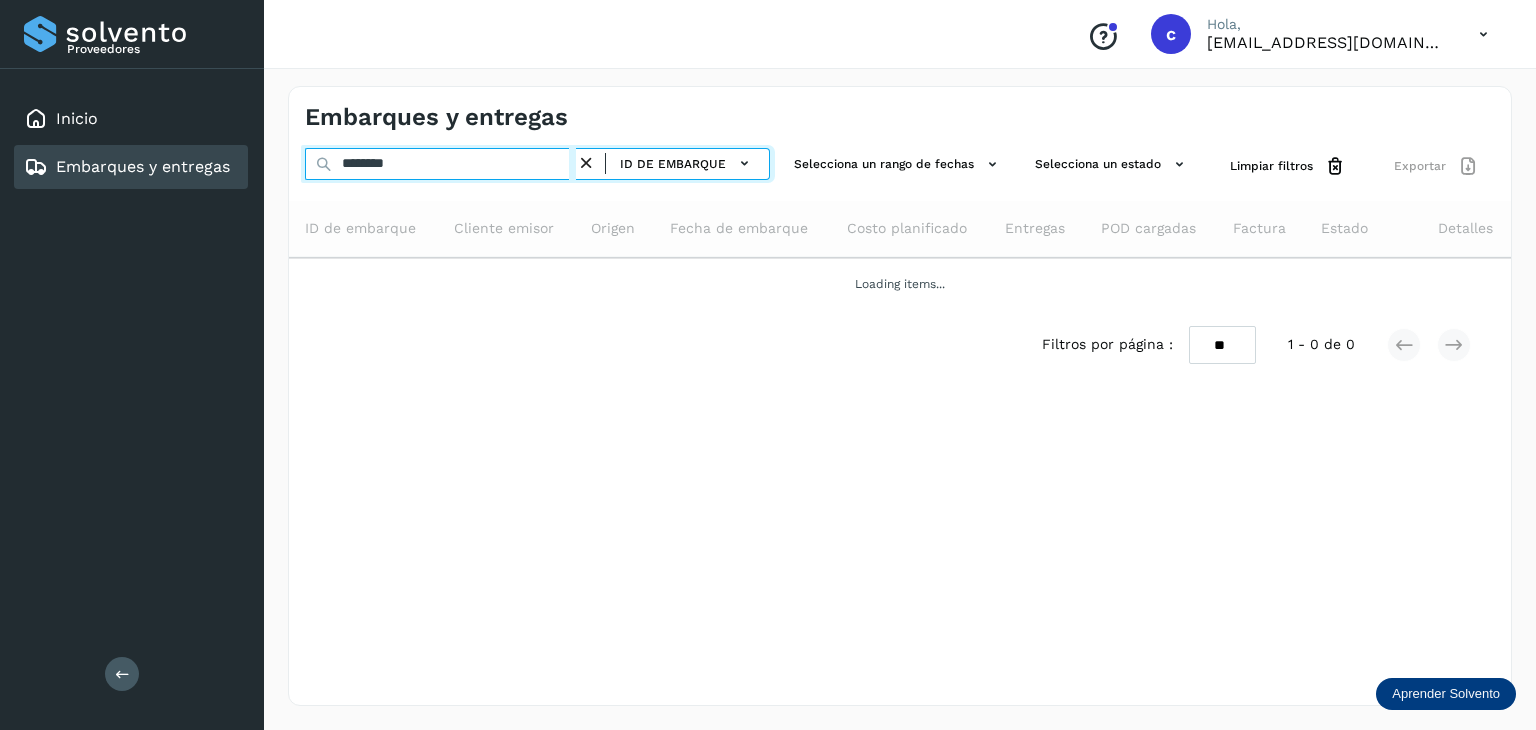 type on "********" 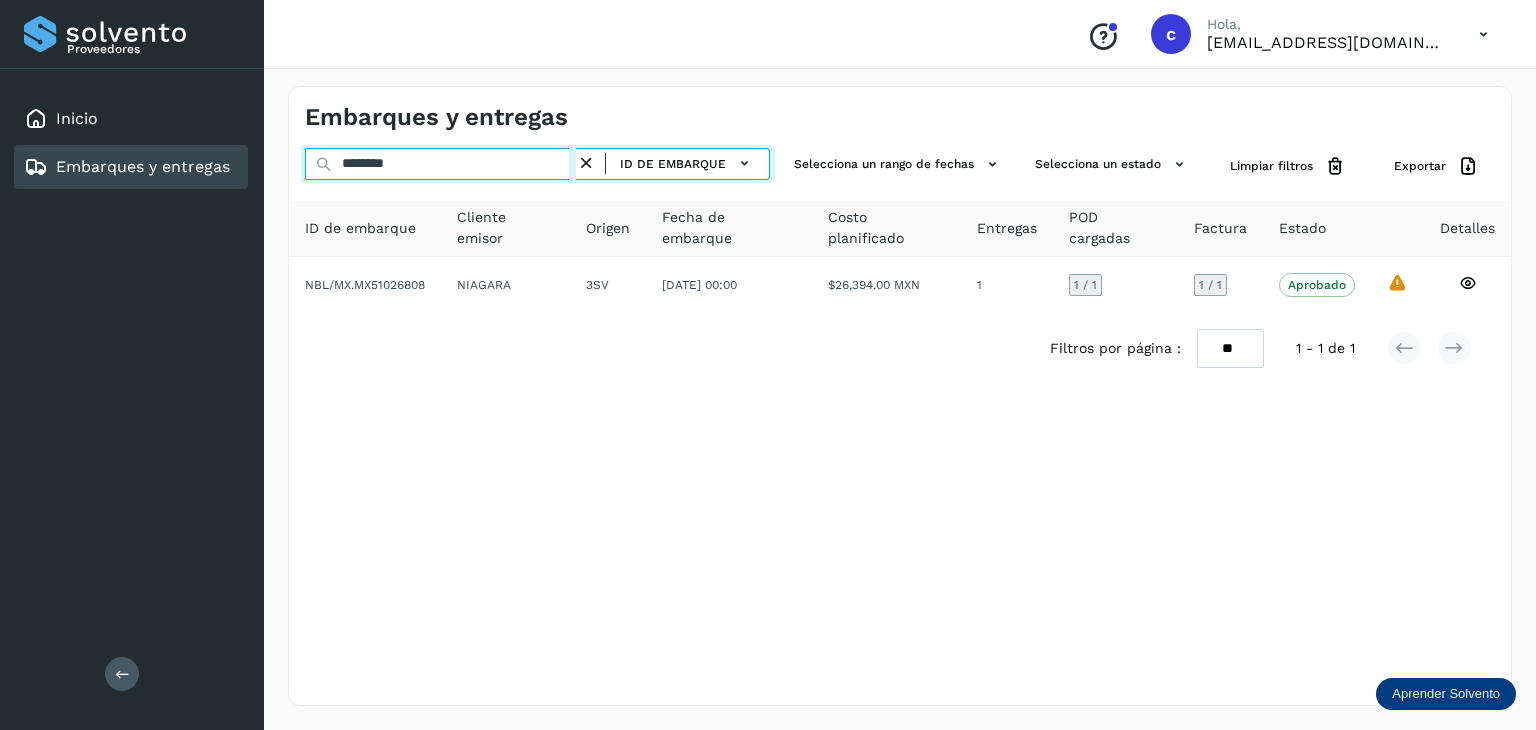 drag, startPoint x: 438, startPoint y: 169, endPoint x: 181, endPoint y: 169, distance: 257 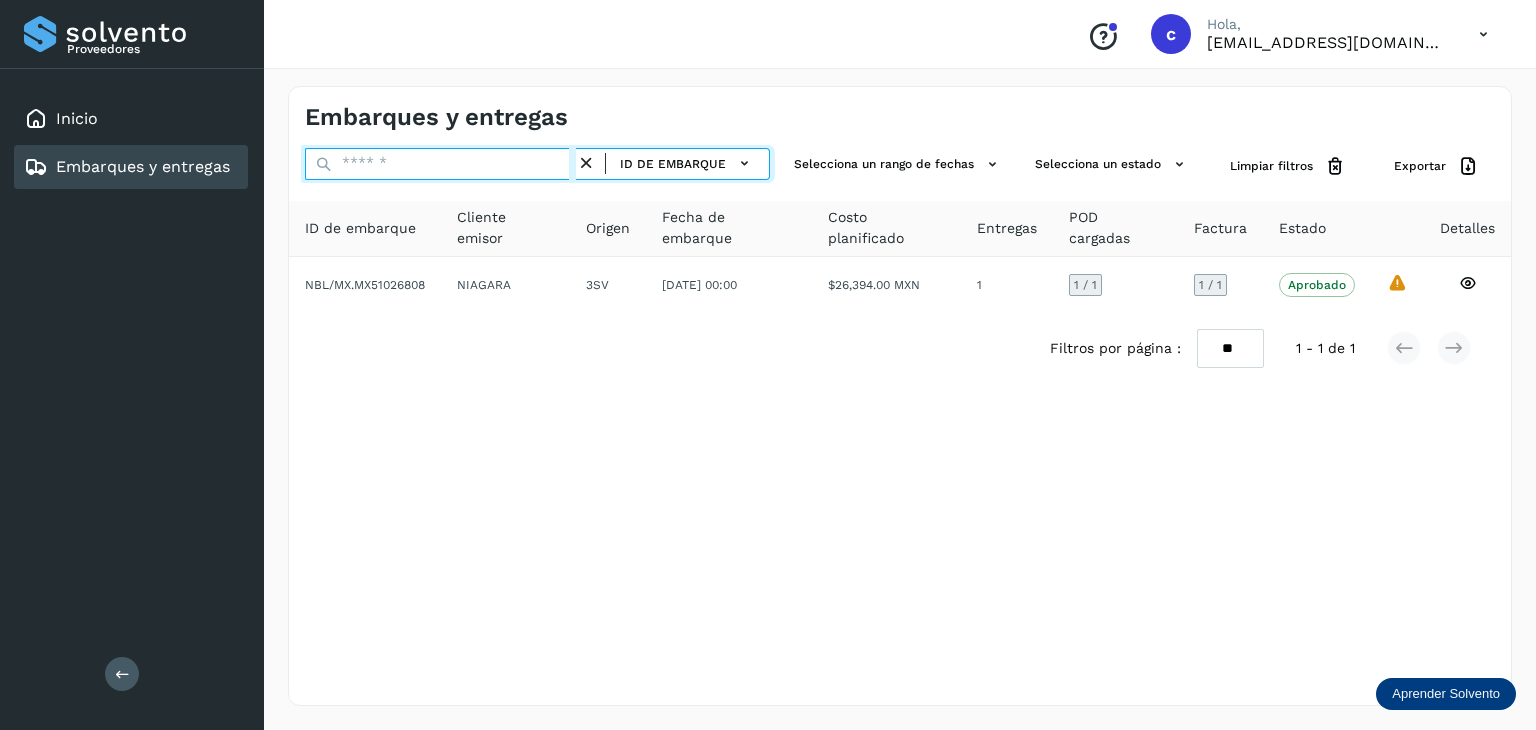 paste on "********" 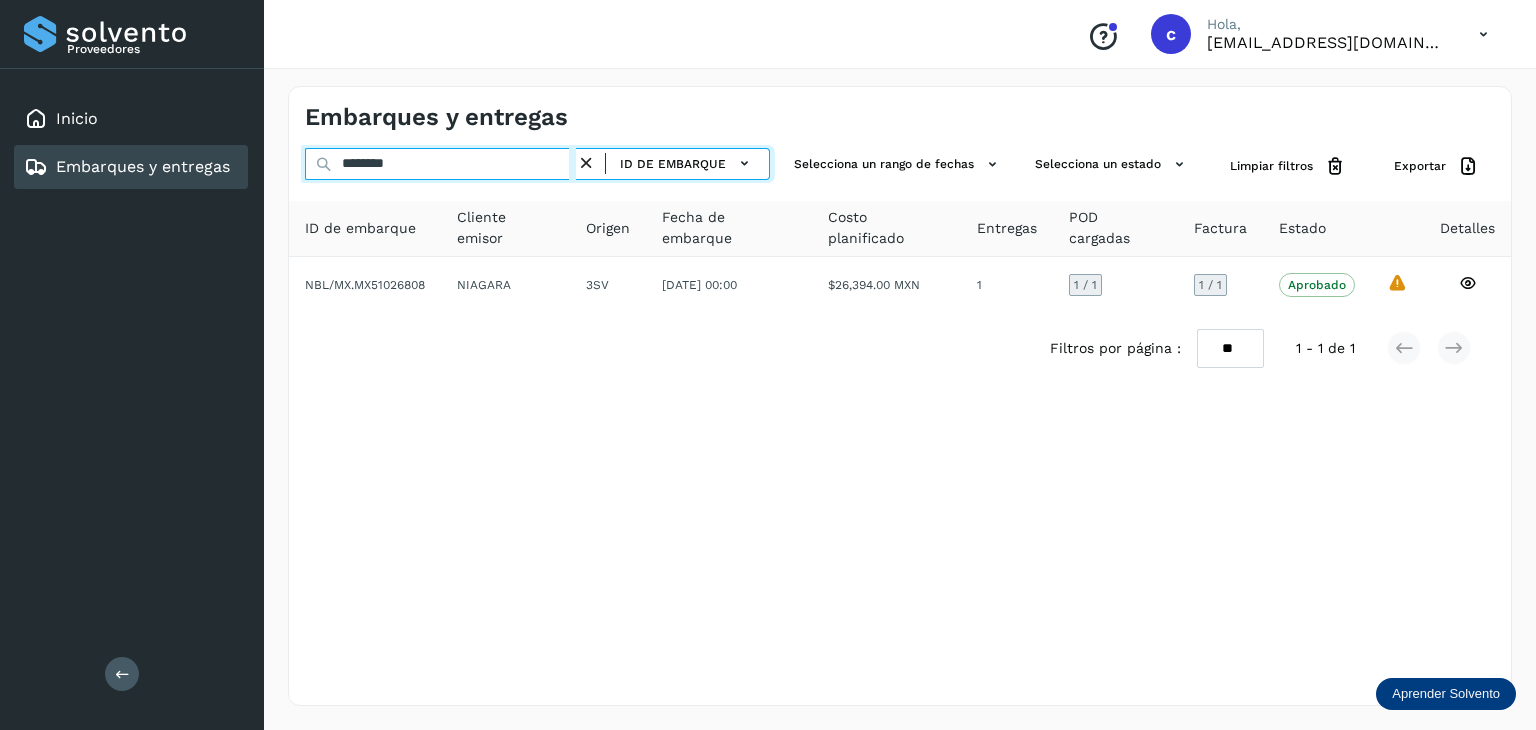 type on "********" 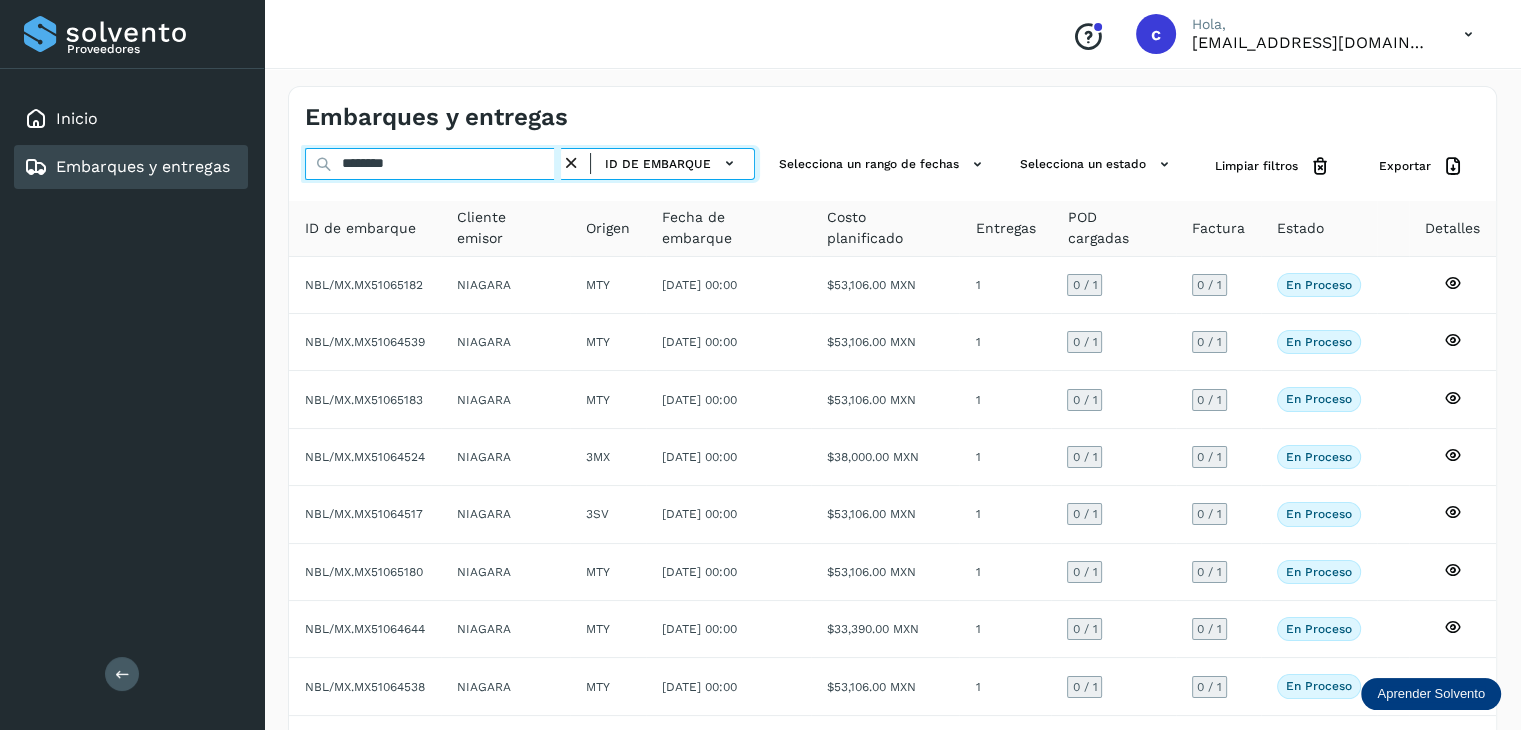 drag, startPoint x: 365, startPoint y: 169, endPoint x: 292, endPoint y: 161, distance: 73.43705 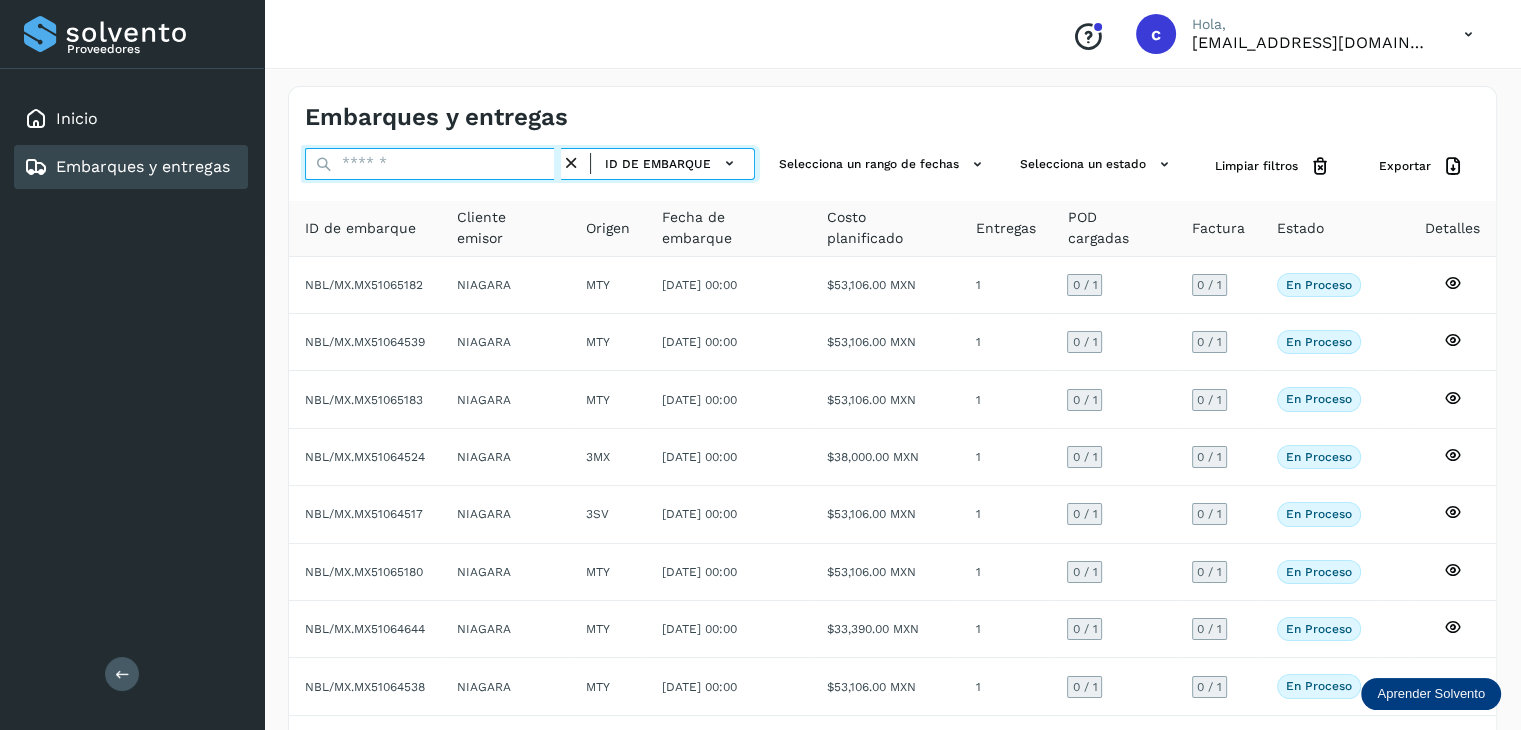 paste on "********" 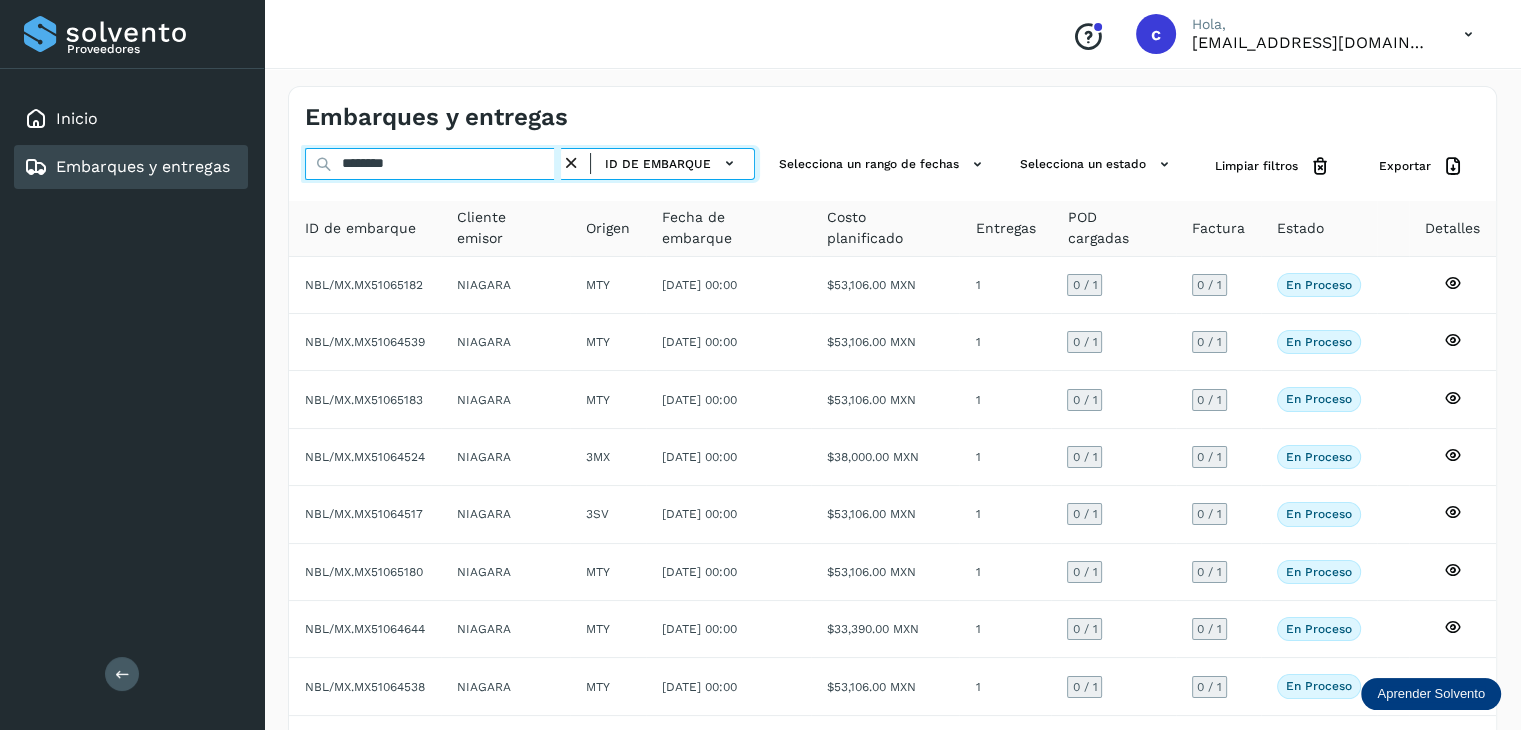 type on "********" 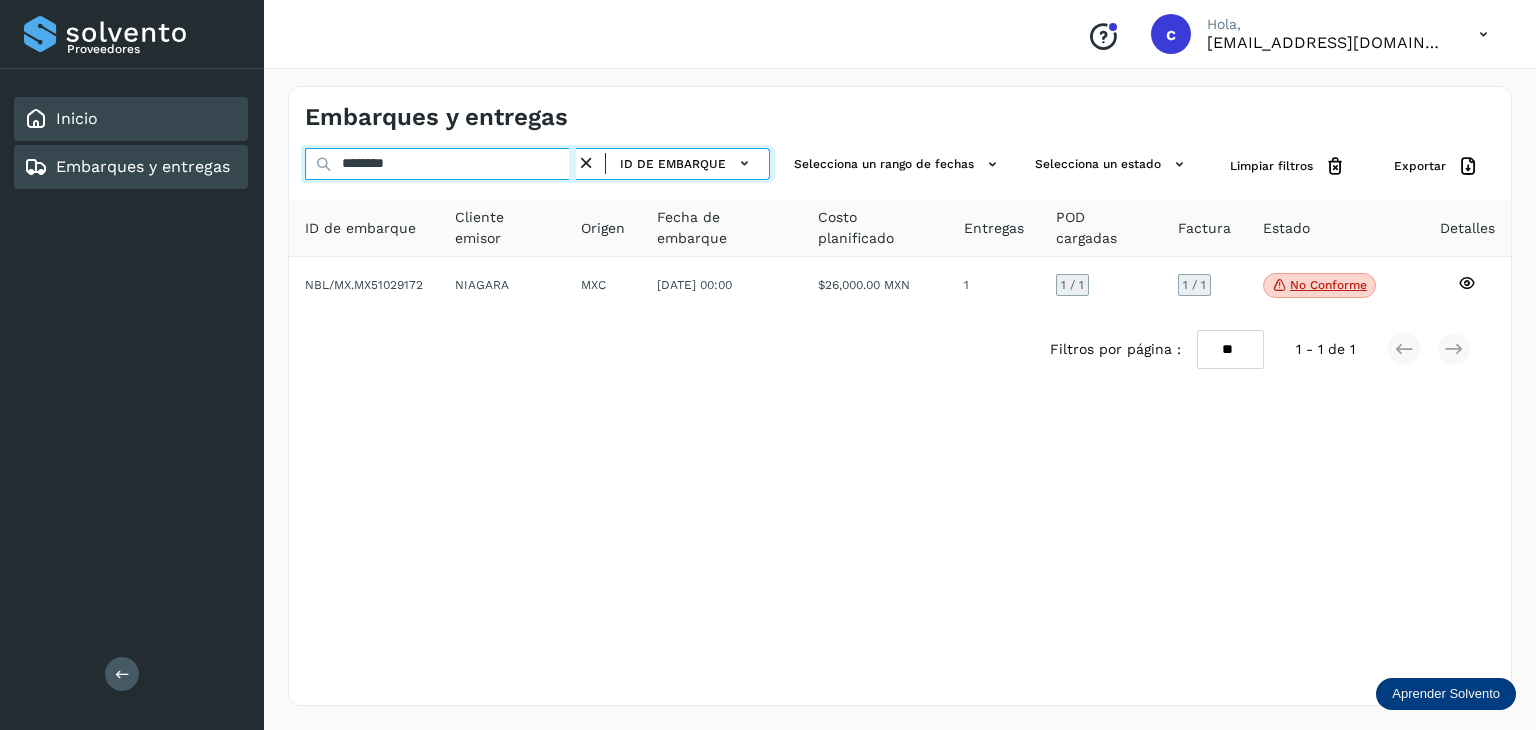 drag, startPoint x: 436, startPoint y: 159, endPoint x: 222, endPoint y: 111, distance: 219.31712 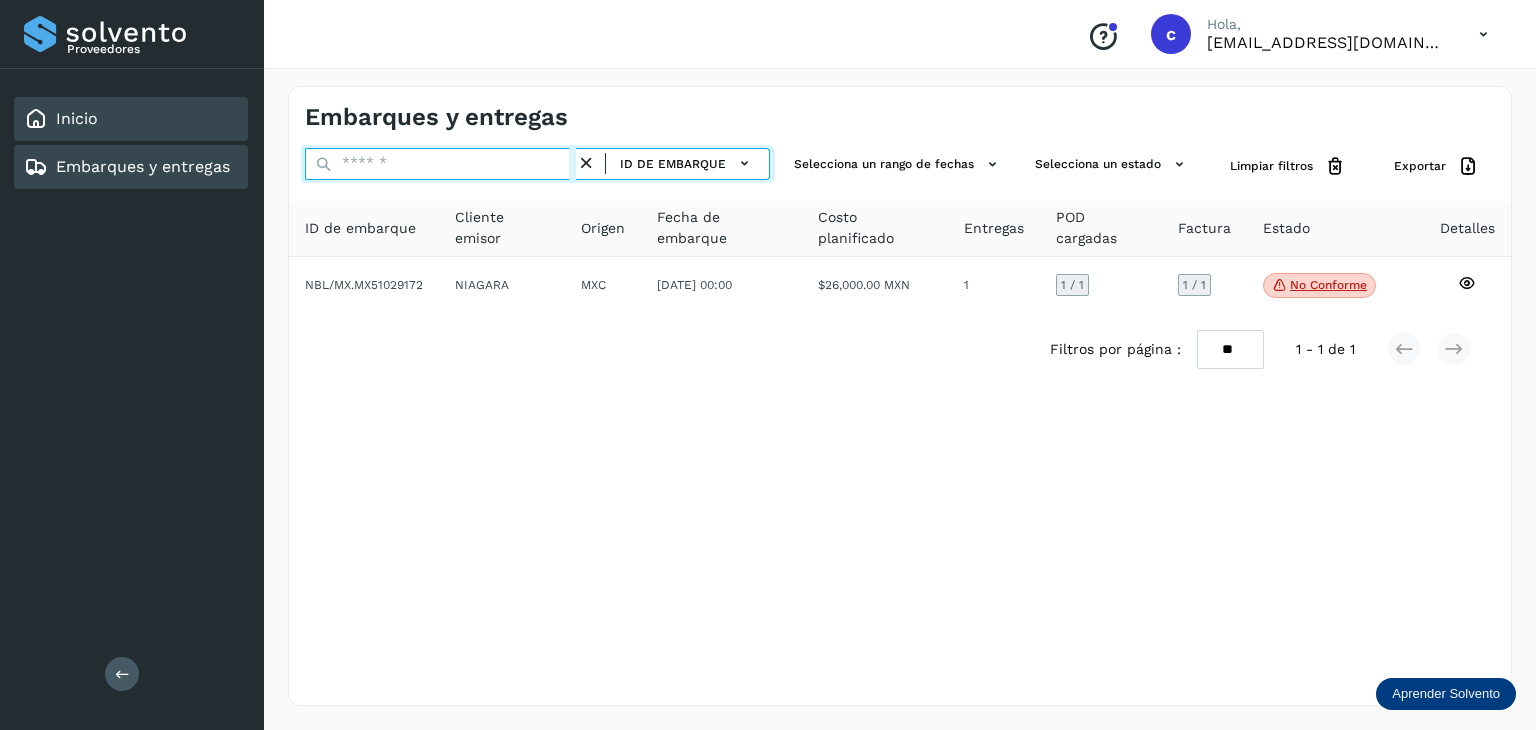 paste on "********" 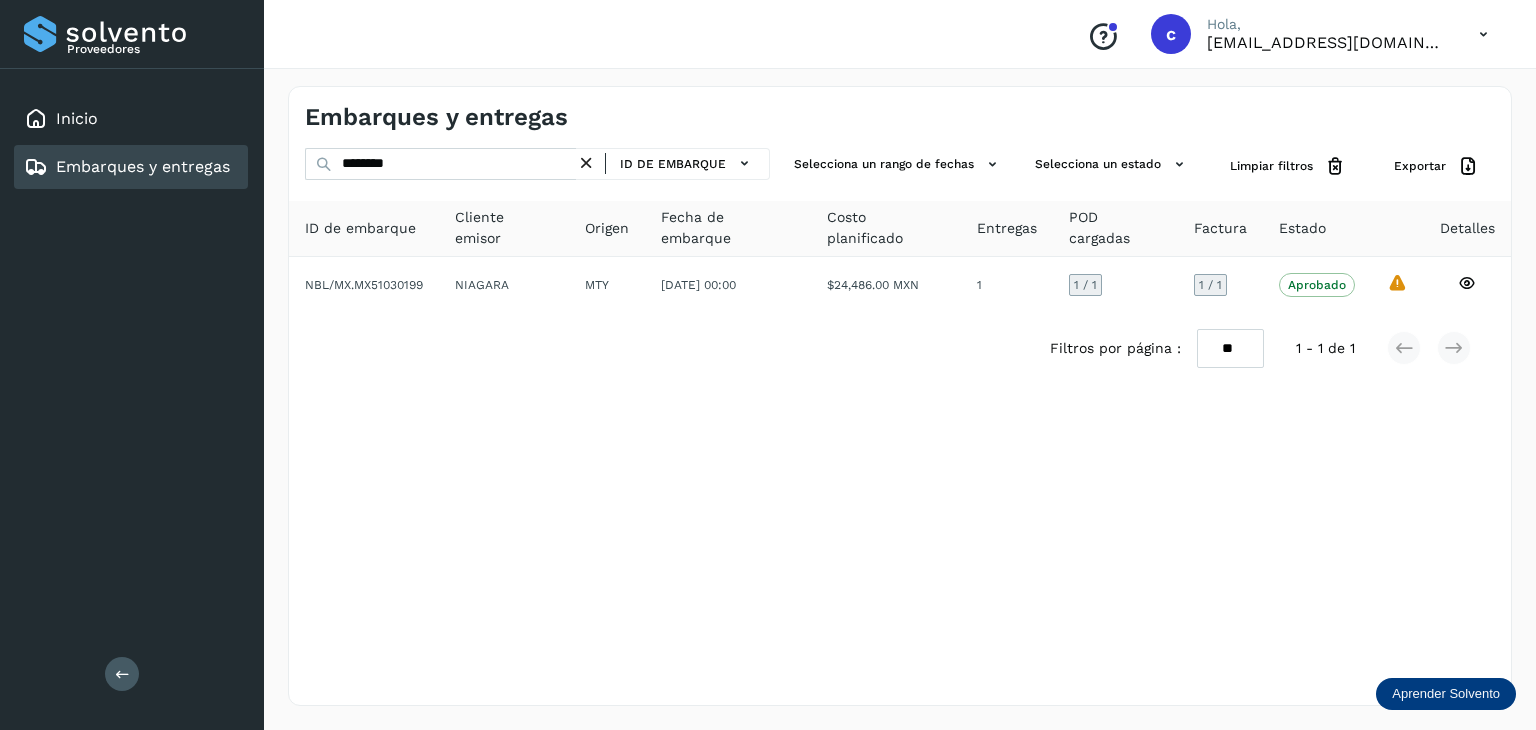 drag, startPoint x: 368, startPoint y: 149, endPoint x: 273, endPoint y: 140, distance: 95.42536 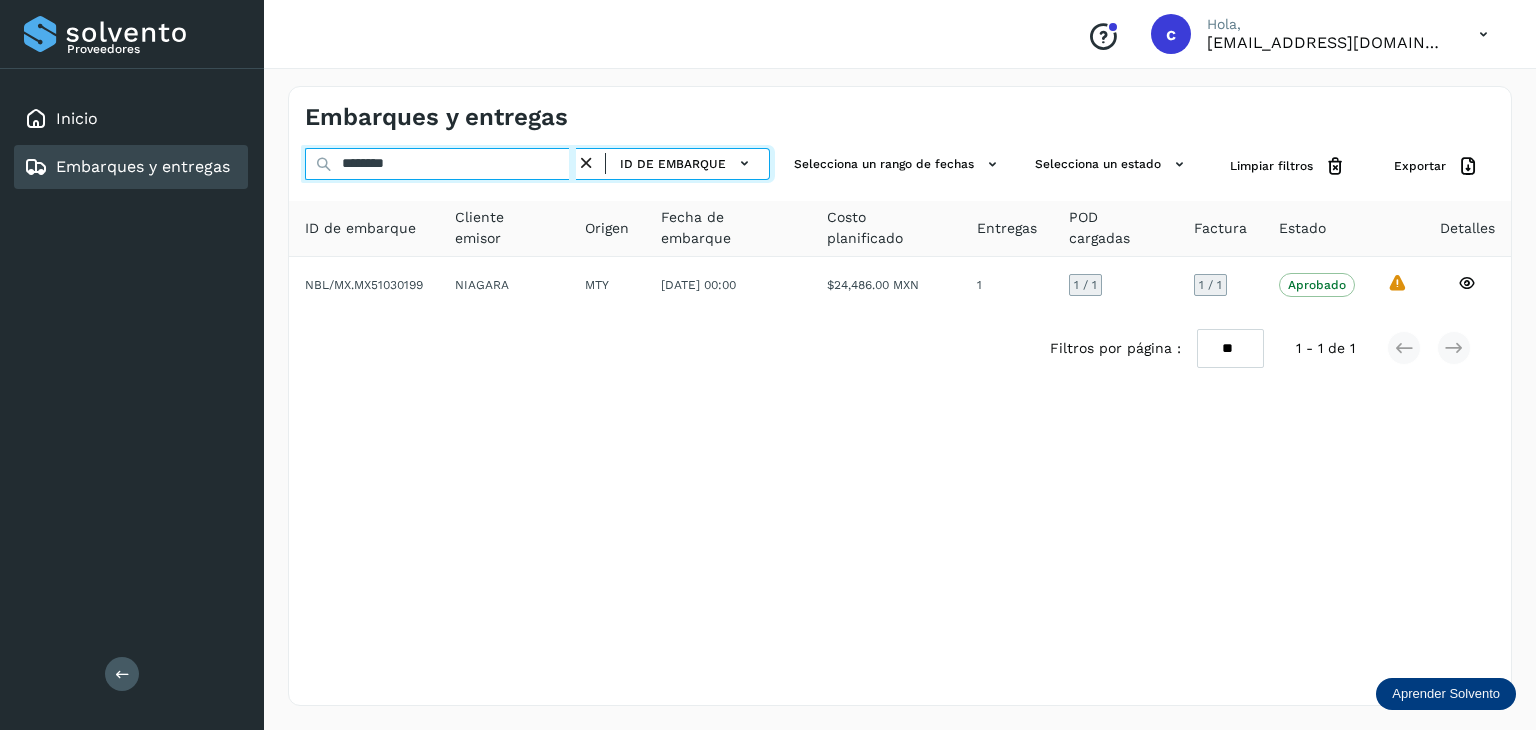 drag, startPoint x: 296, startPoint y: 157, endPoint x: 272, endPoint y: 158, distance: 24.020824 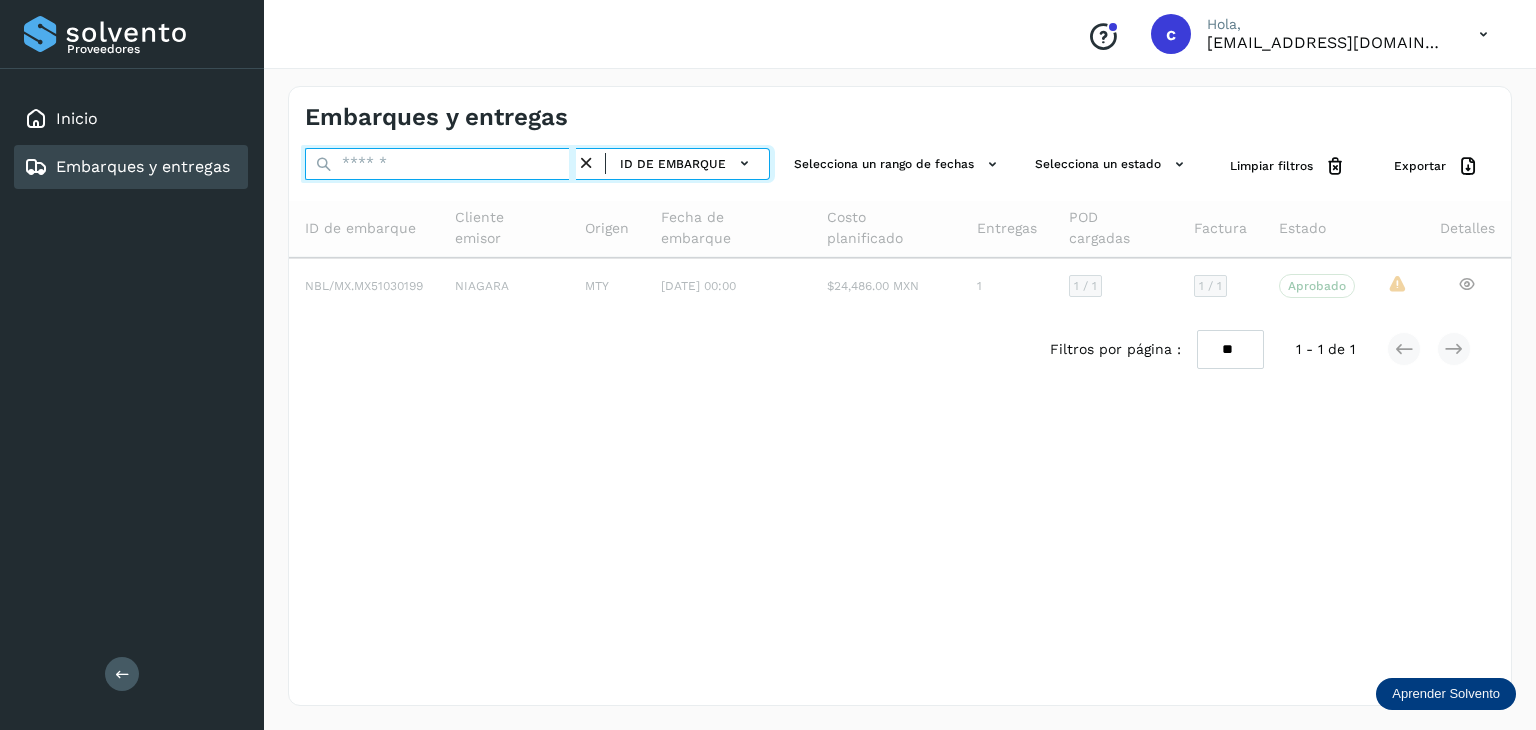 paste on "********" 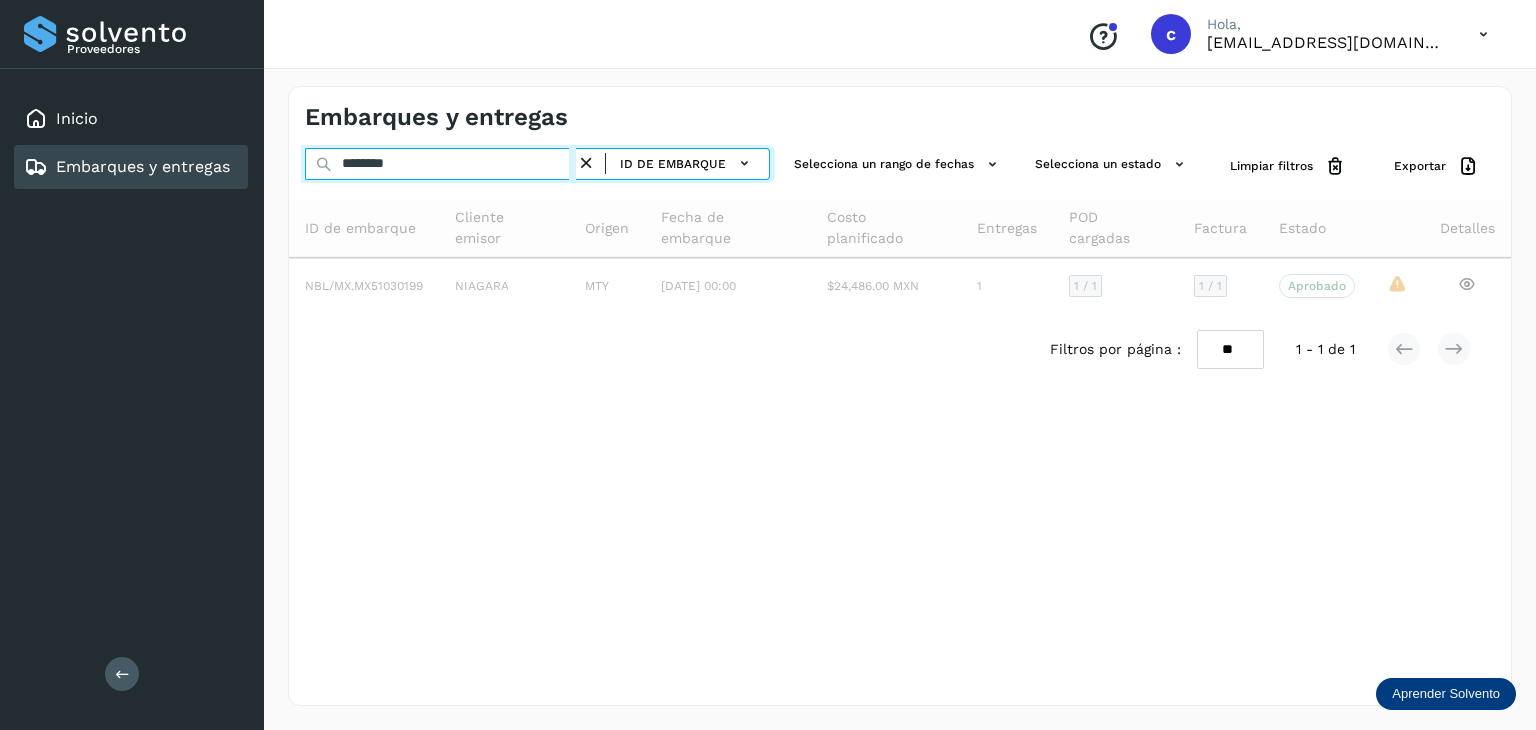 type on "********" 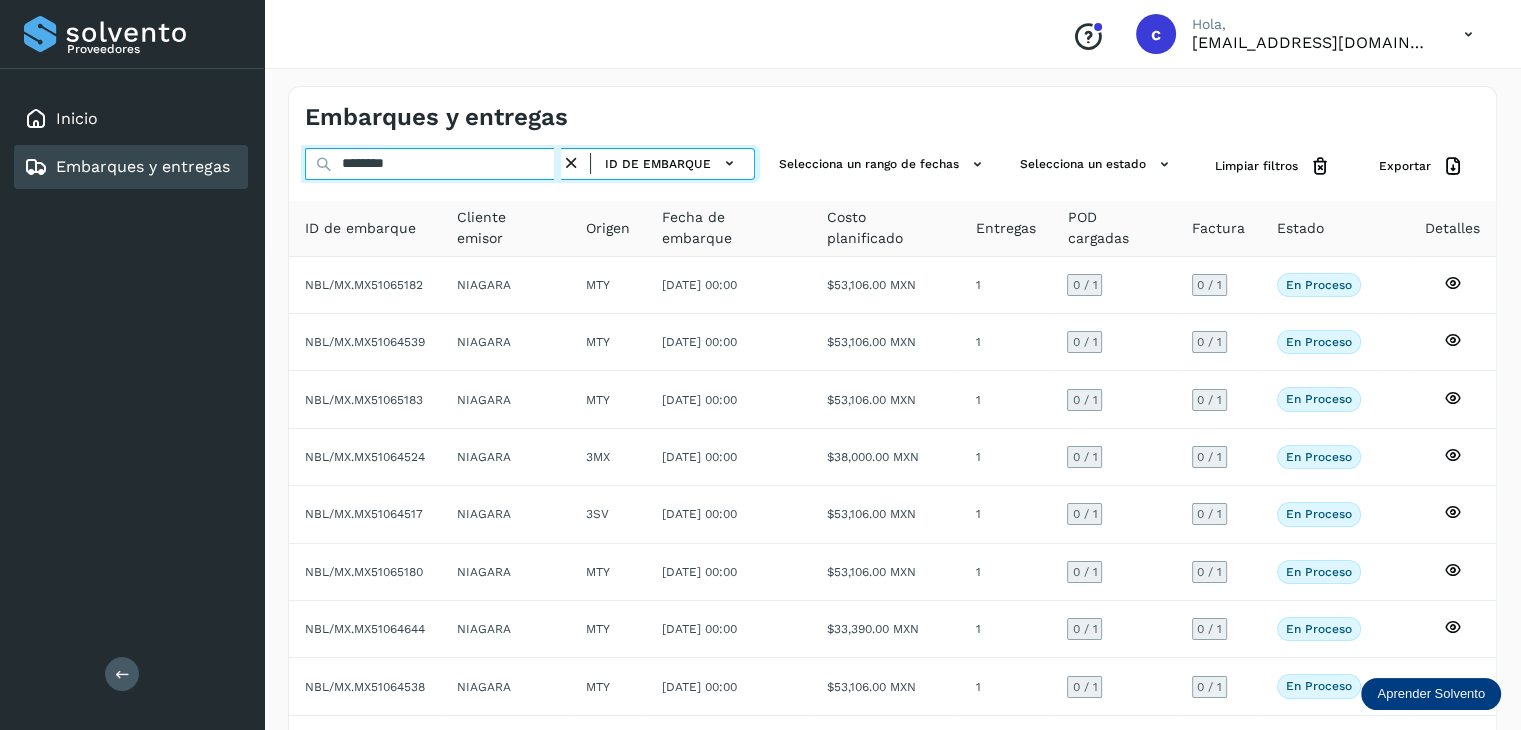 drag, startPoint x: 353, startPoint y: 165, endPoint x: 260, endPoint y: 140, distance: 96.30161 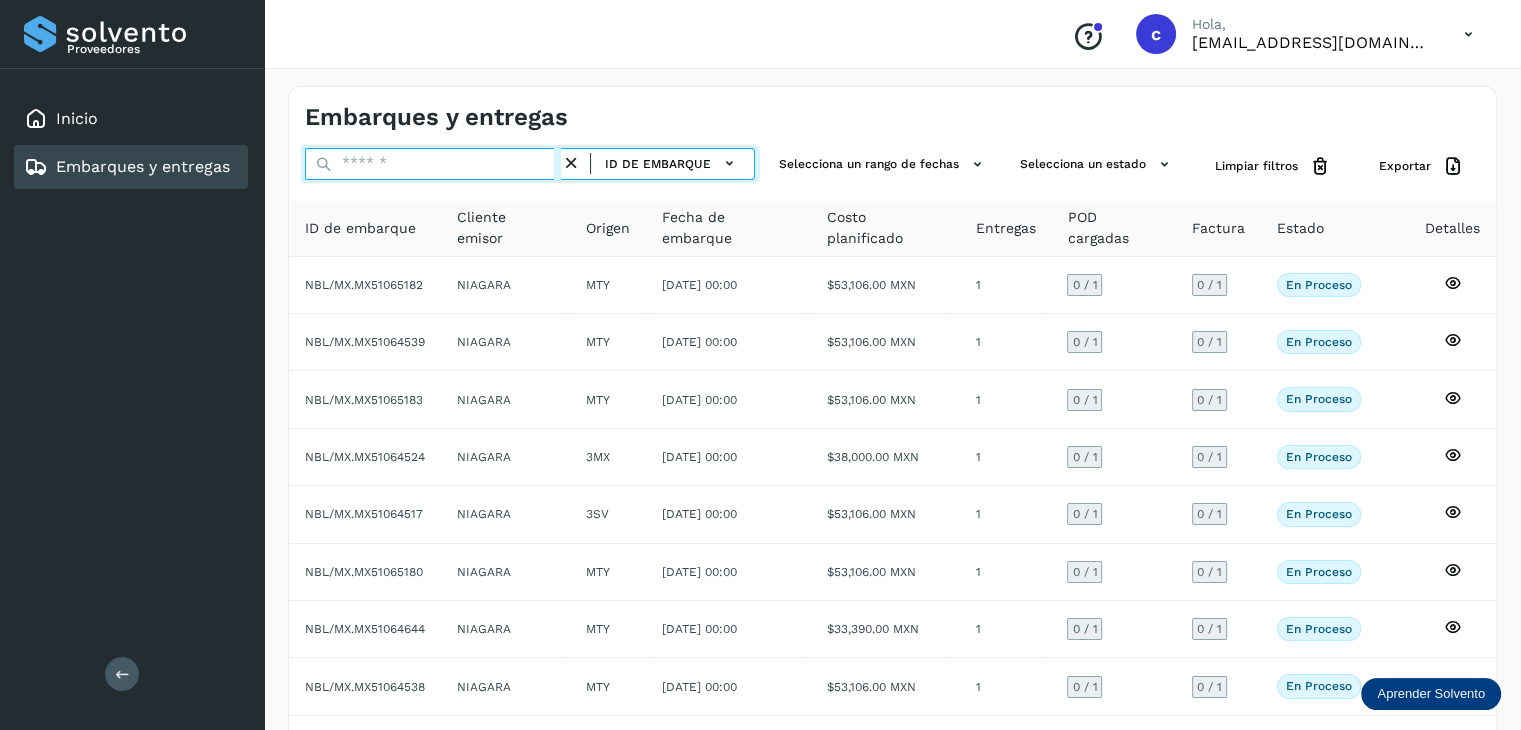 paste on "********" 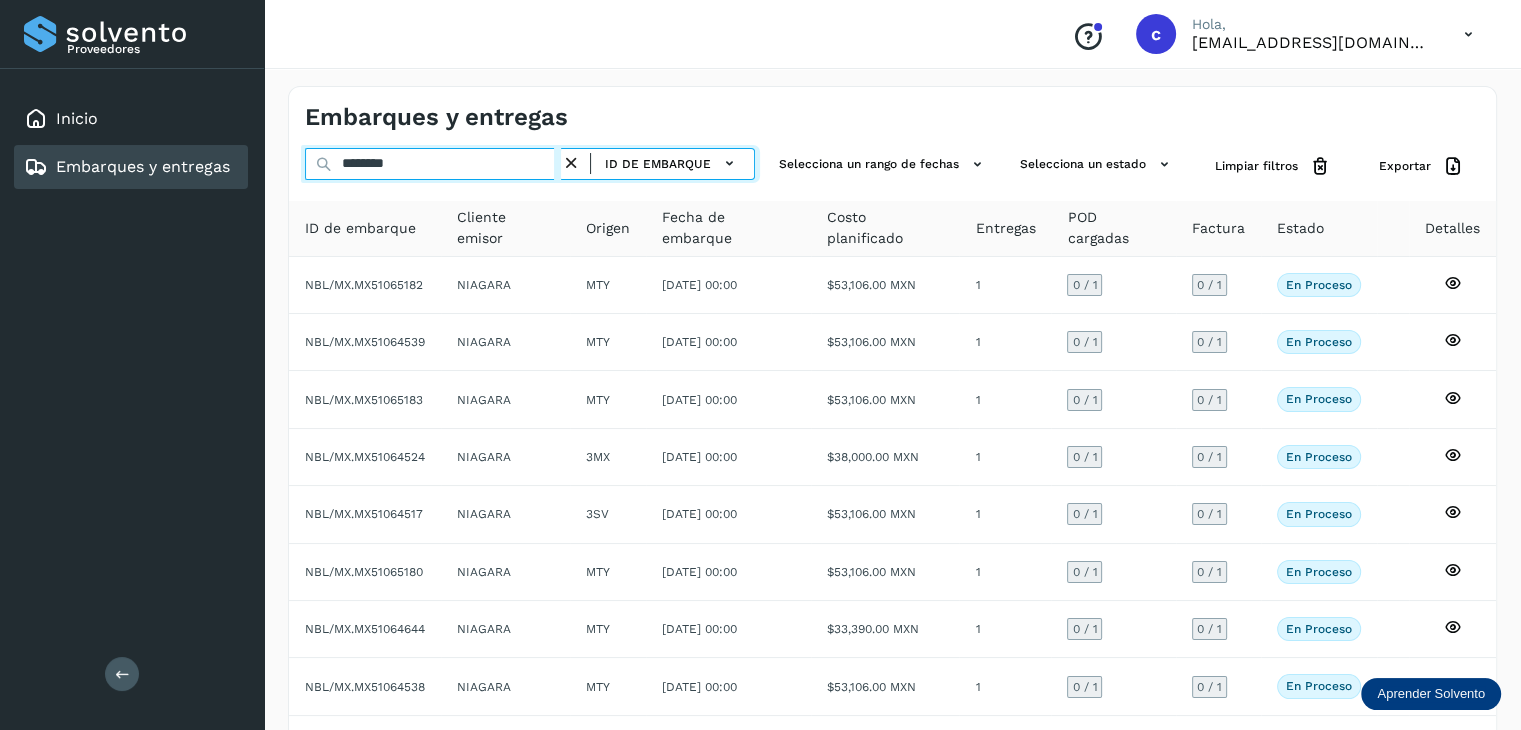 type on "********" 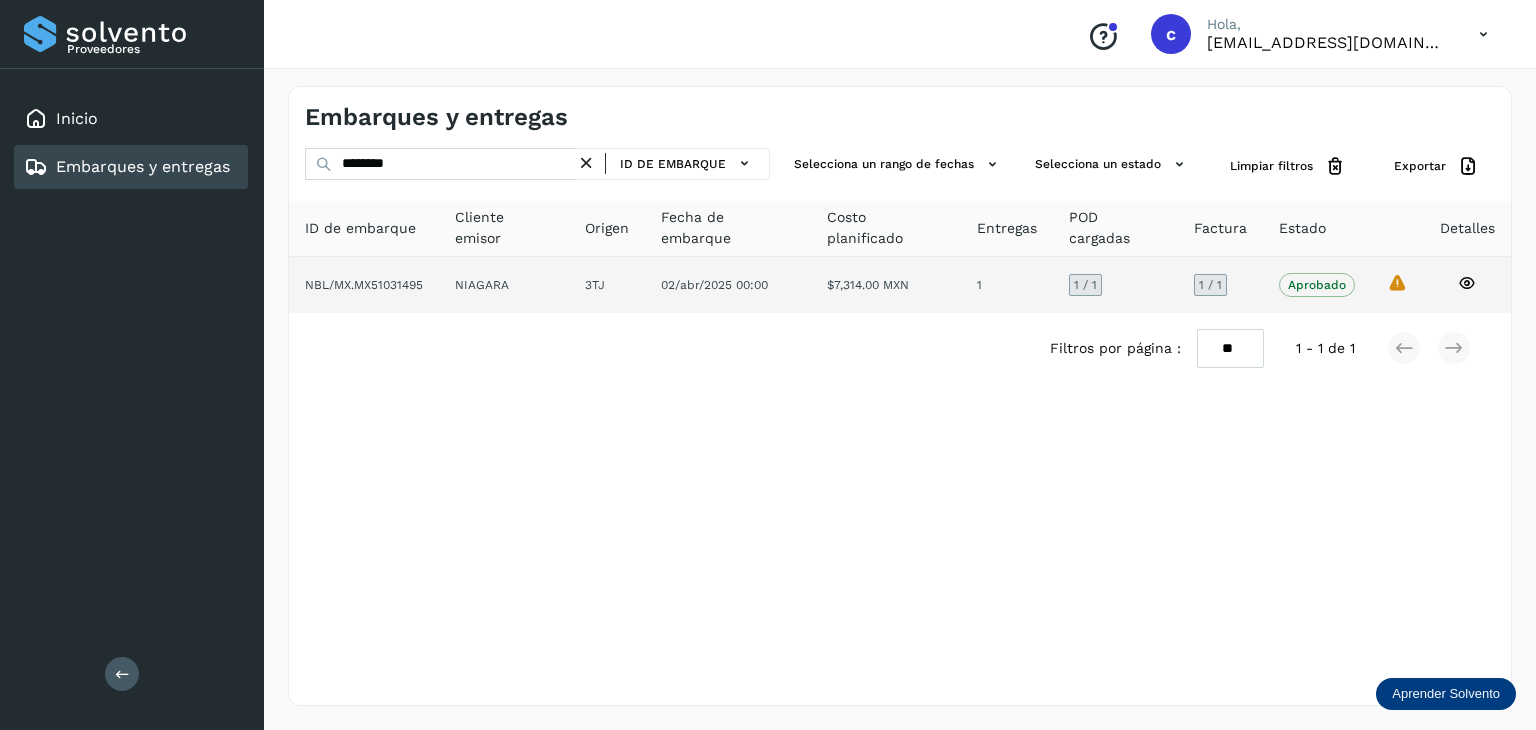 click 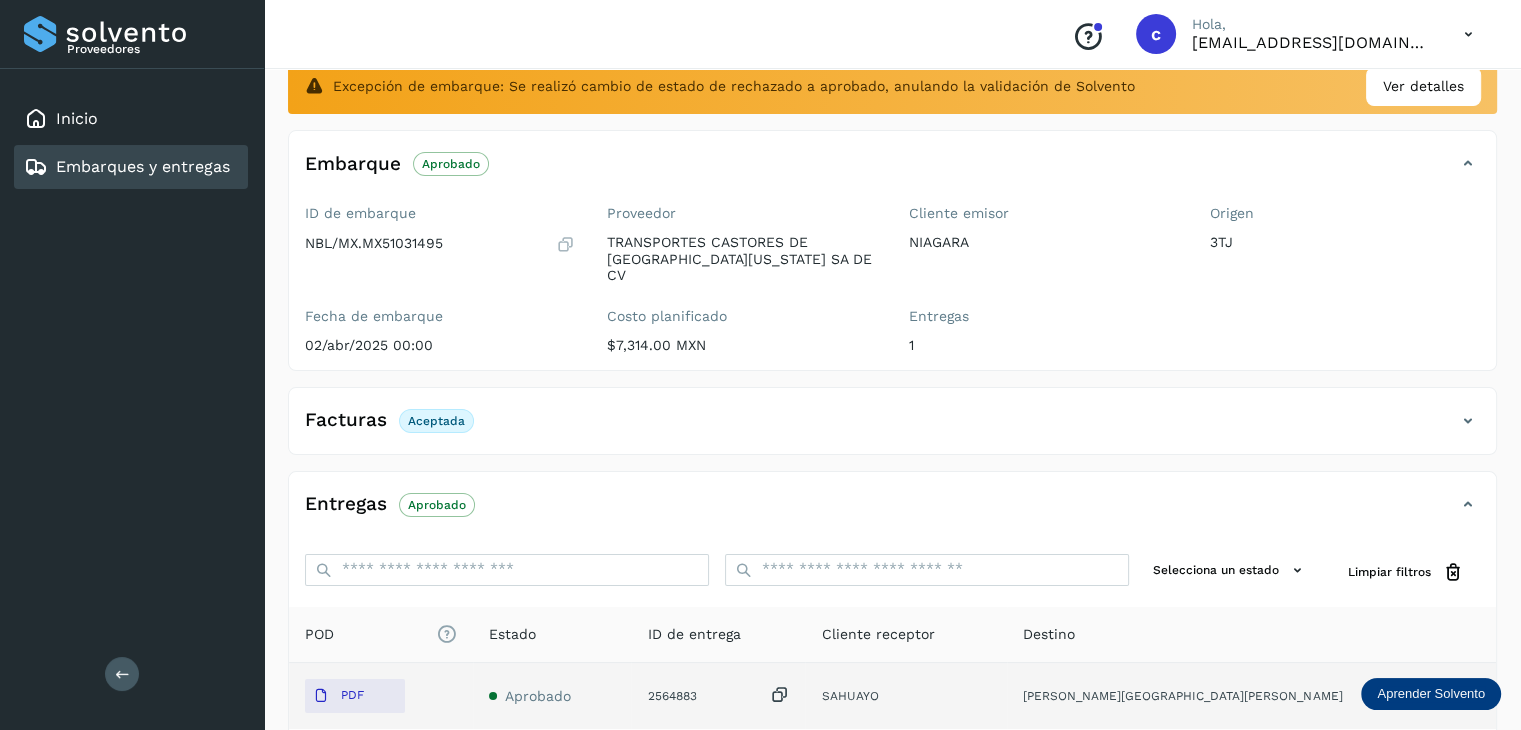scroll, scrollTop: 300, scrollLeft: 0, axis: vertical 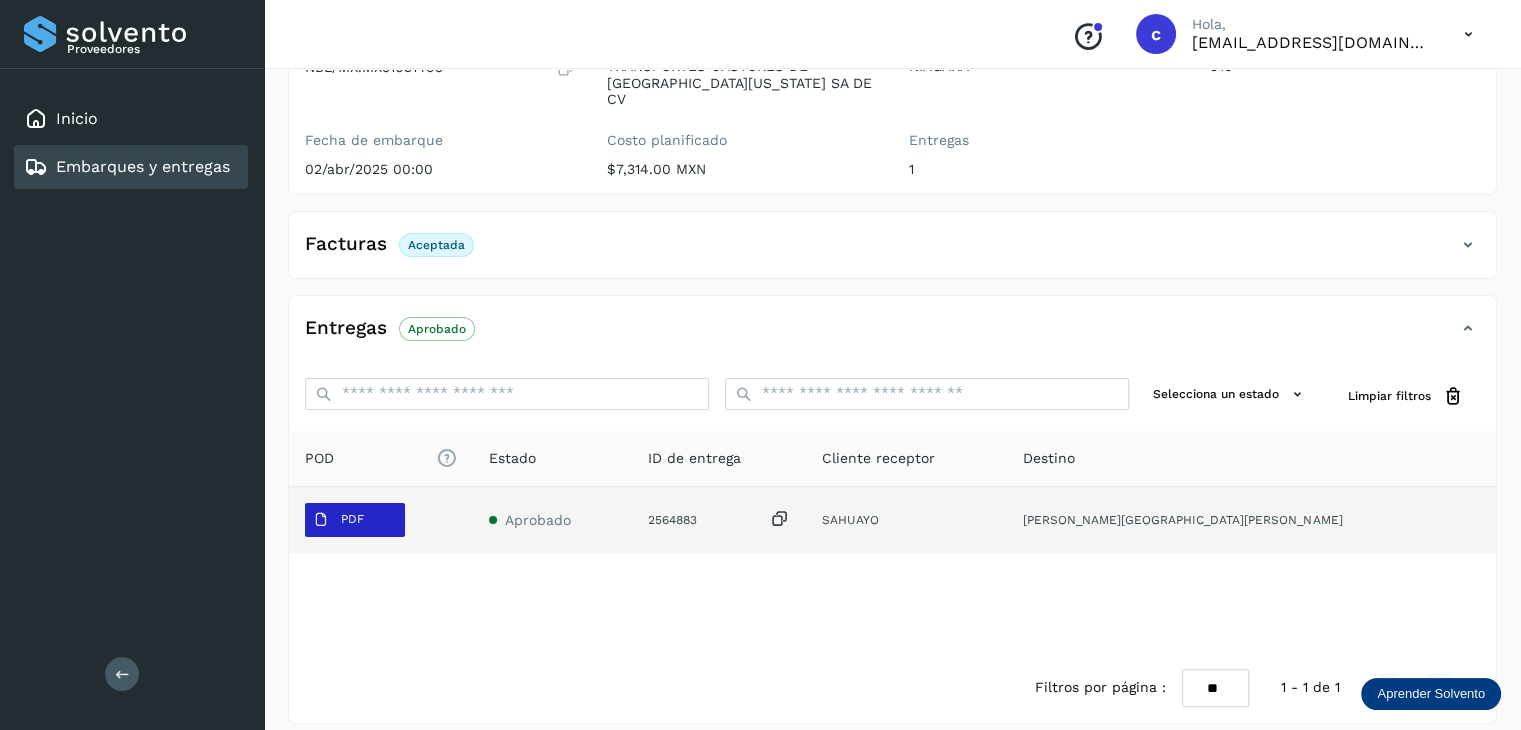 click on "PDF" at bounding box center (355, 520) 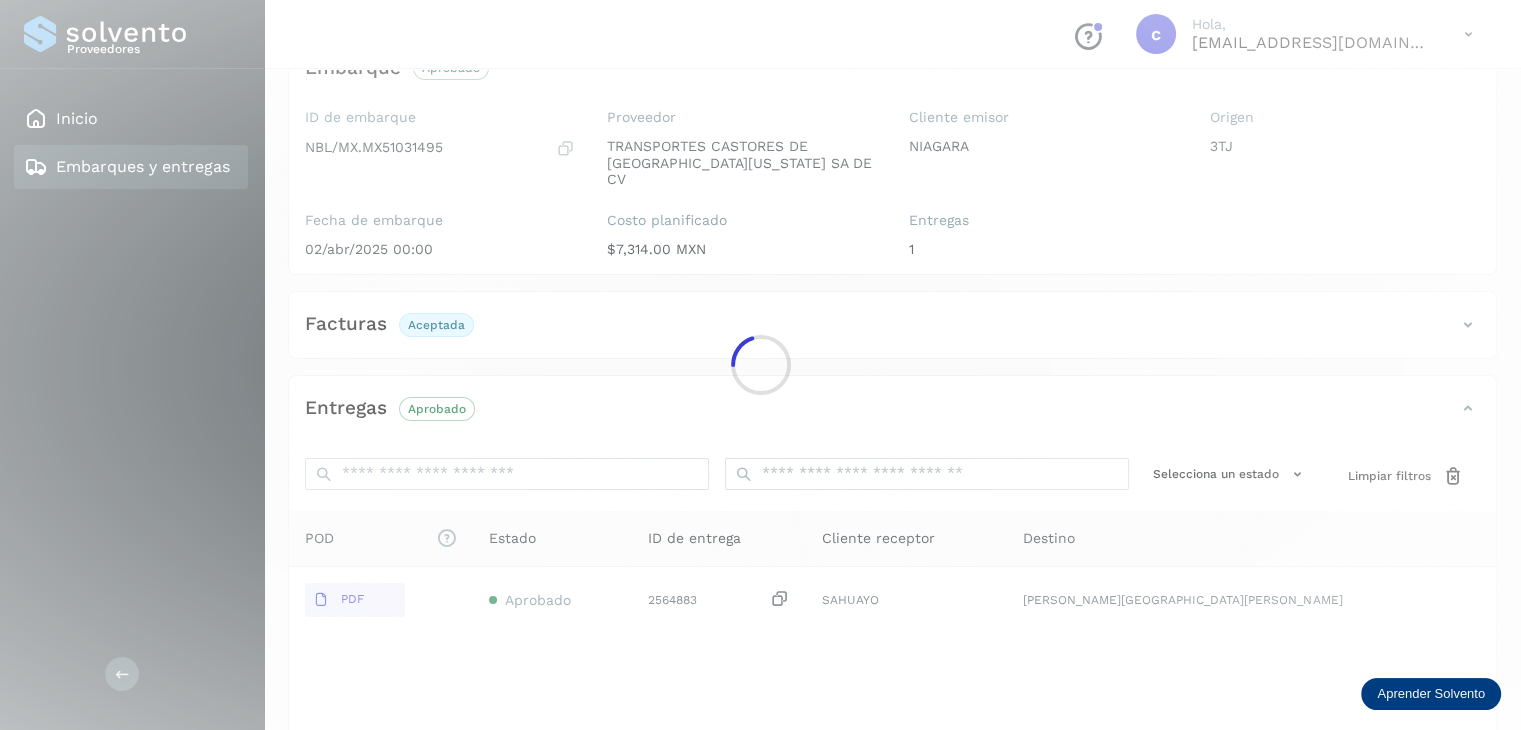 scroll, scrollTop: 100, scrollLeft: 0, axis: vertical 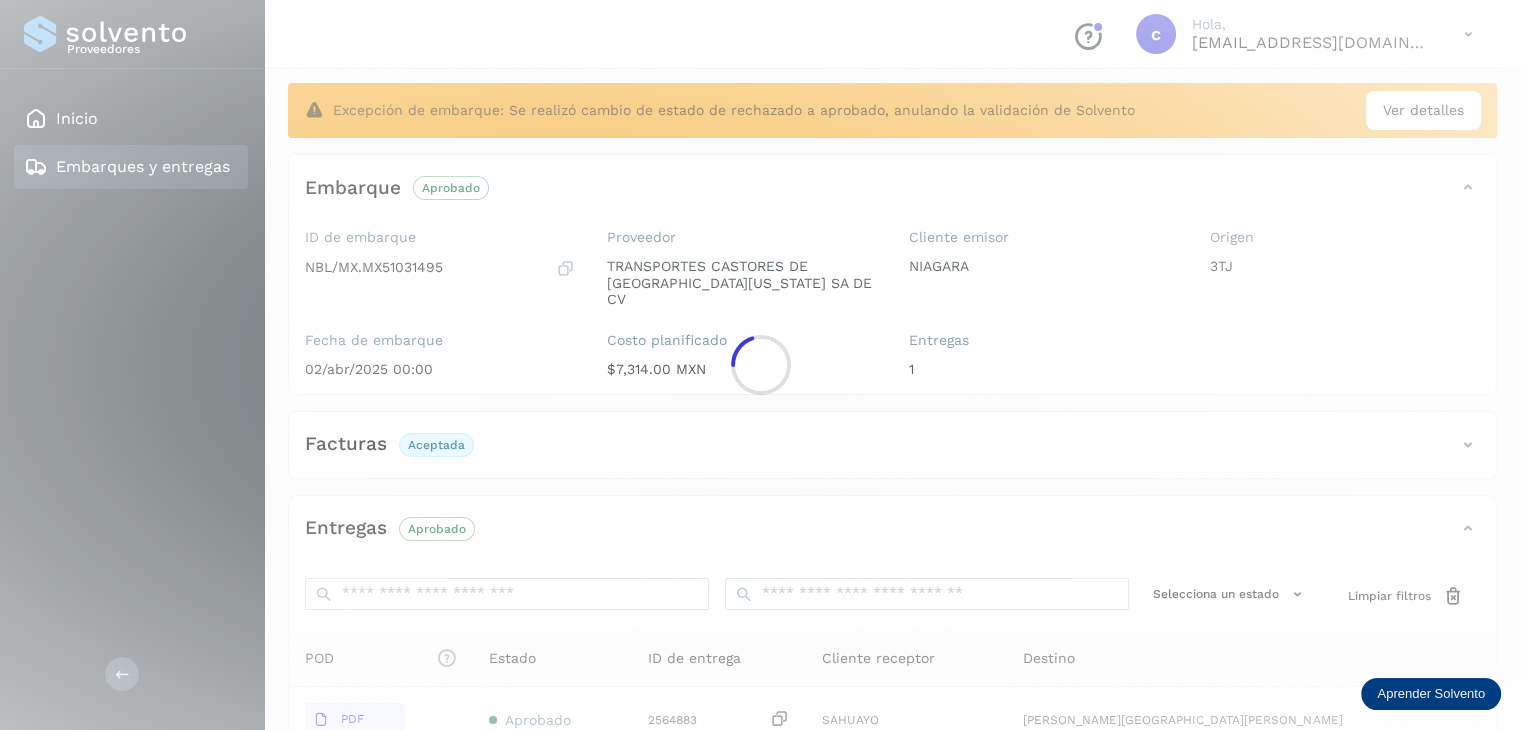 type 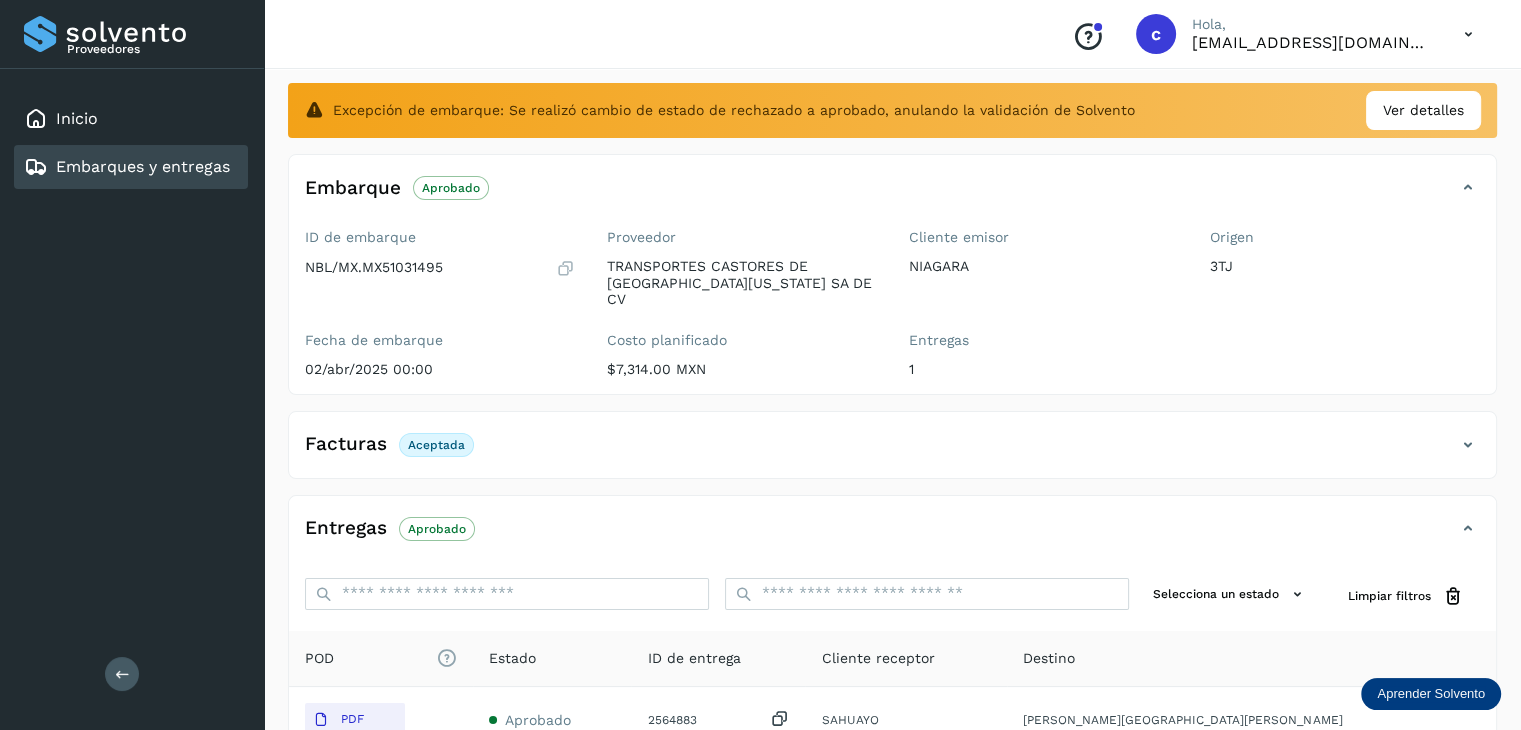 click on "Embarques y entregas" at bounding box center [143, 166] 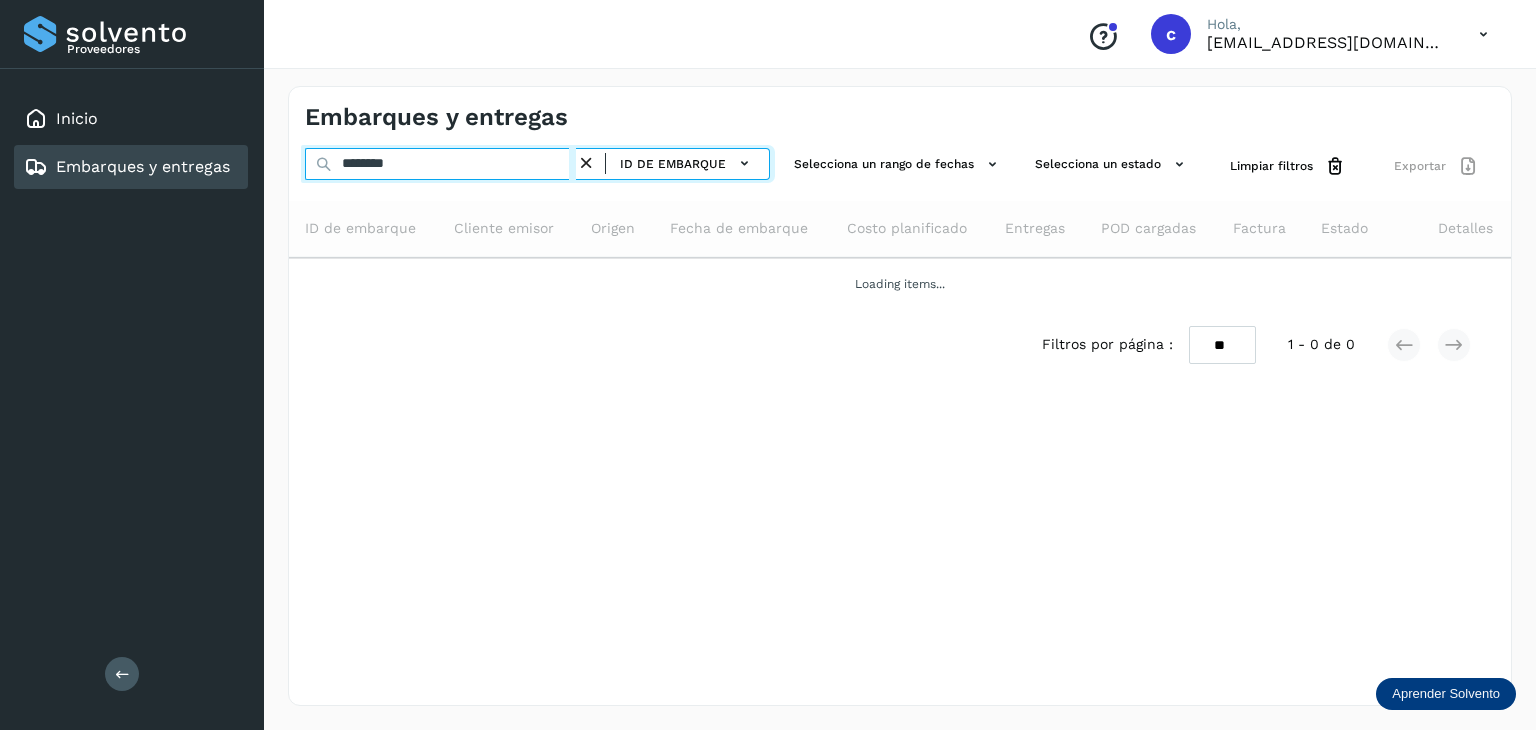 drag, startPoint x: 424, startPoint y: 162, endPoint x: 273, endPoint y: 159, distance: 151.0298 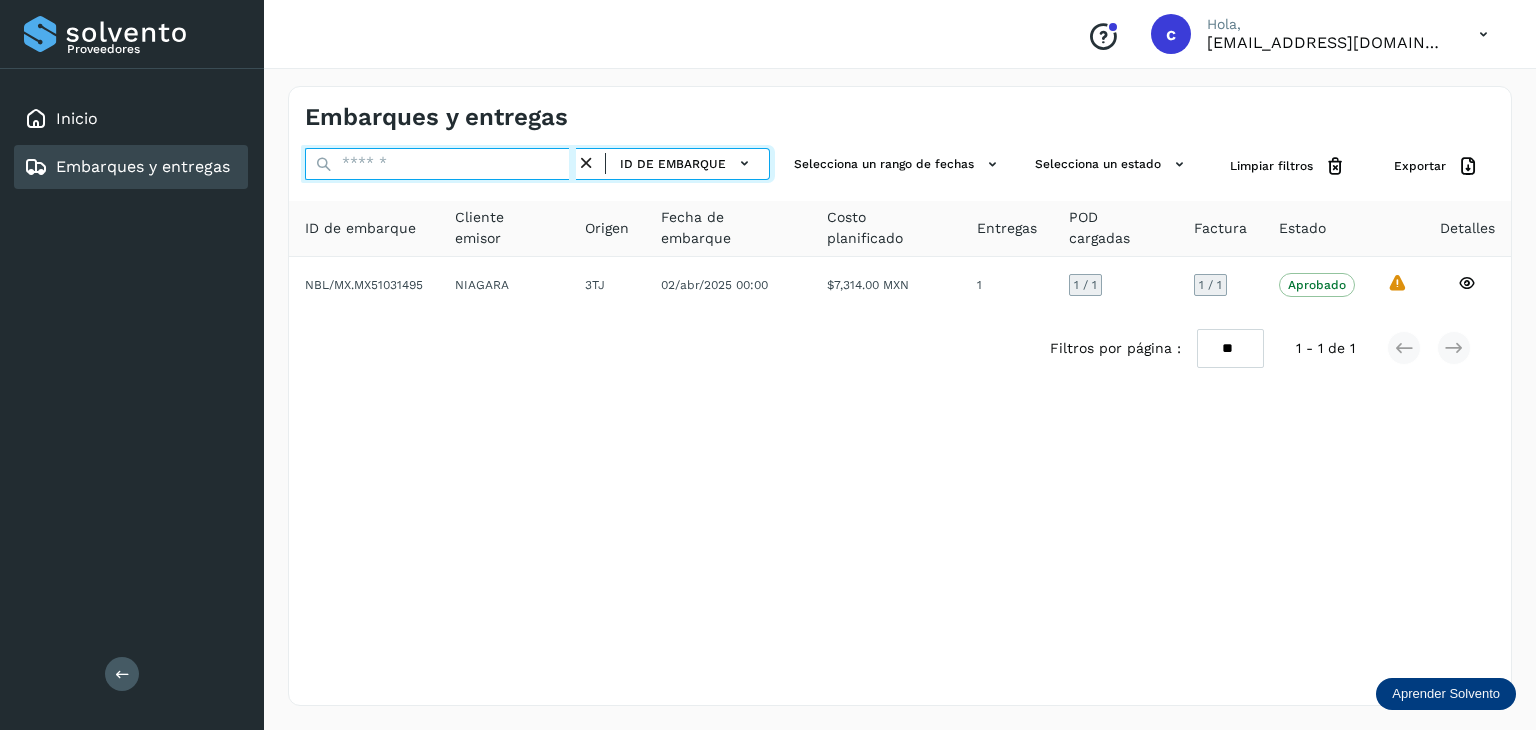 paste on "********" 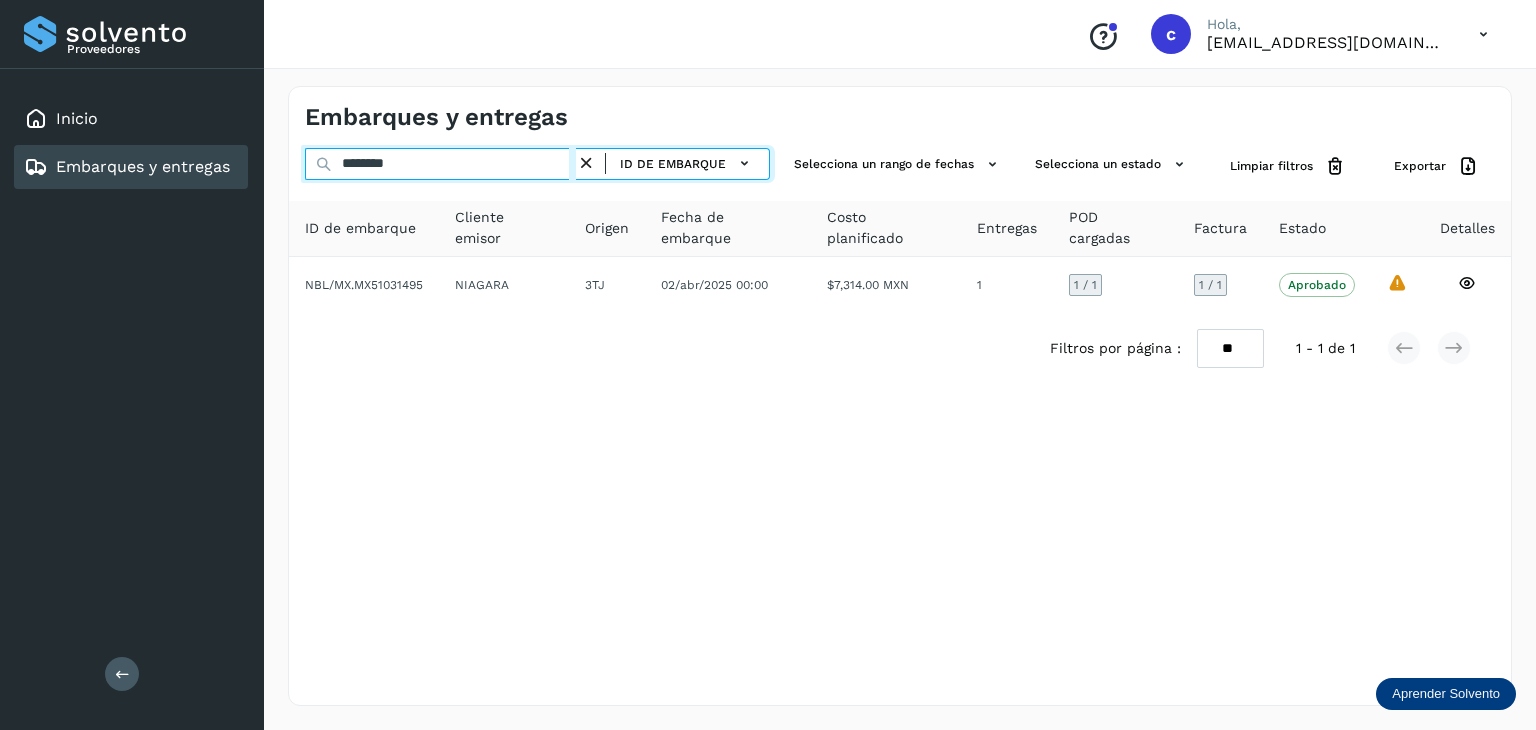 type on "********" 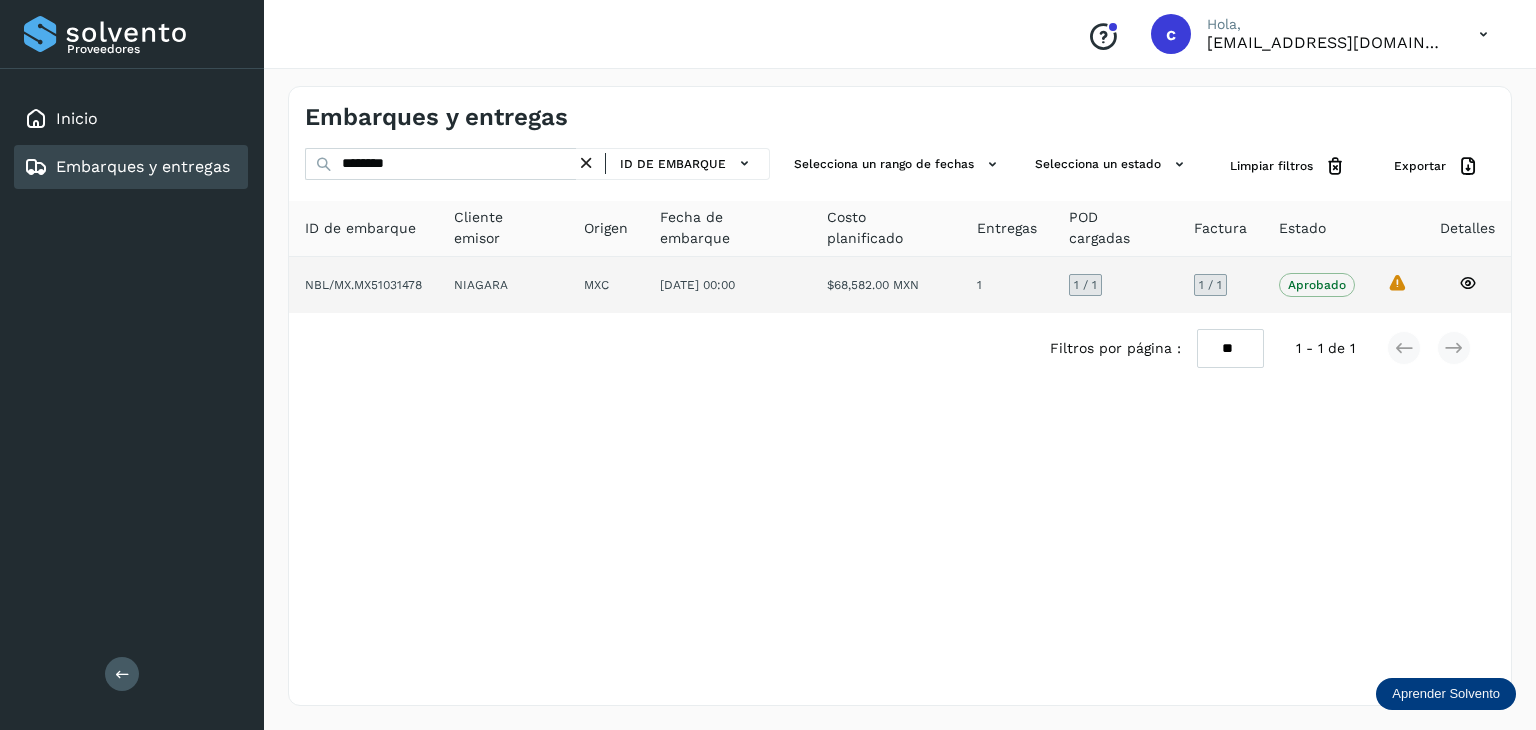click 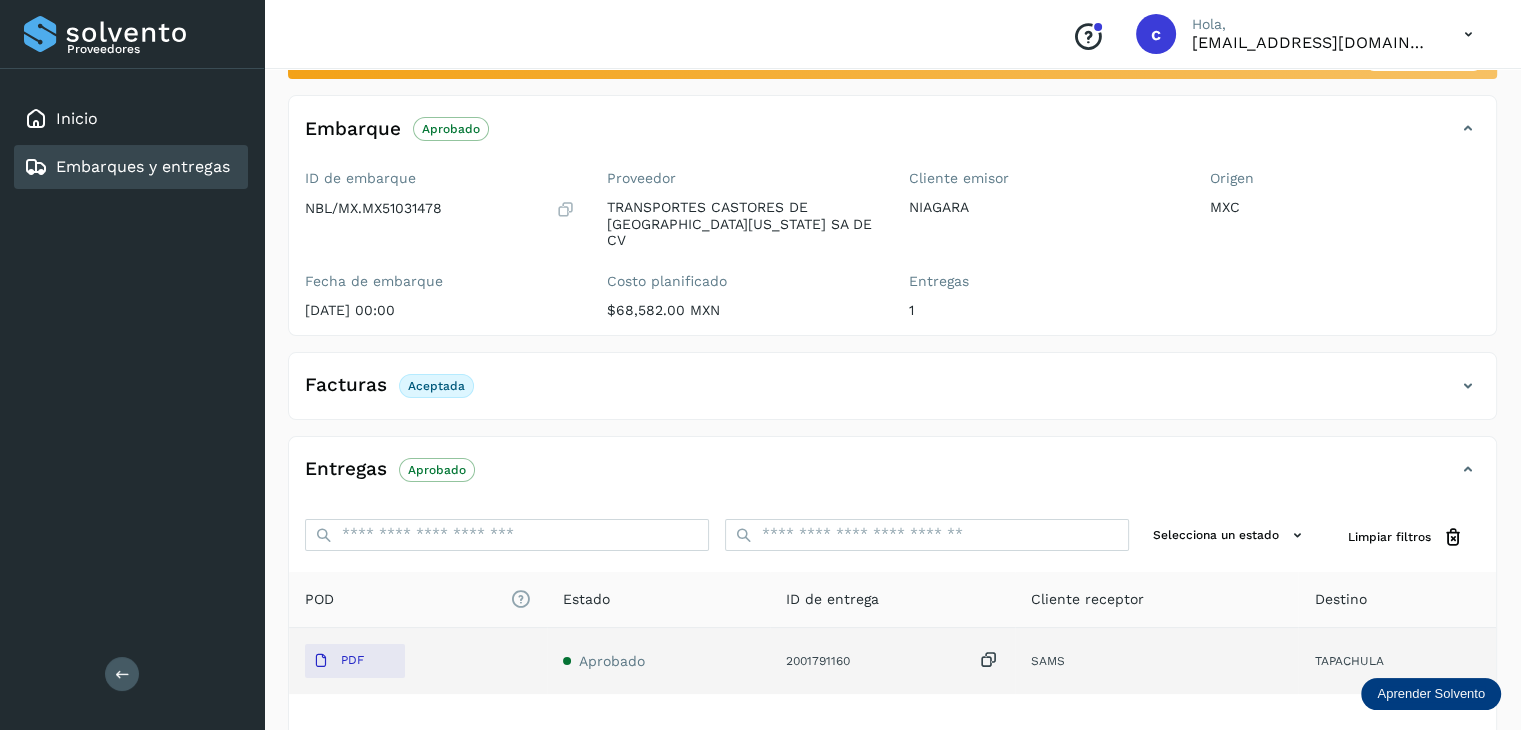 scroll, scrollTop: 300, scrollLeft: 0, axis: vertical 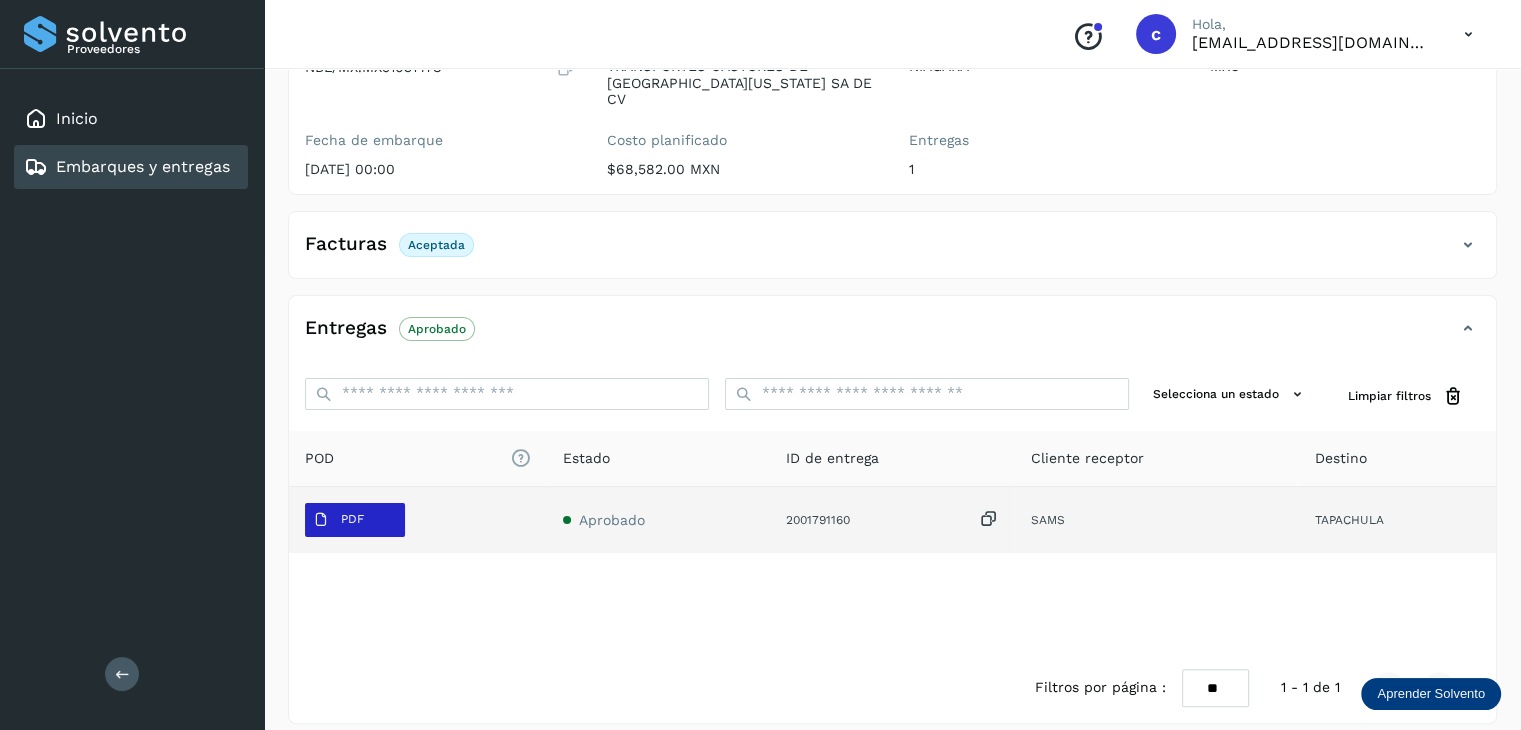 click on "PDF" at bounding box center (338, 520) 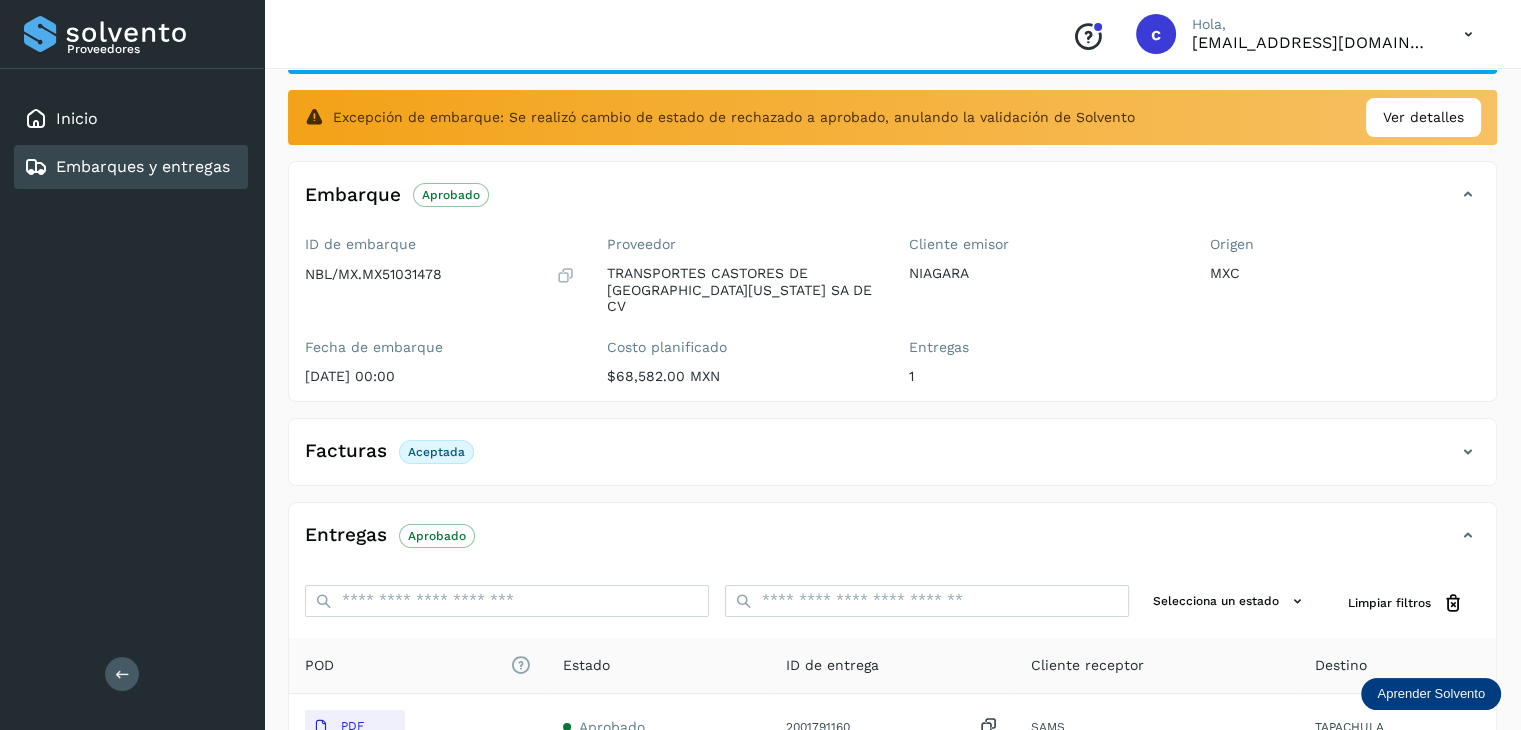 scroll, scrollTop: 0, scrollLeft: 0, axis: both 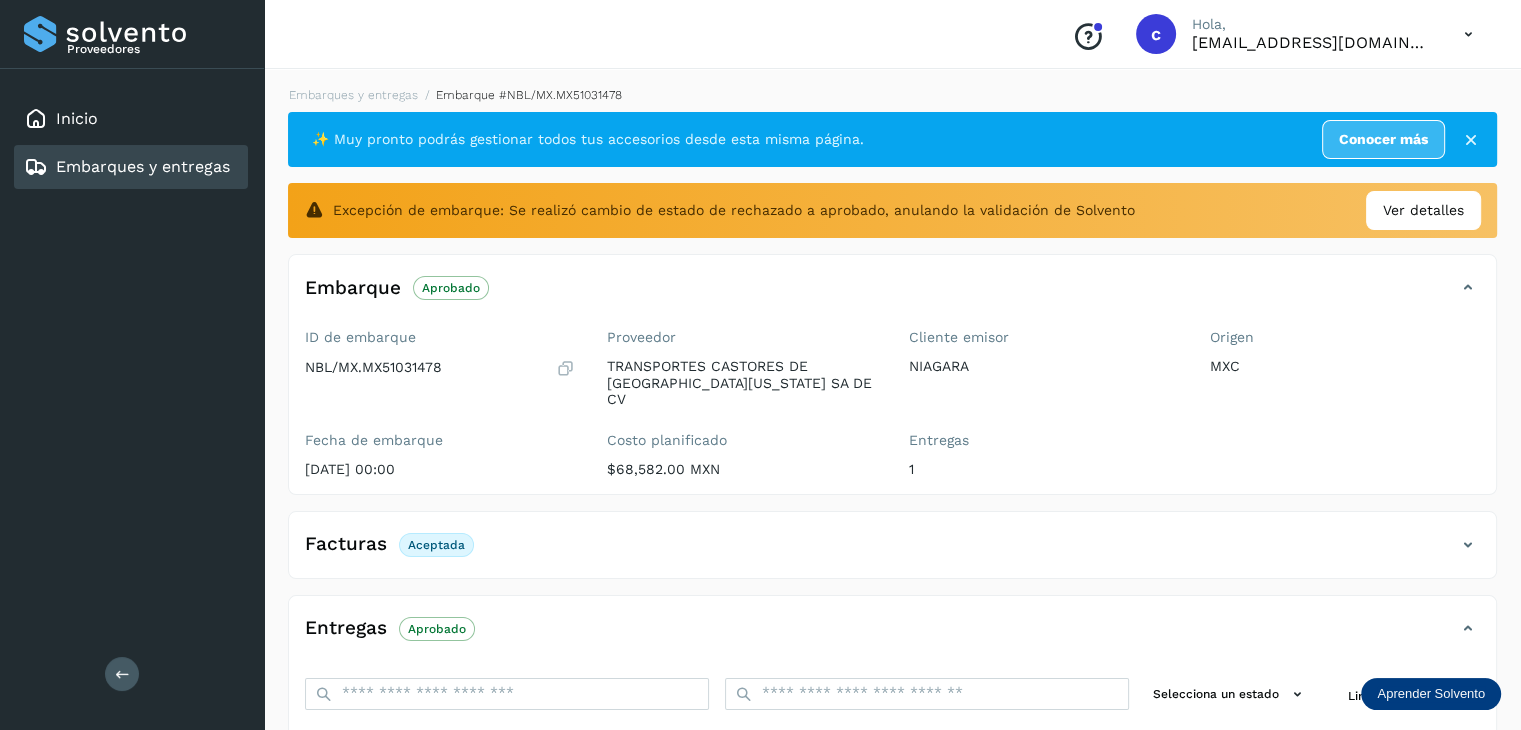type 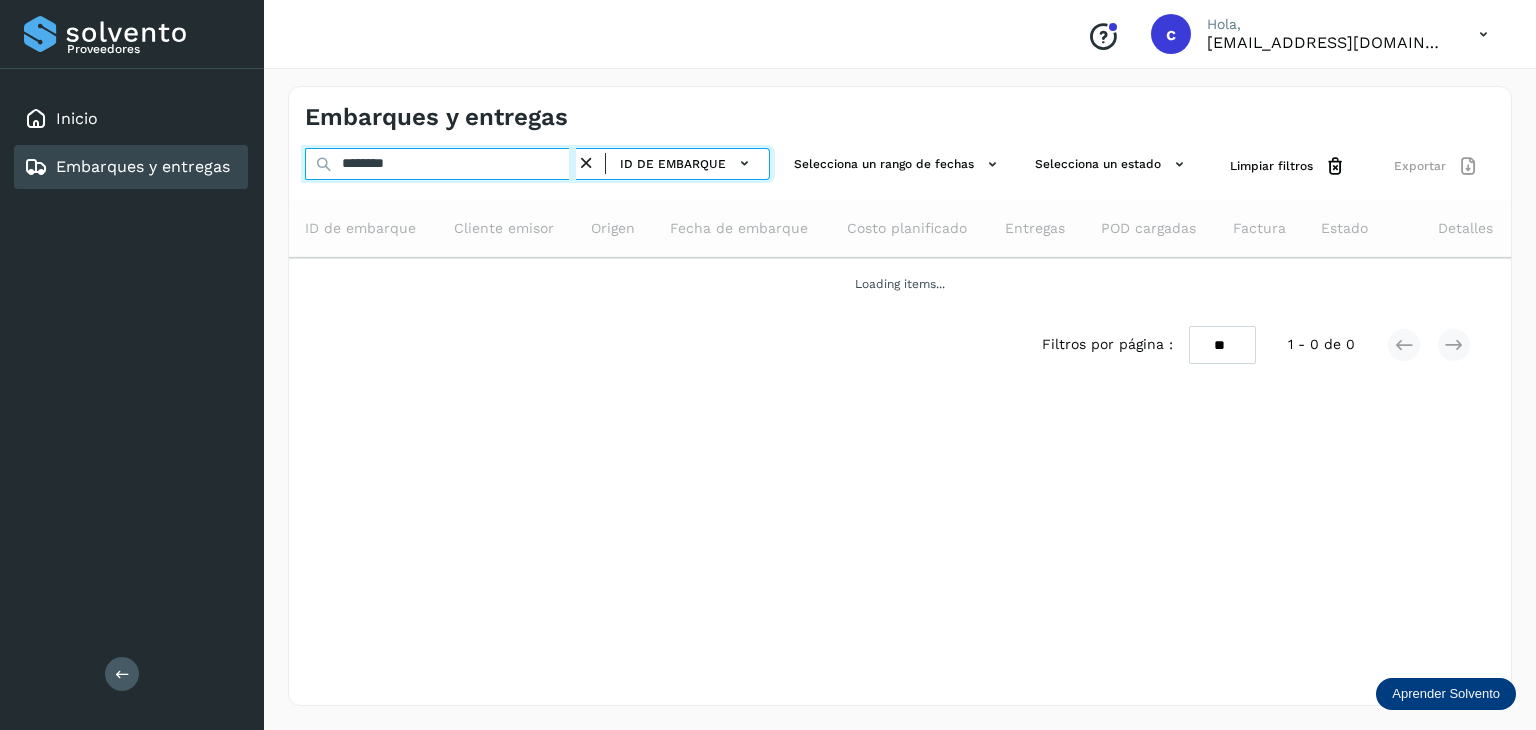 click on "Proveedores Inicio Embarques y entregas Salir
Conoce nuestros beneficios
c Hola, [EMAIL_ADDRESS][DOMAIN_NAME] Embarques y entregas ******** ID de embarque Selecciona un rango de fechas  Selecciona un estado Limpiar filtros Exportar ID de embarque Cliente emisor Origen Fecha de embarque Costo planificado Entregas POD cargadas Factura Estado Detalles Loading items... Filtros por página : ** ** ** 1 - 0 de 0" 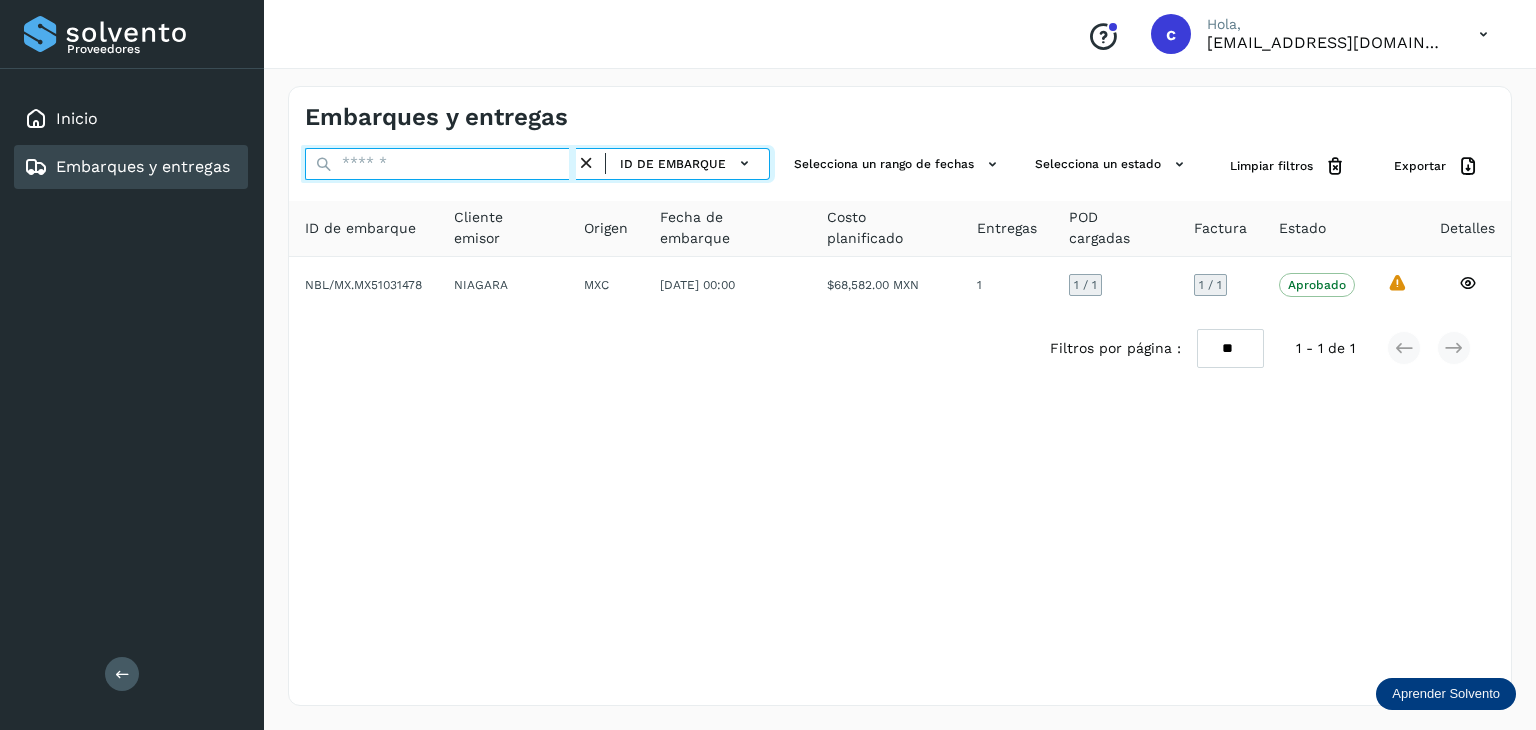 paste on "********" 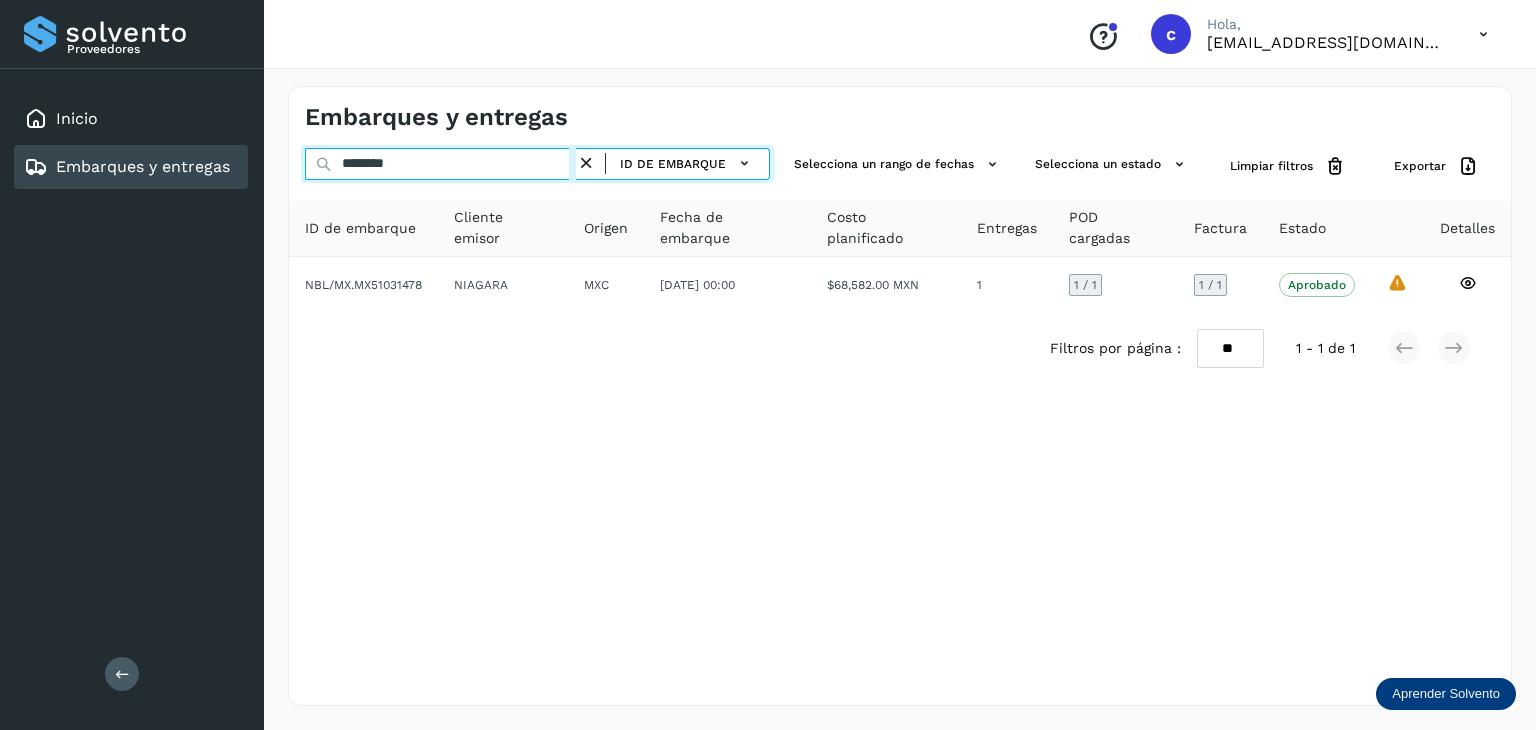 type on "********" 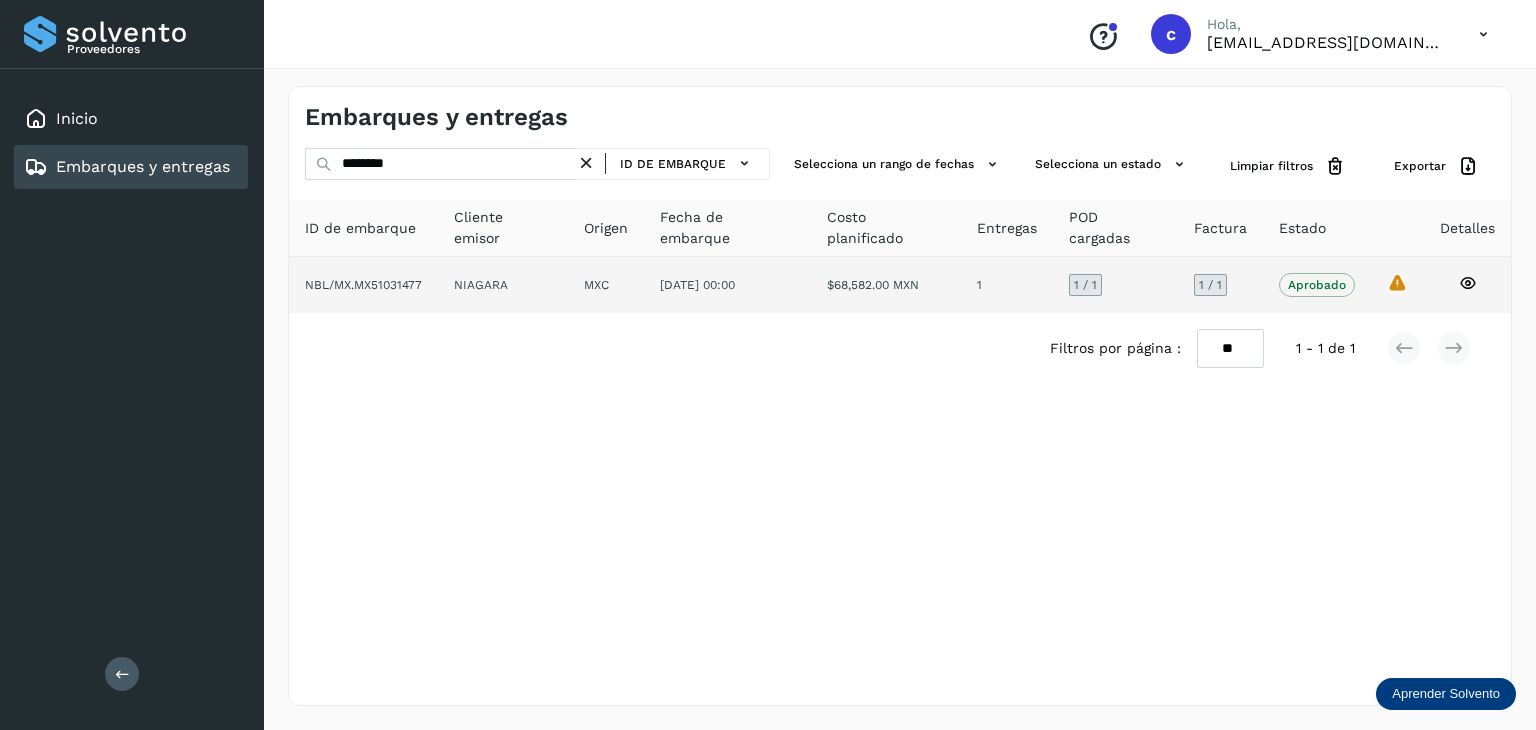 click 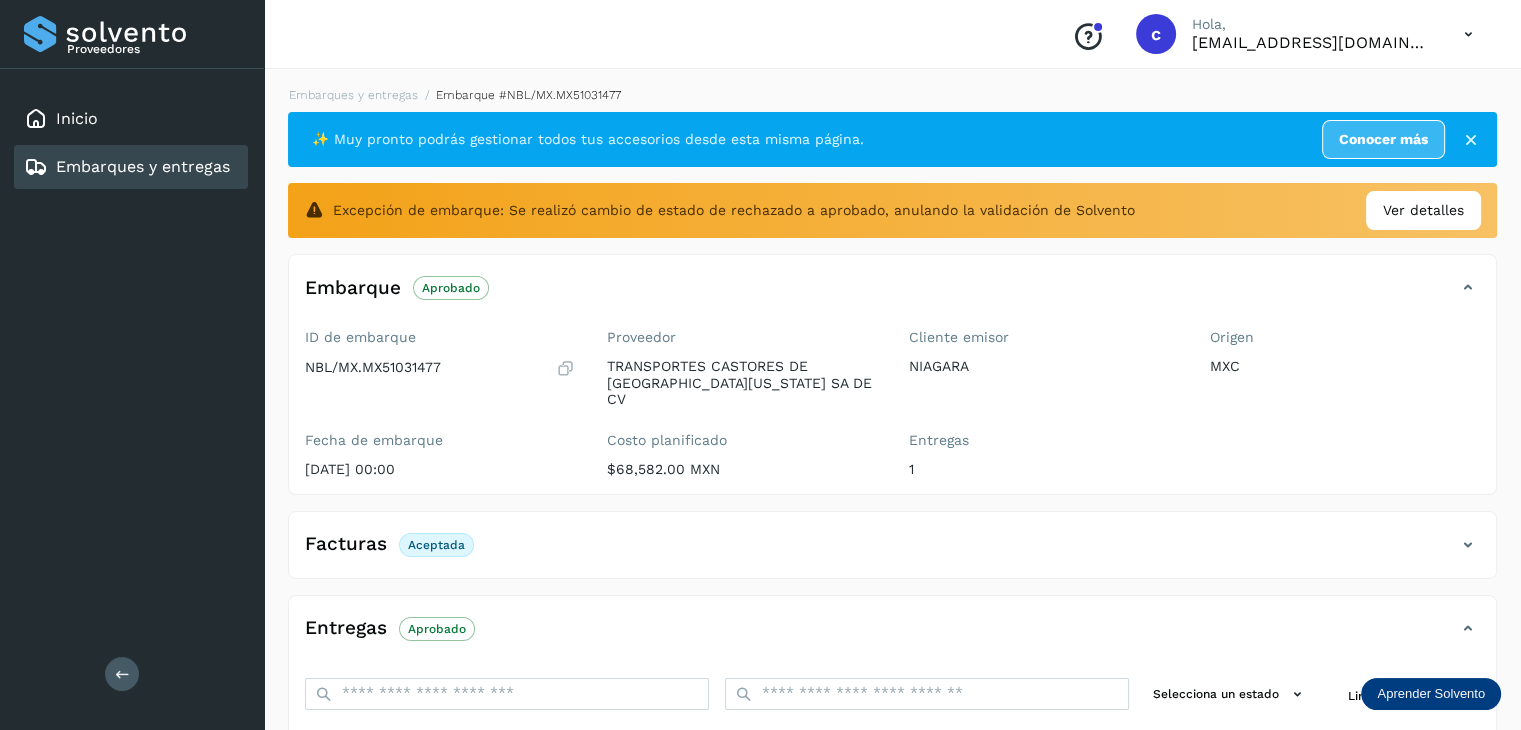 scroll, scrollTop: 300, scrollLeft: 0, axis: vertical 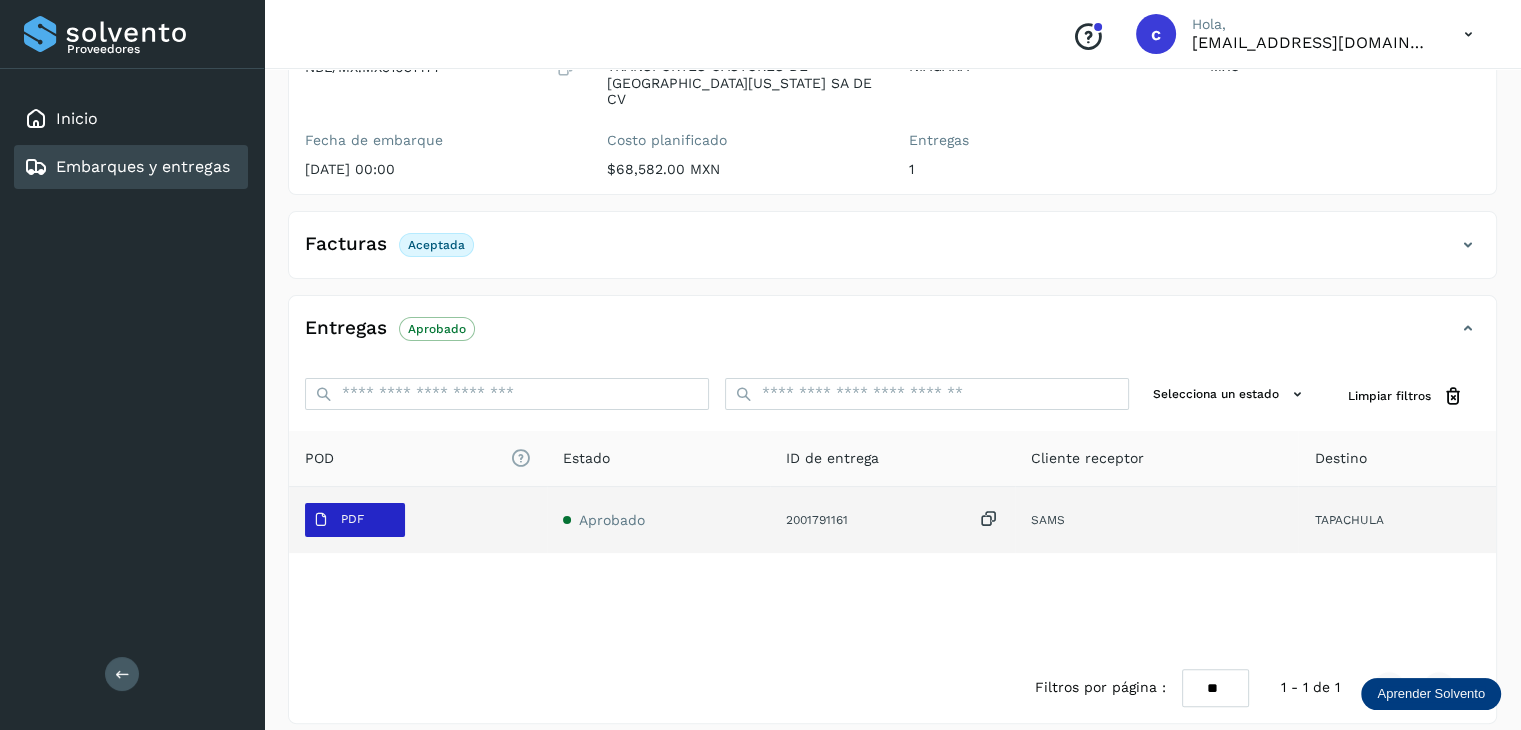 click on "PDF" at bounding box center (338, 520) 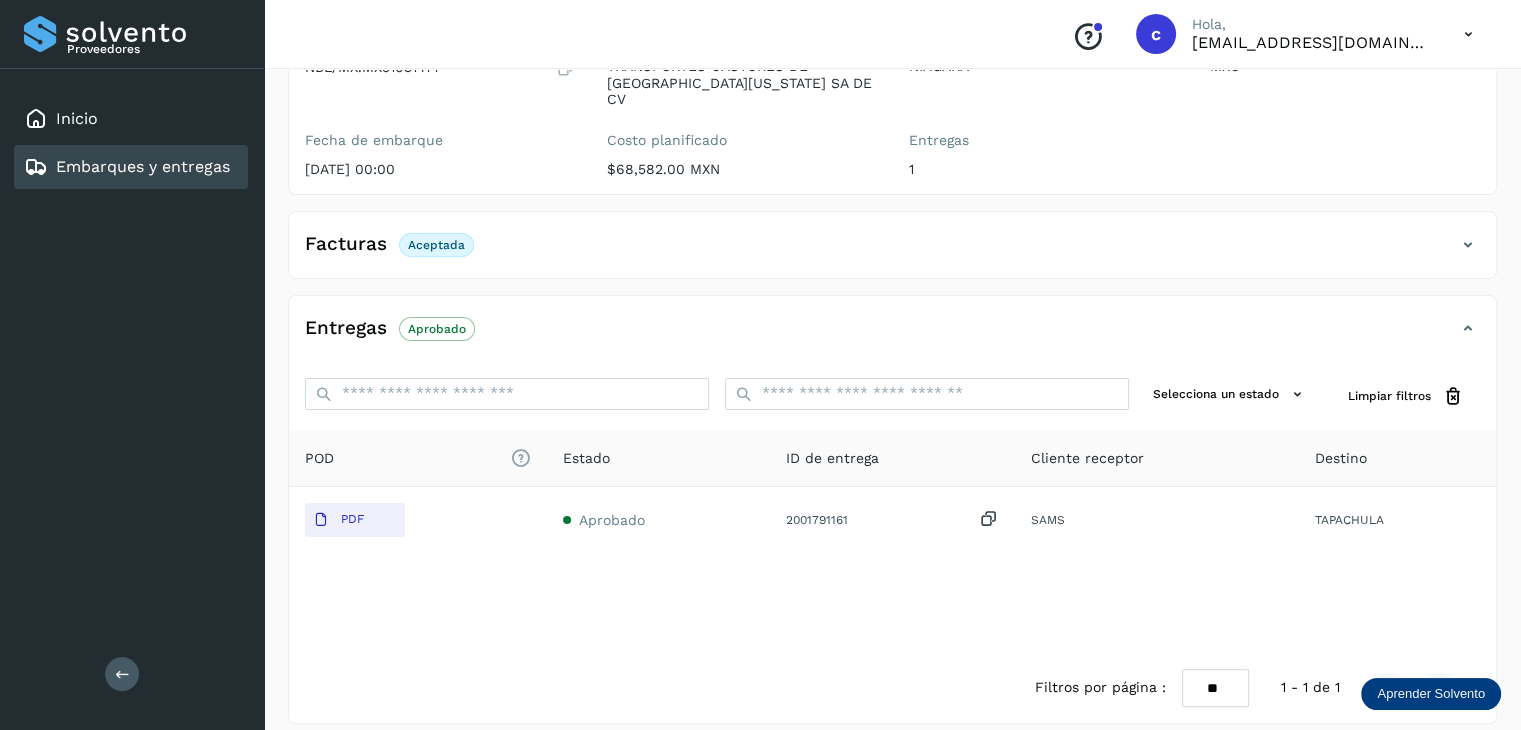 type 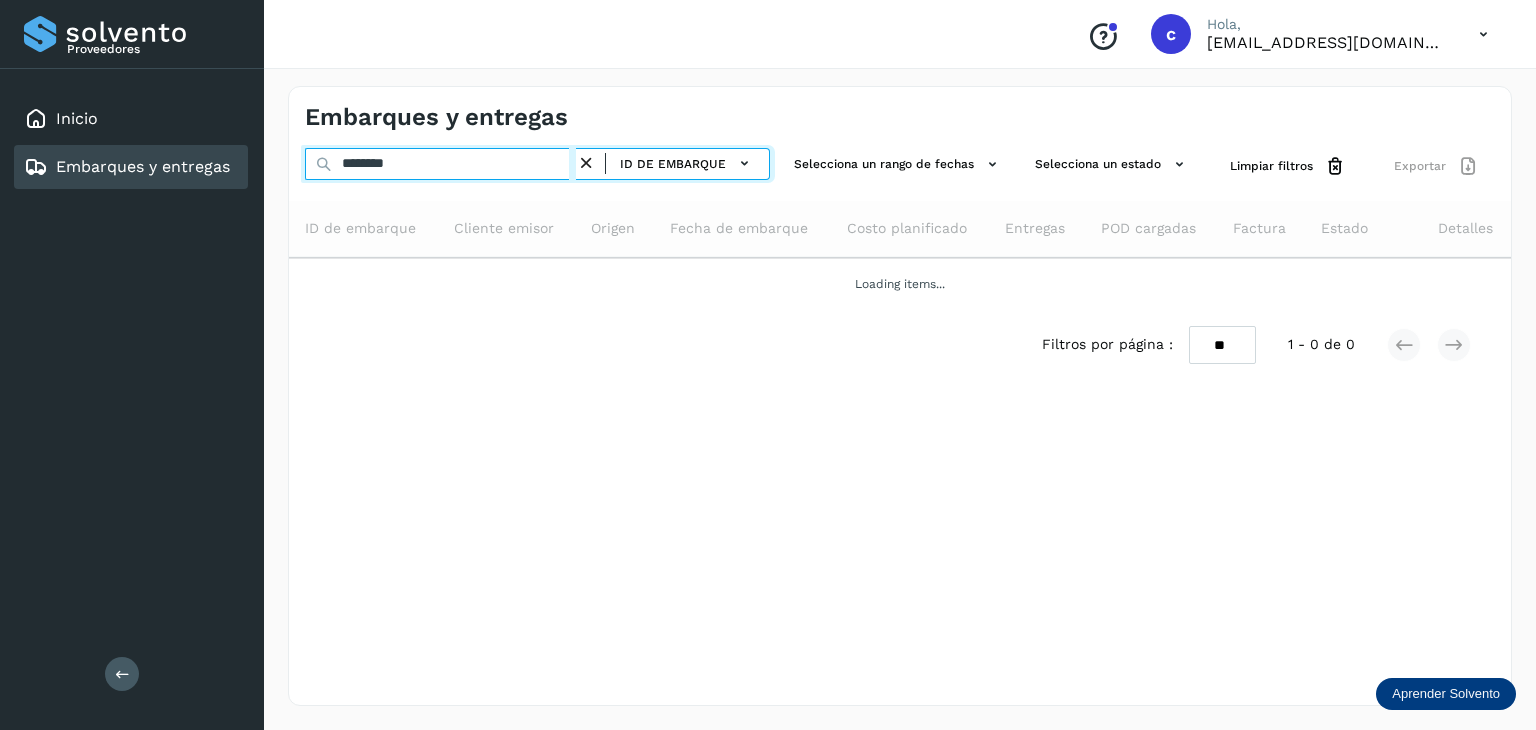 drag, startPoint x: 332, startPoint y: 167, endPoint x: 248, endPoint y: 154, distance: 85 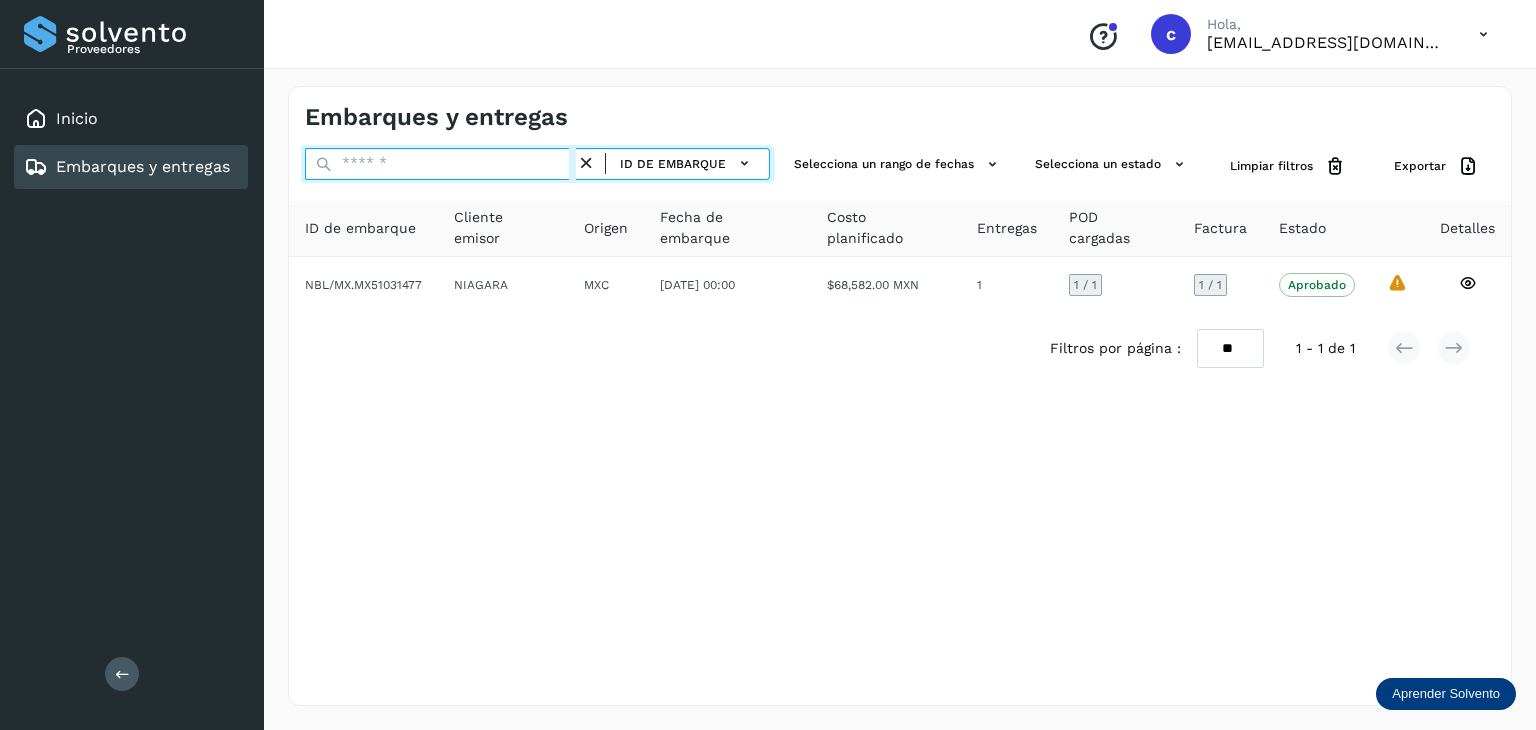 paste on "********" 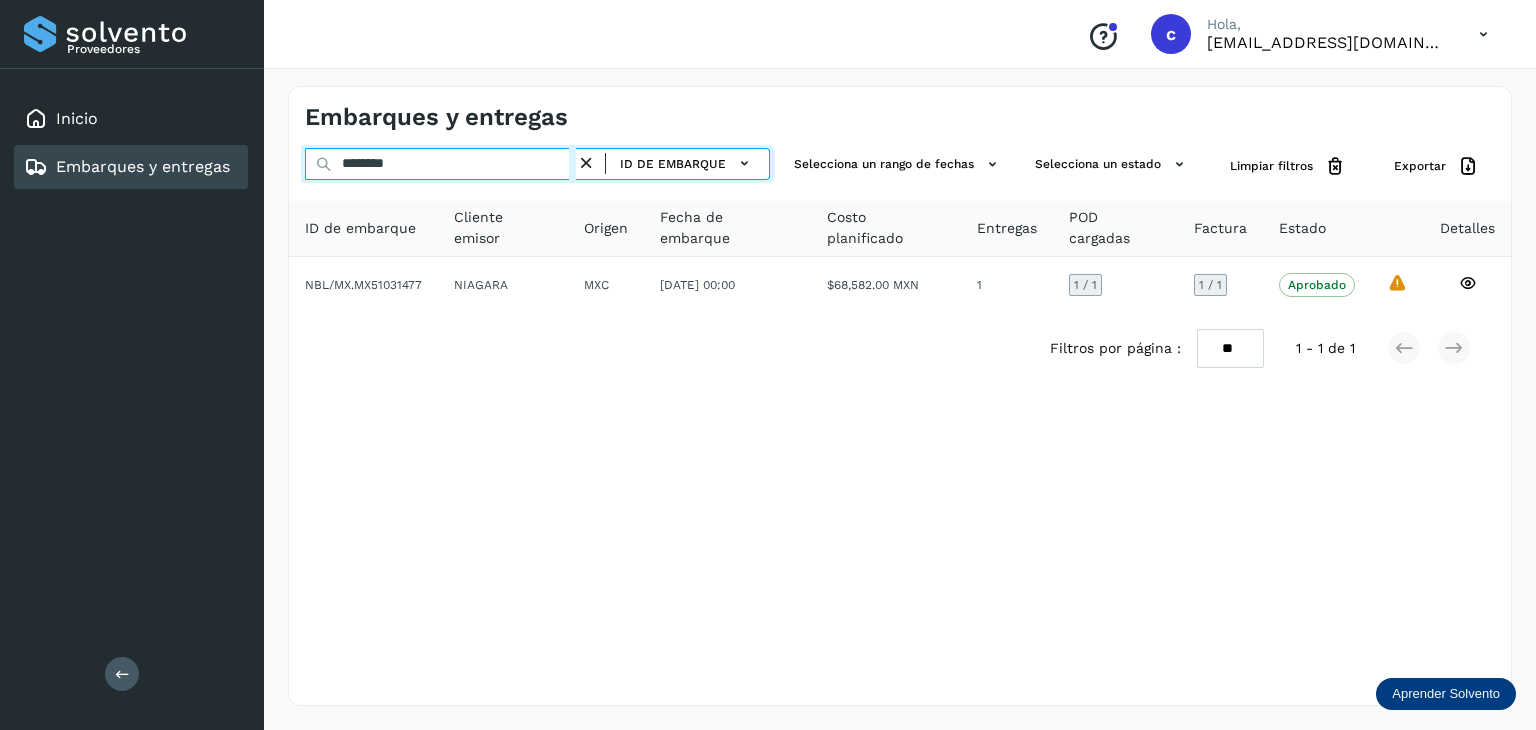 type on "********" 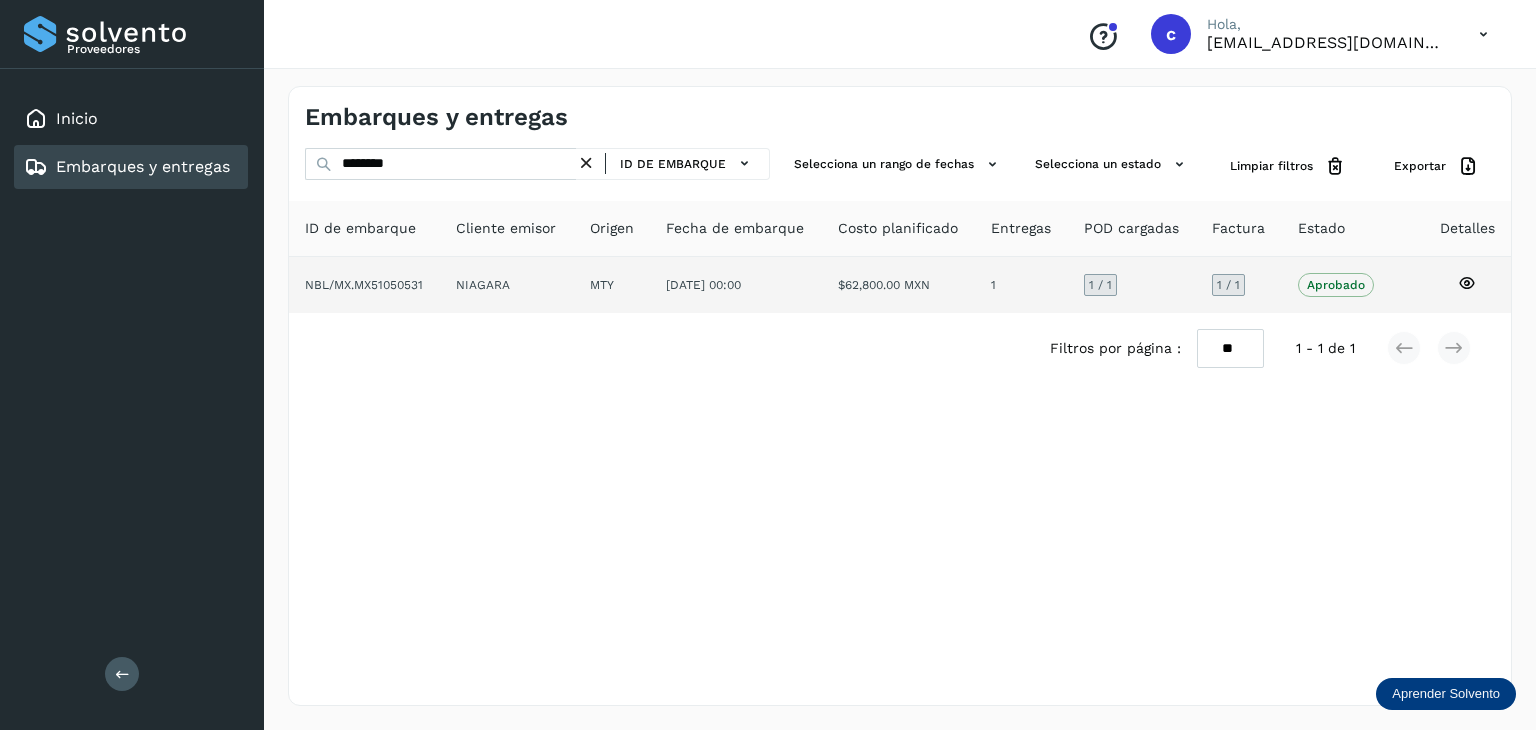 click 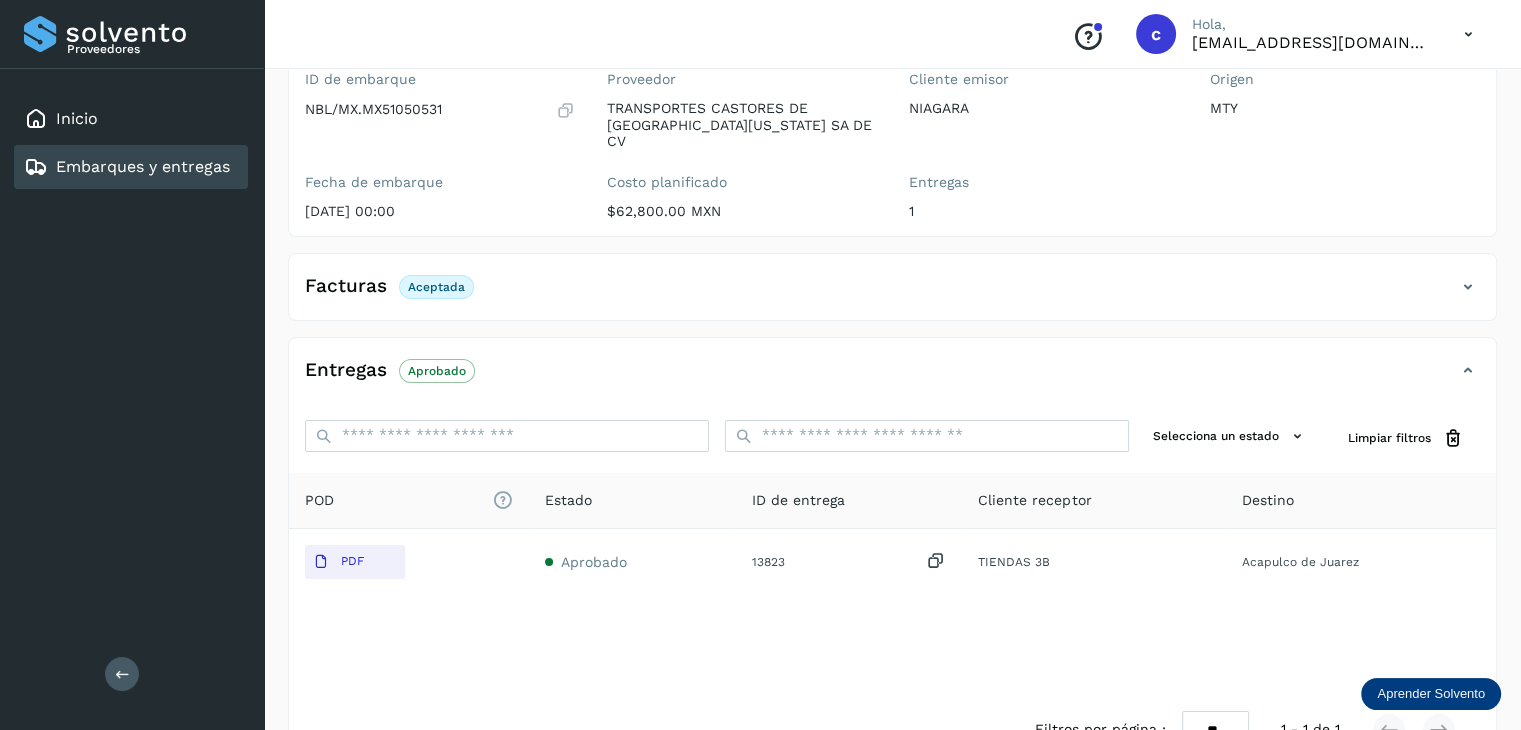 scroll, scrollTop: 200, scrollLeft: 0, axis: vertical 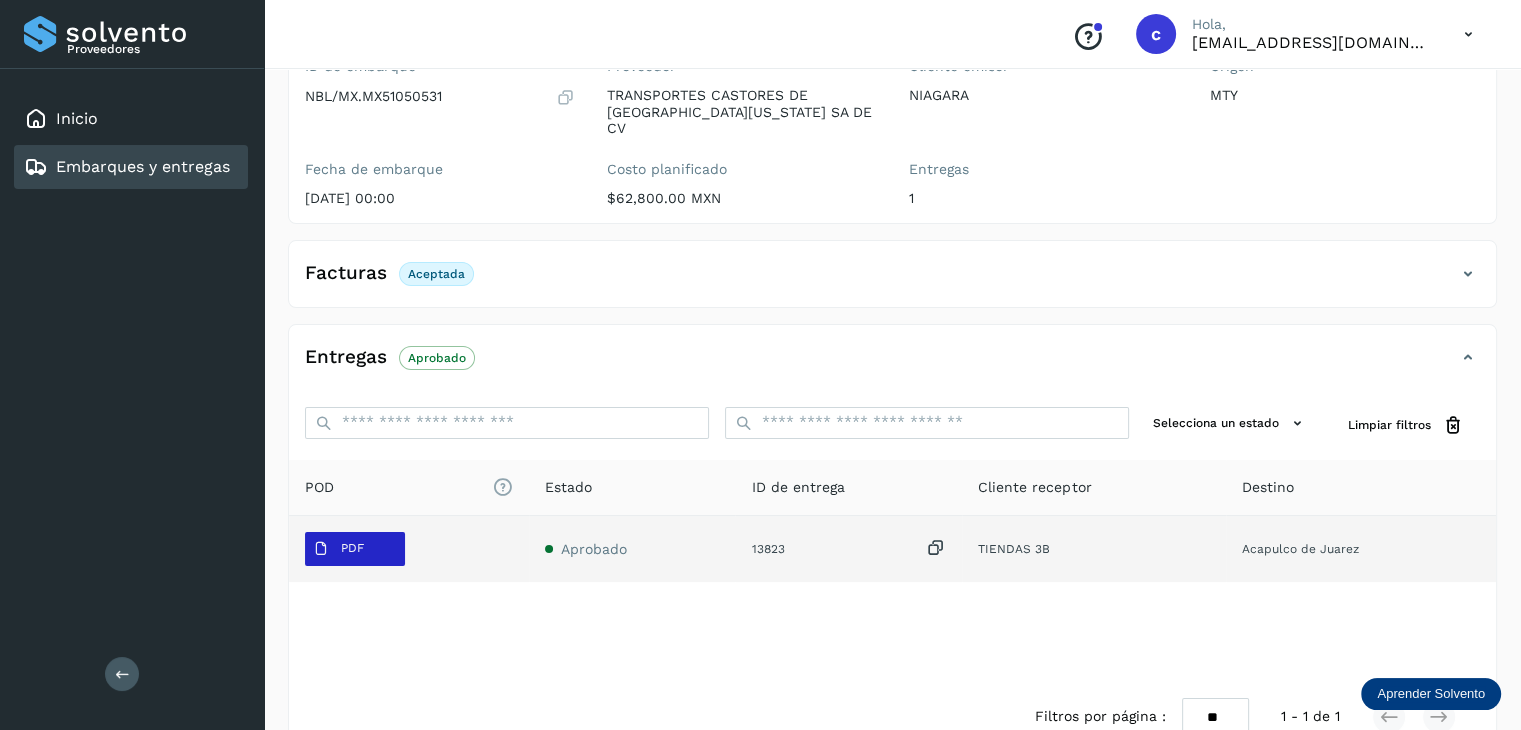 click on "PDF" at bounding box center [355, 549] 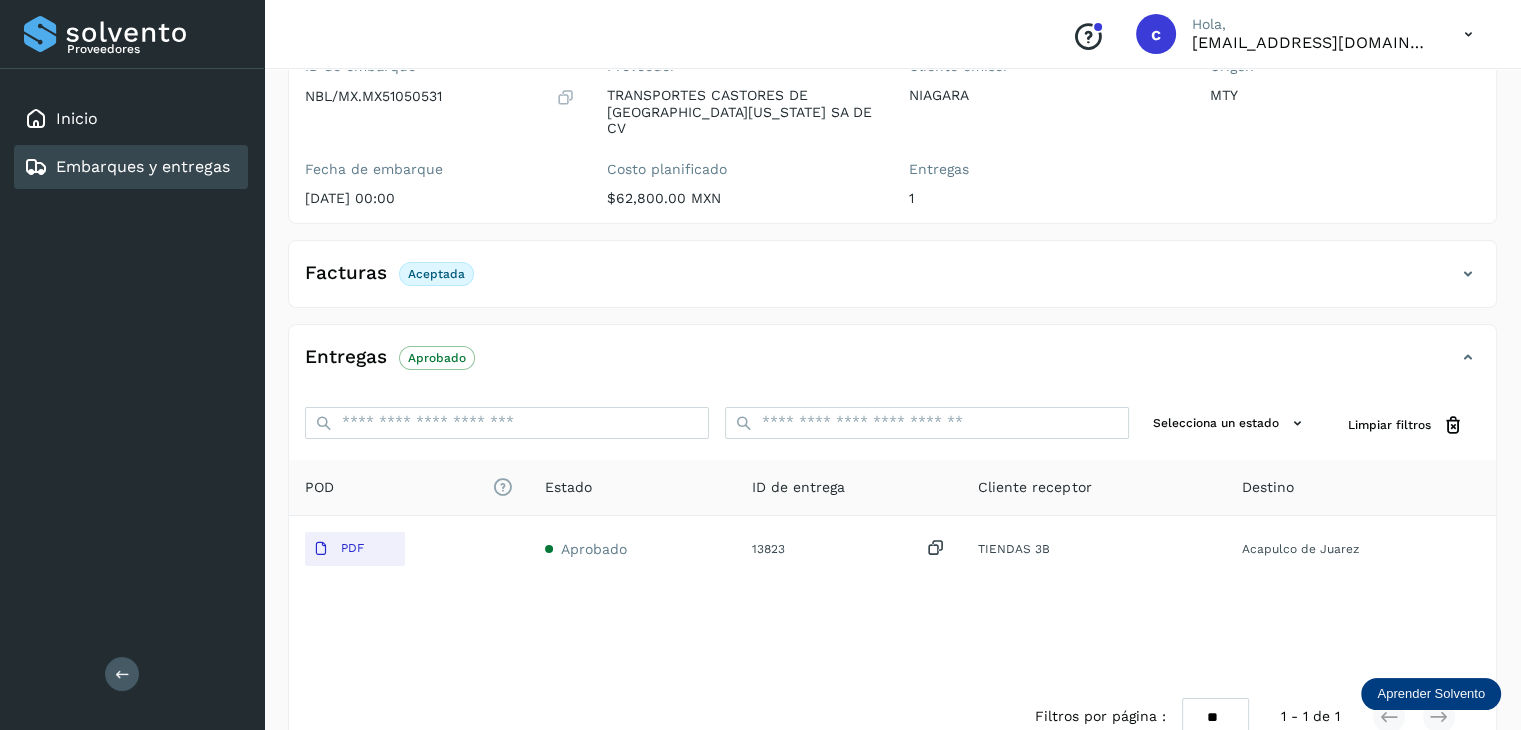click on "Embarques y entregas" at bounding box center (143, 166) 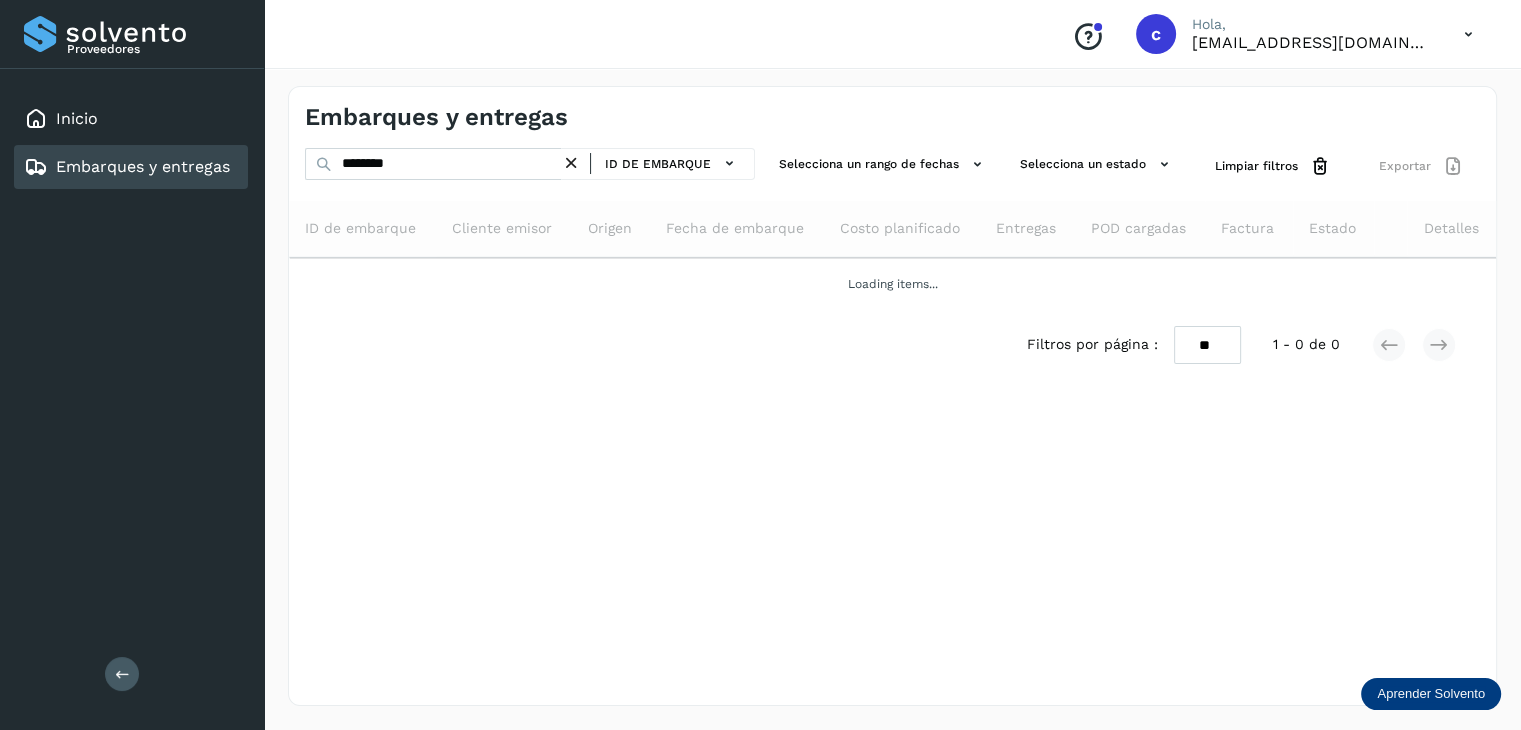 scroll, scrollTop: 0, scrollLeft: 0, axis: both 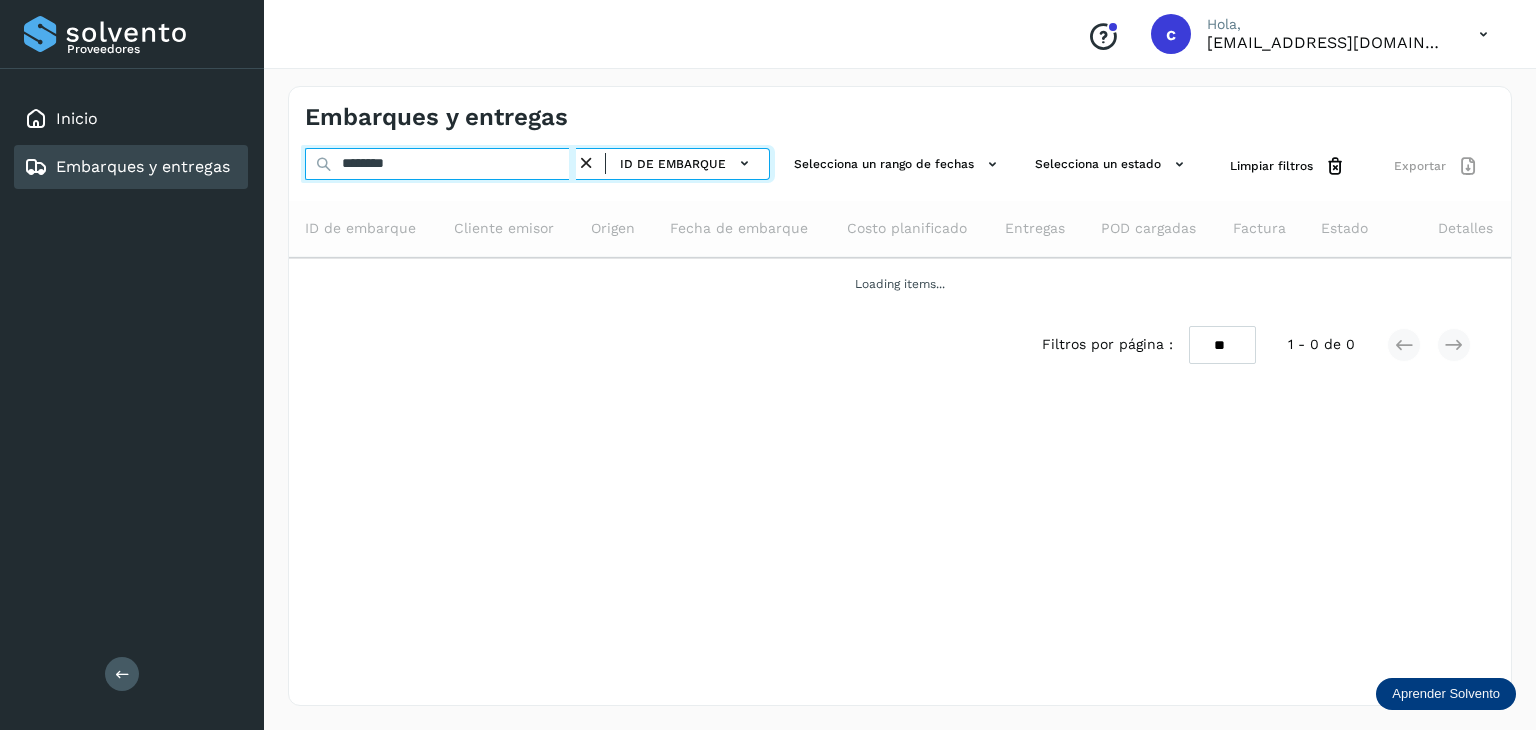 drag, startPoint x: 408, startPoint y: 167, endPoint x: 399, endPoint y: 199, distance: 33.24154 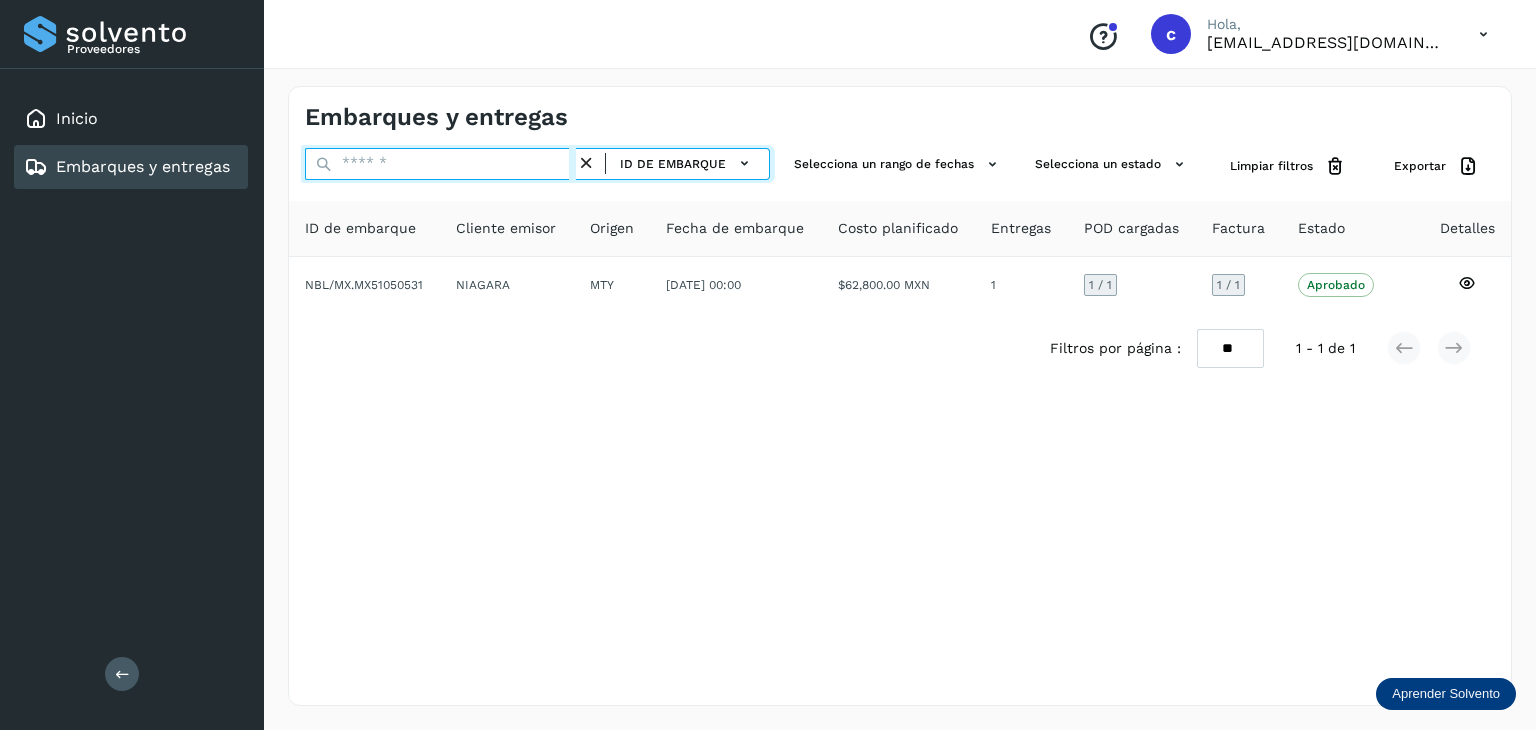 paste on "********" 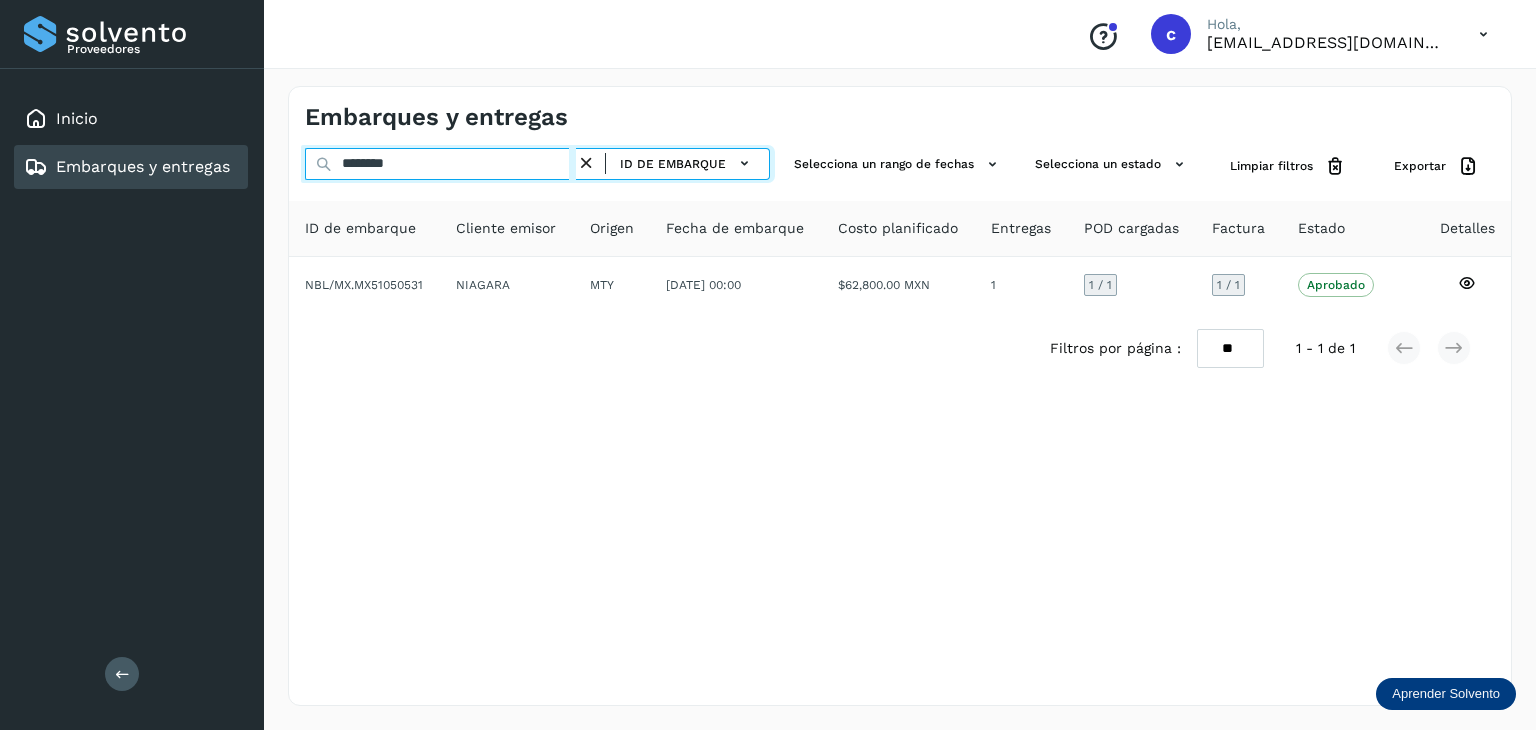 type on "********" 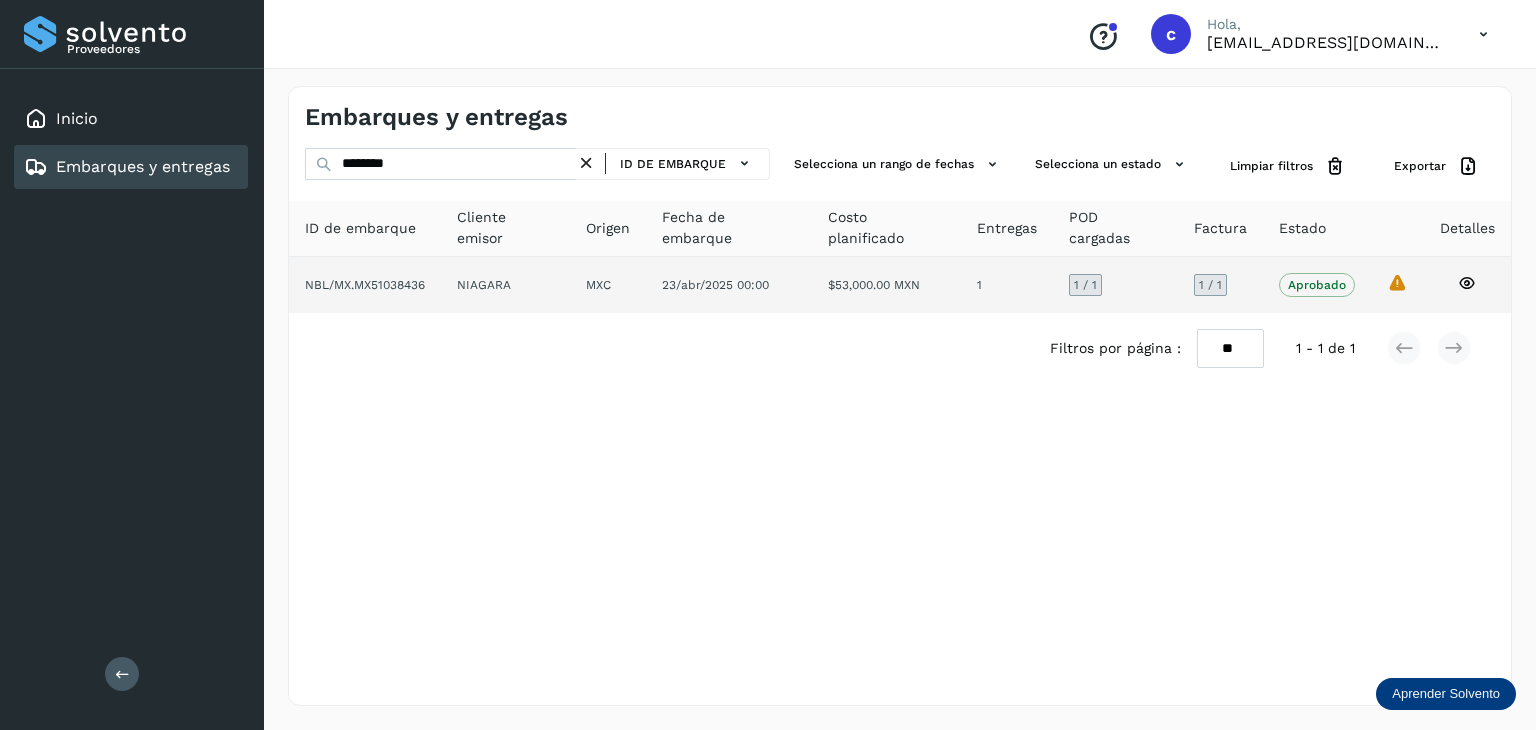 click 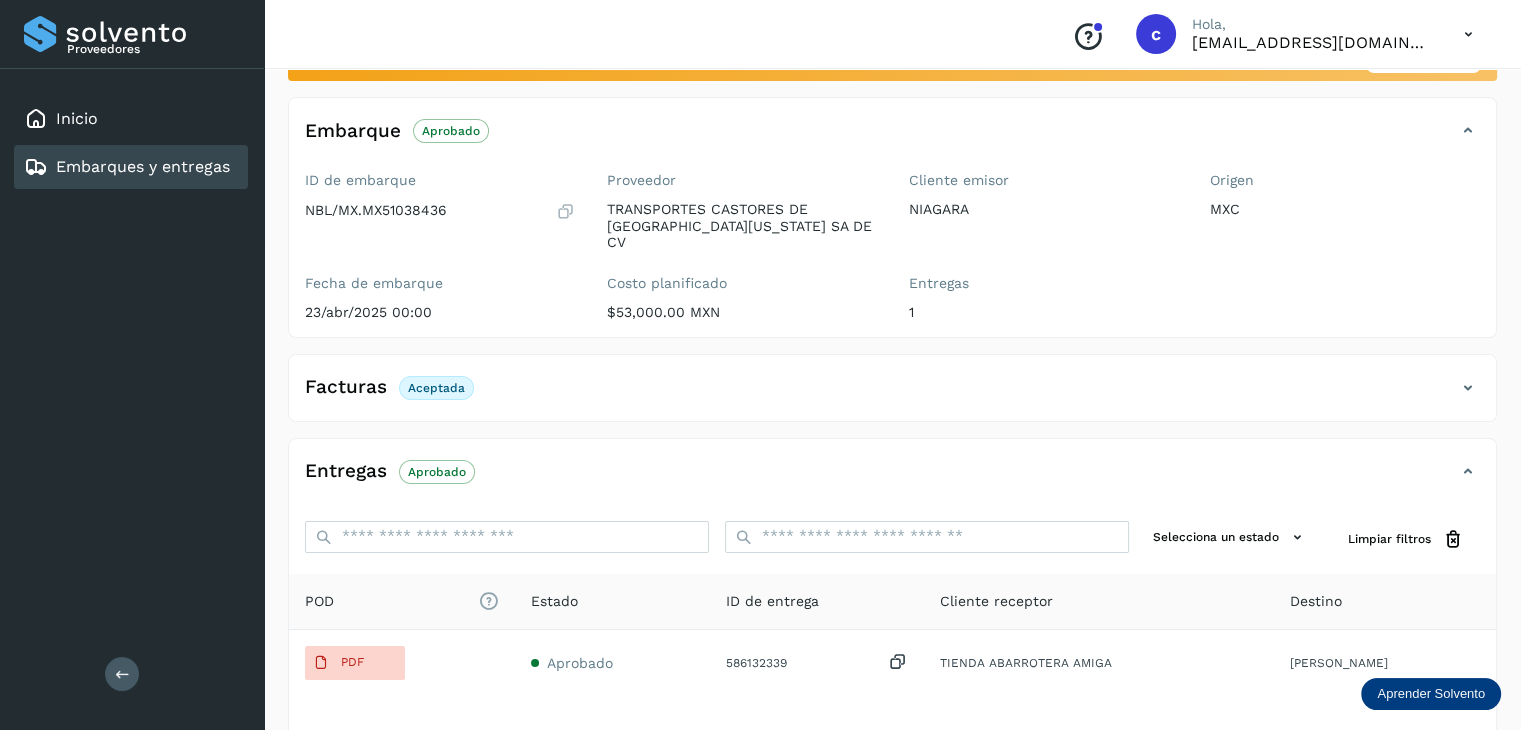 scroll, scrollTop: 300, scrollLeft: 0, axis: vertical 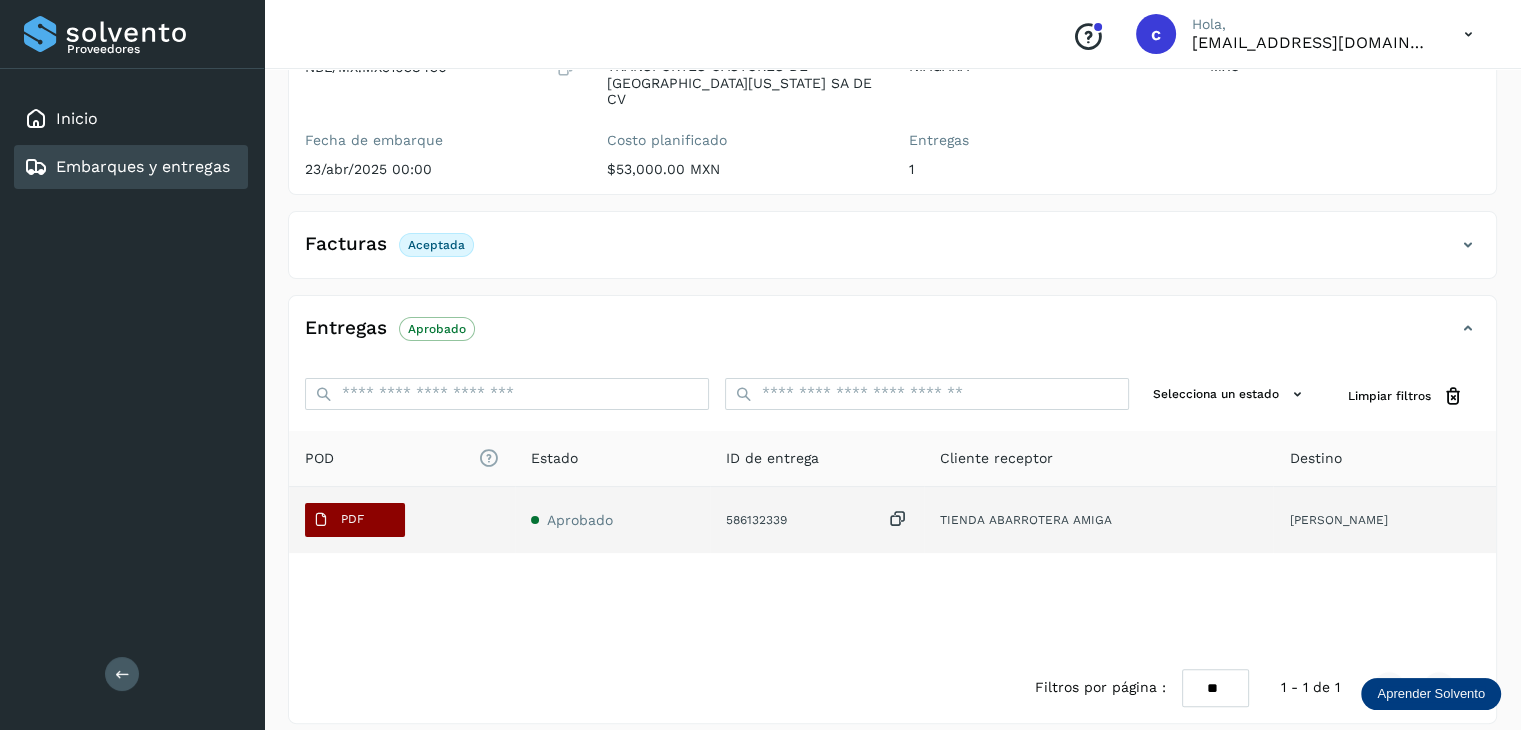 click on "PDF" at bounding box center (338, 520) 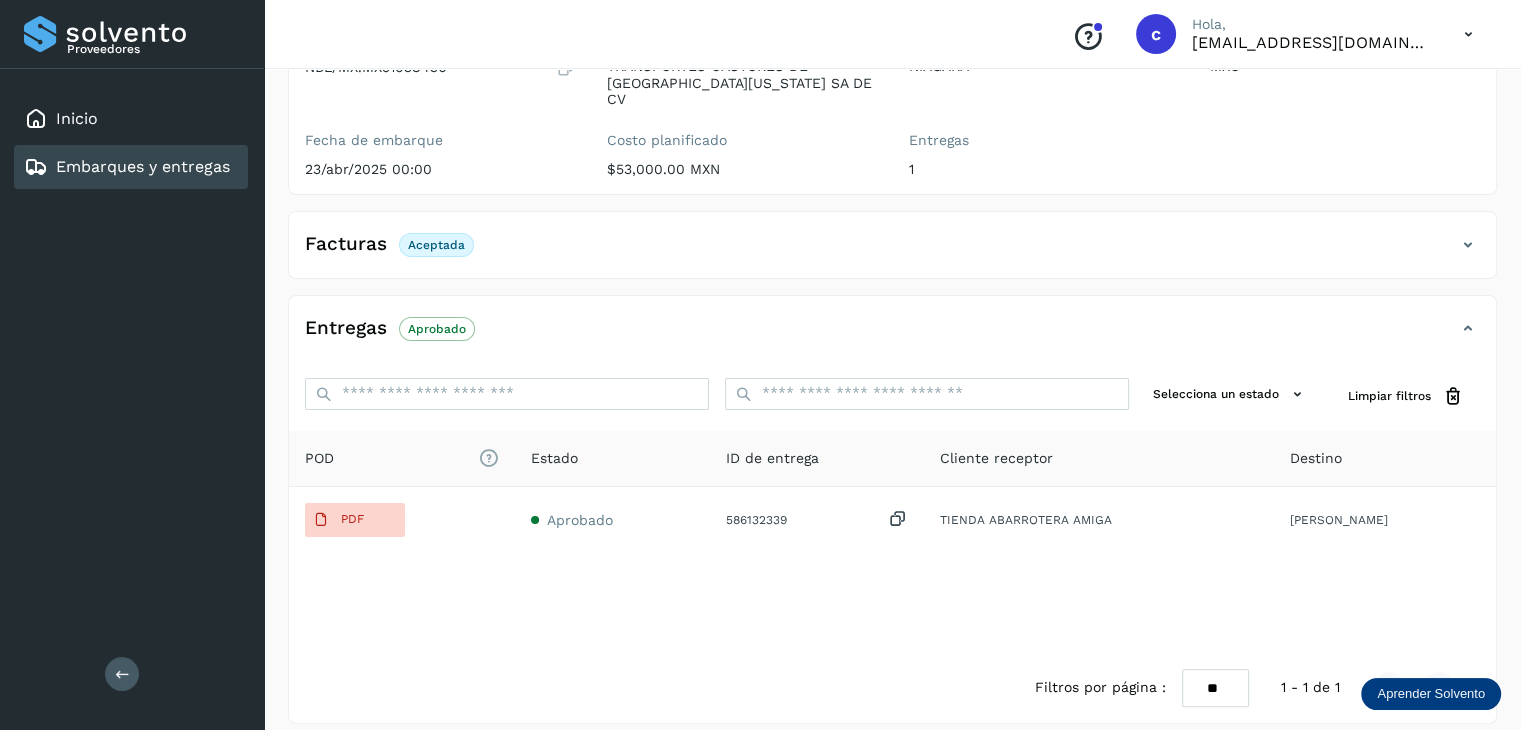 type 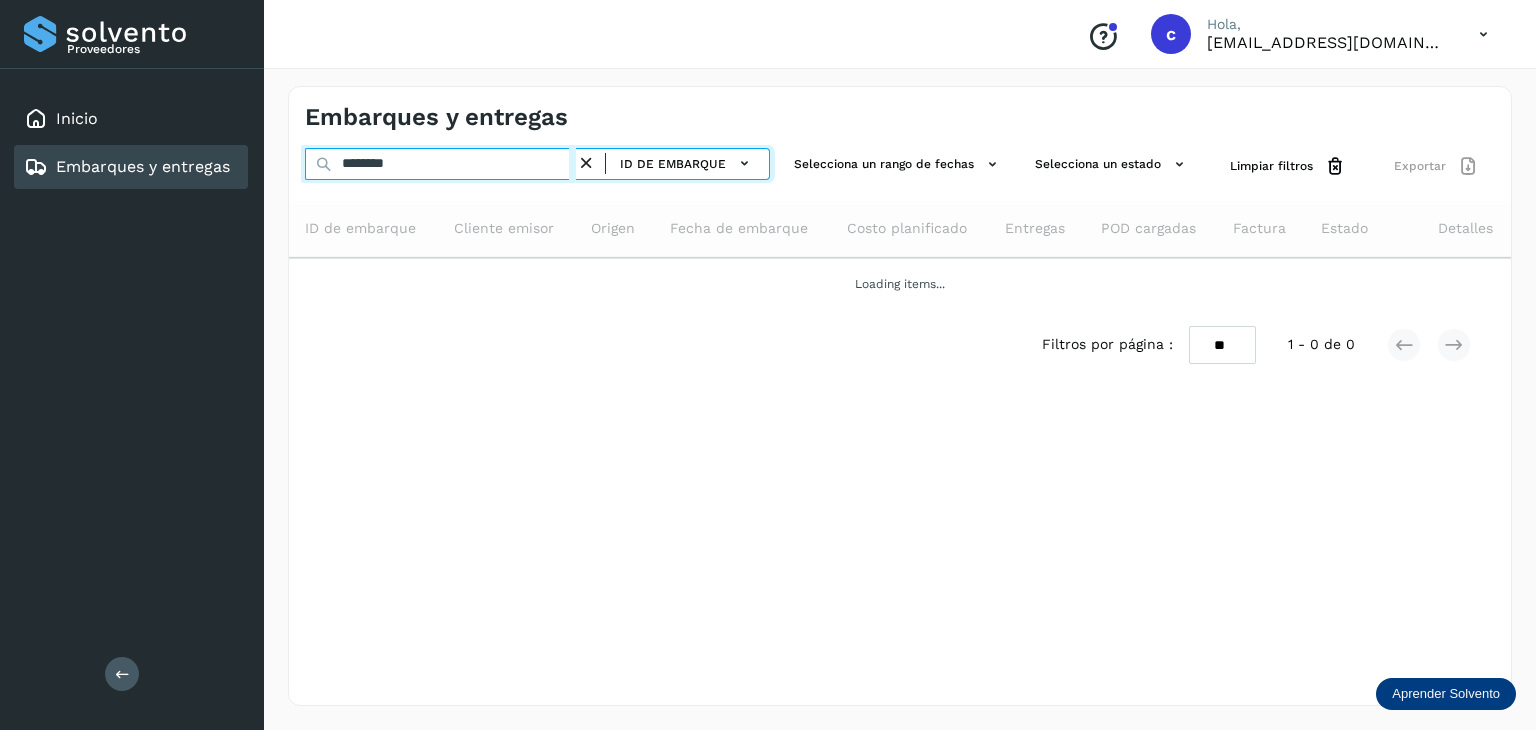 drag, startPoint x: 426, startPoint y: 166, endPoint x: 222, endPoint y: 161, distance: 204.06126 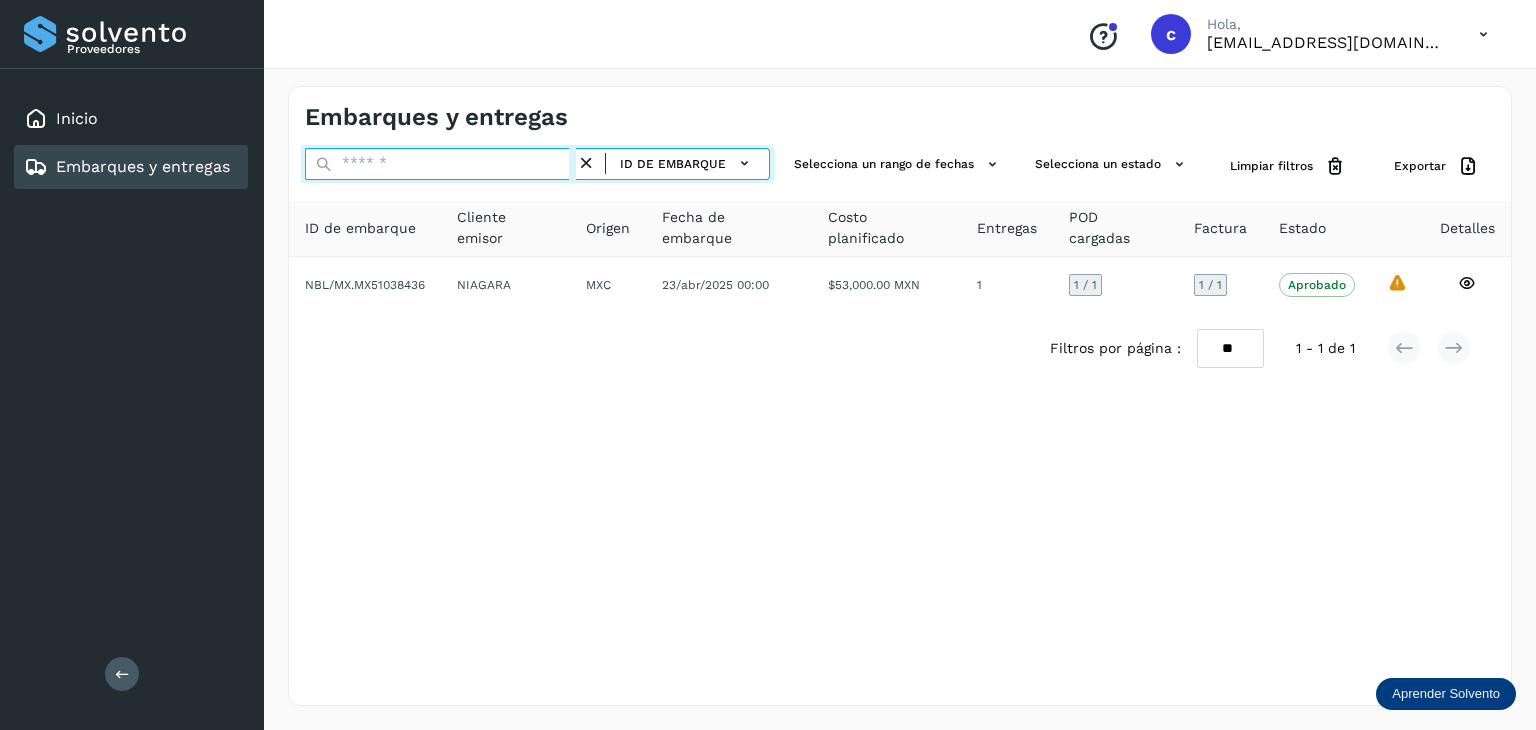 paste on "********" 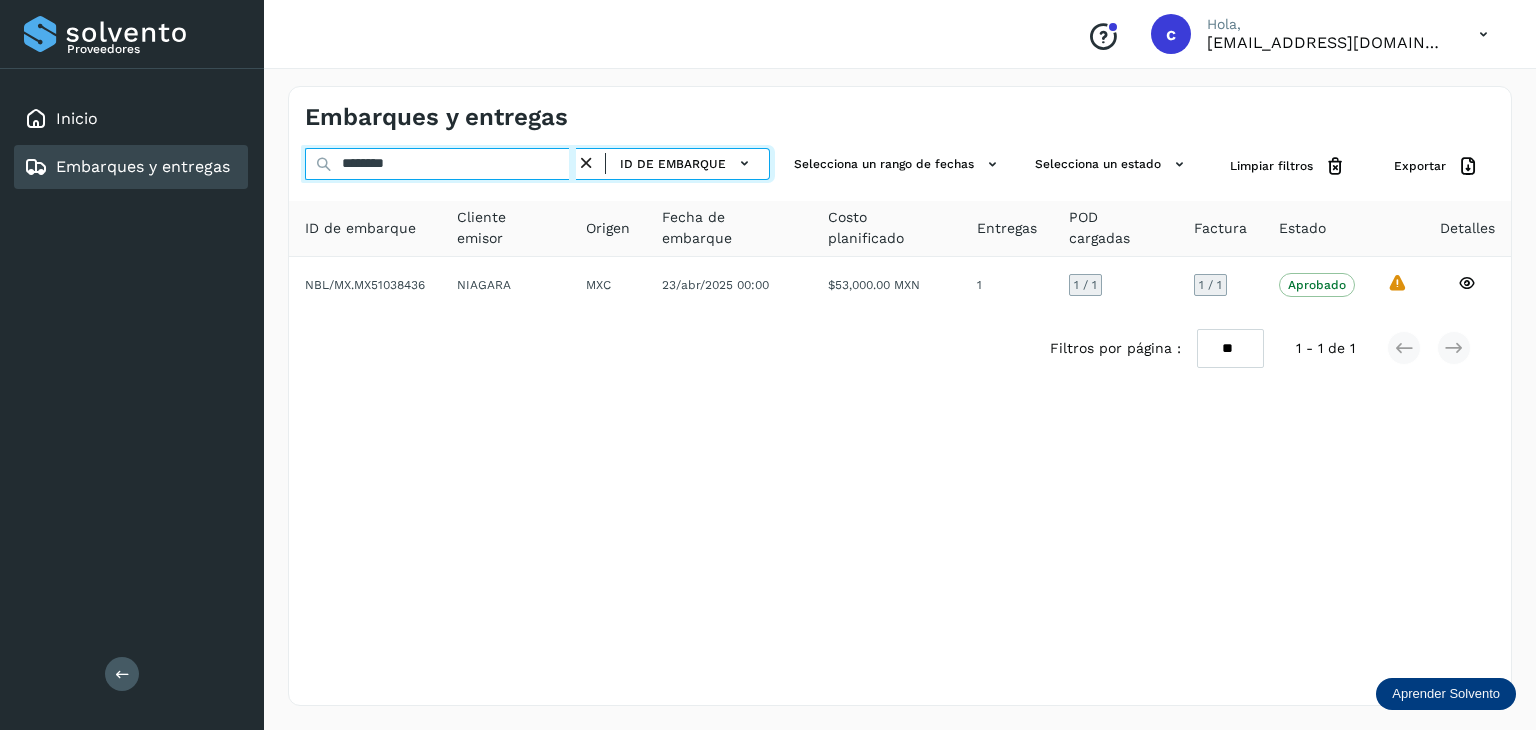 type on "********" 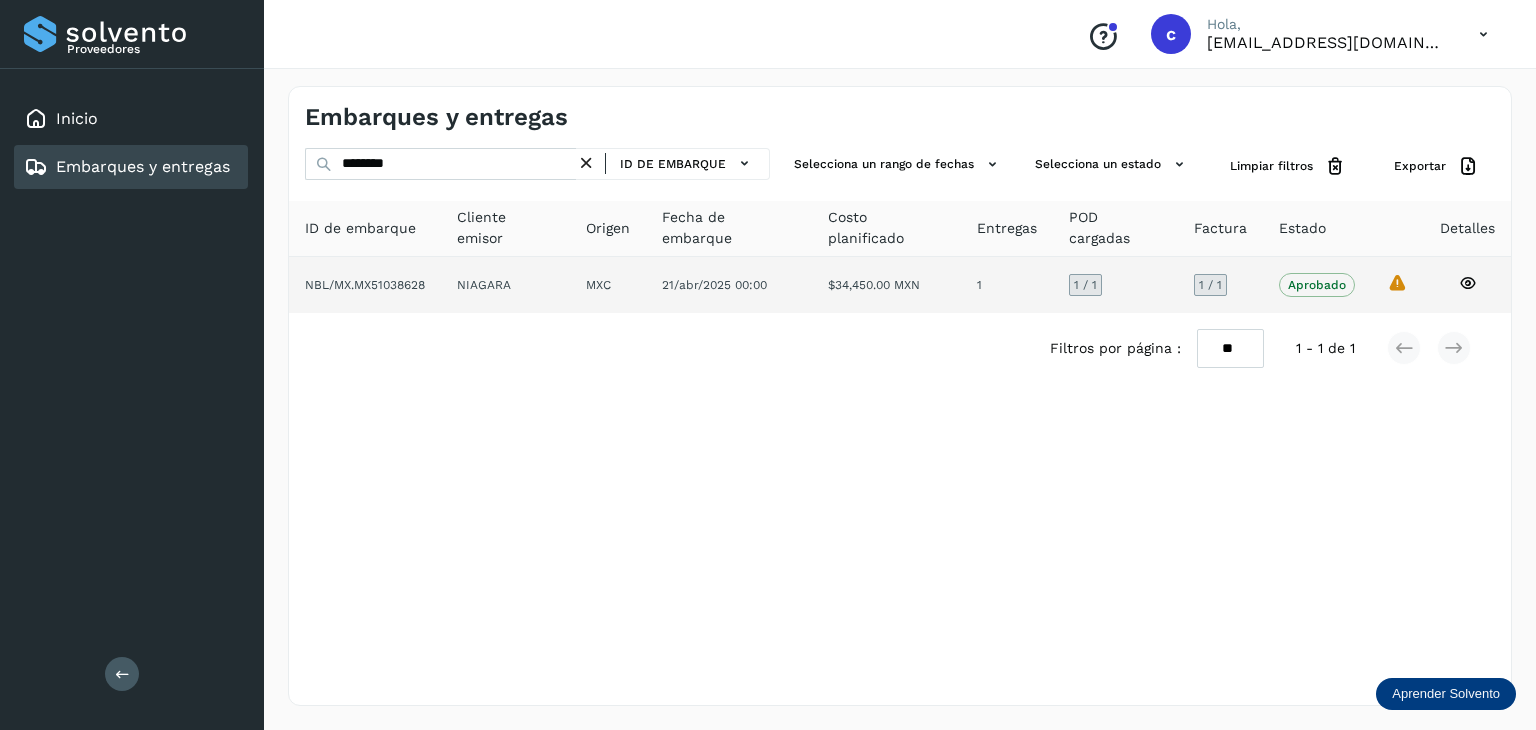 click 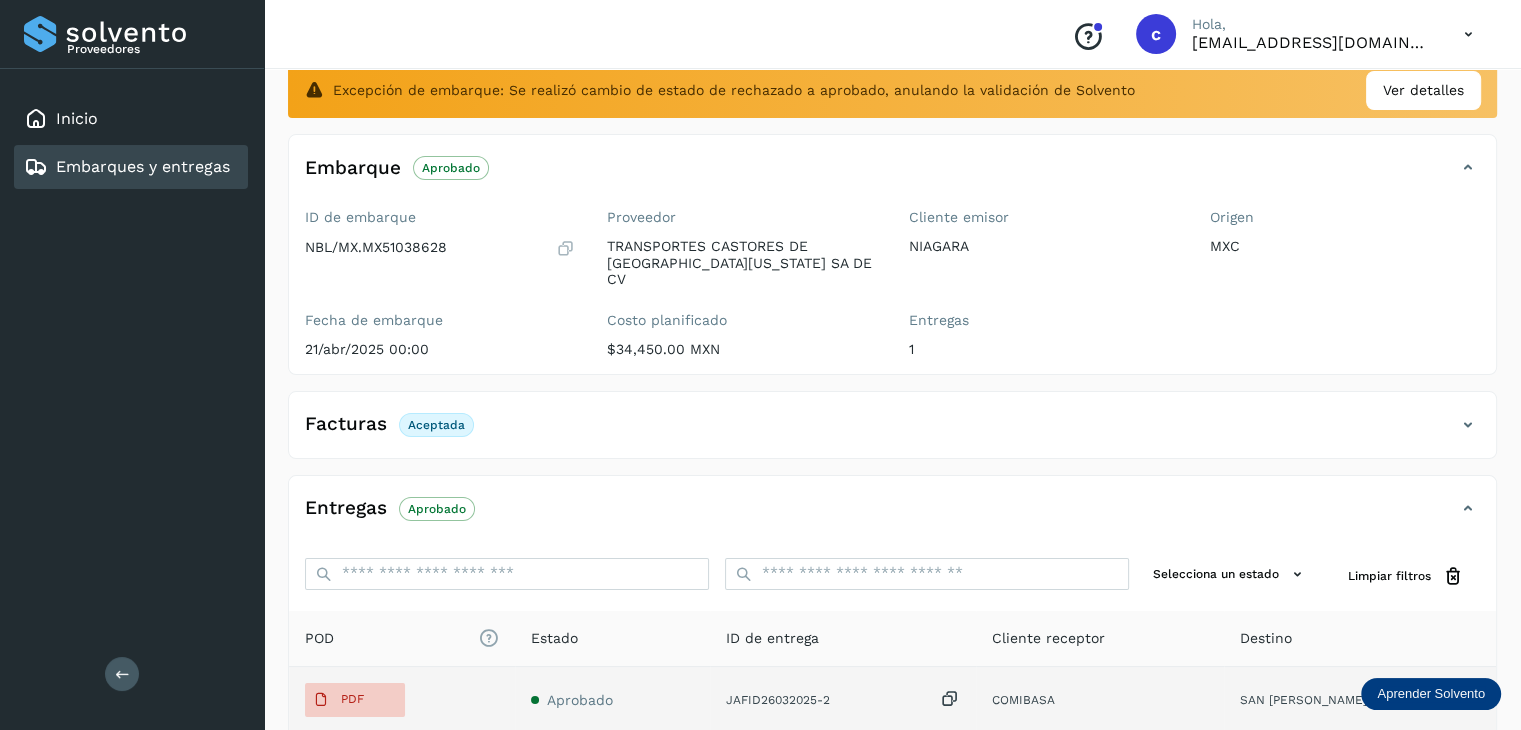 scroll, scrollTop: 300, scrollLeft: 0, axis: vertical 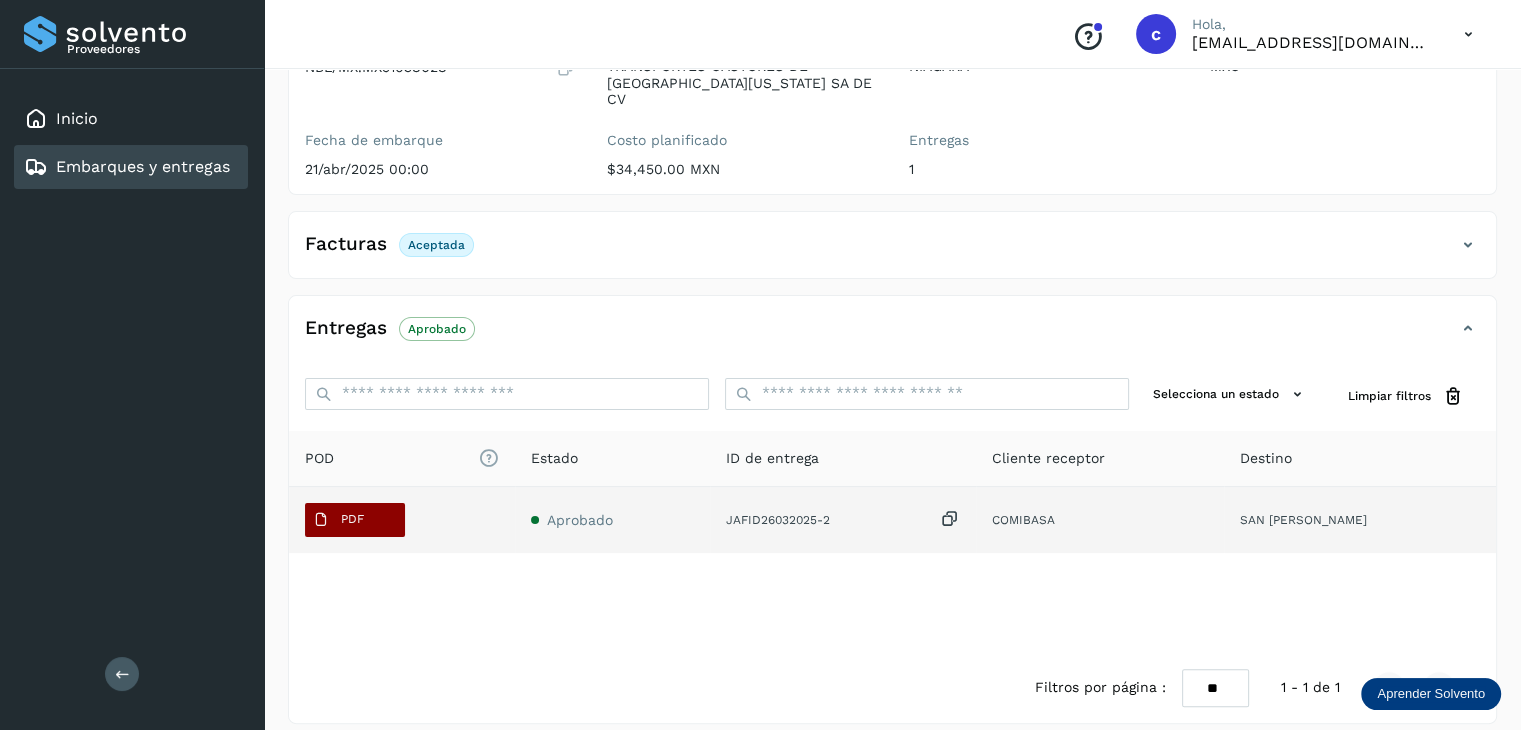 click on "PDF" at bounding box center [355, 520] 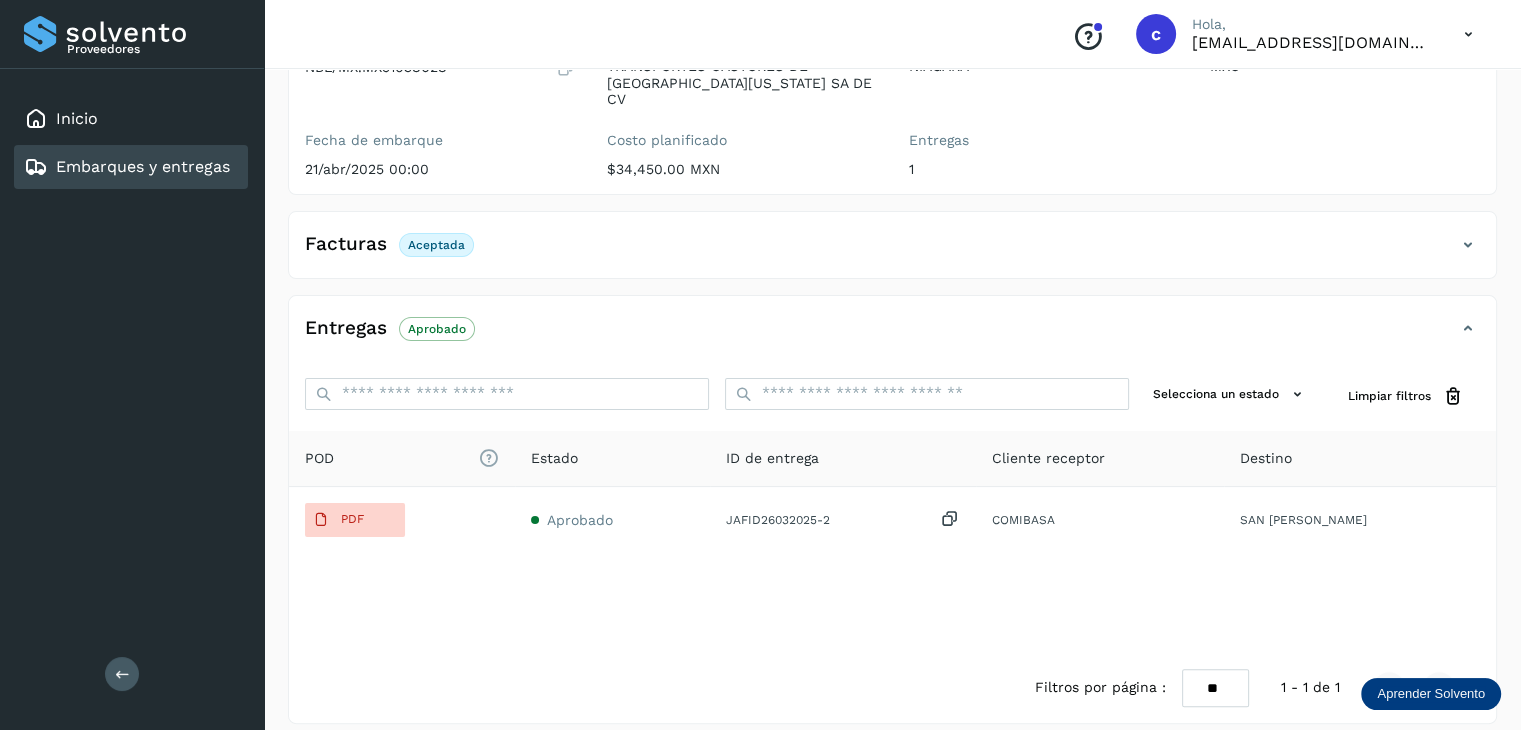 type 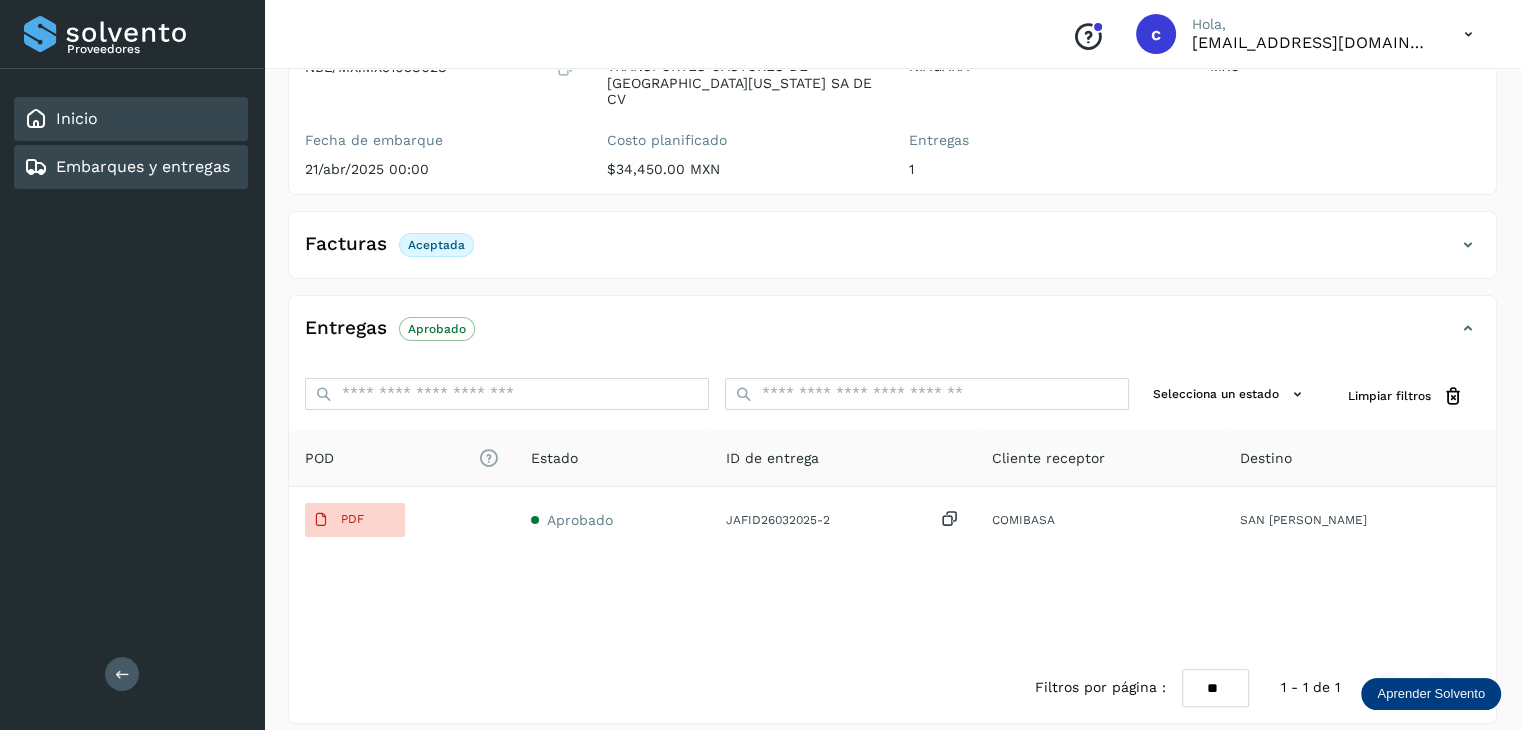 click on "Inicio" 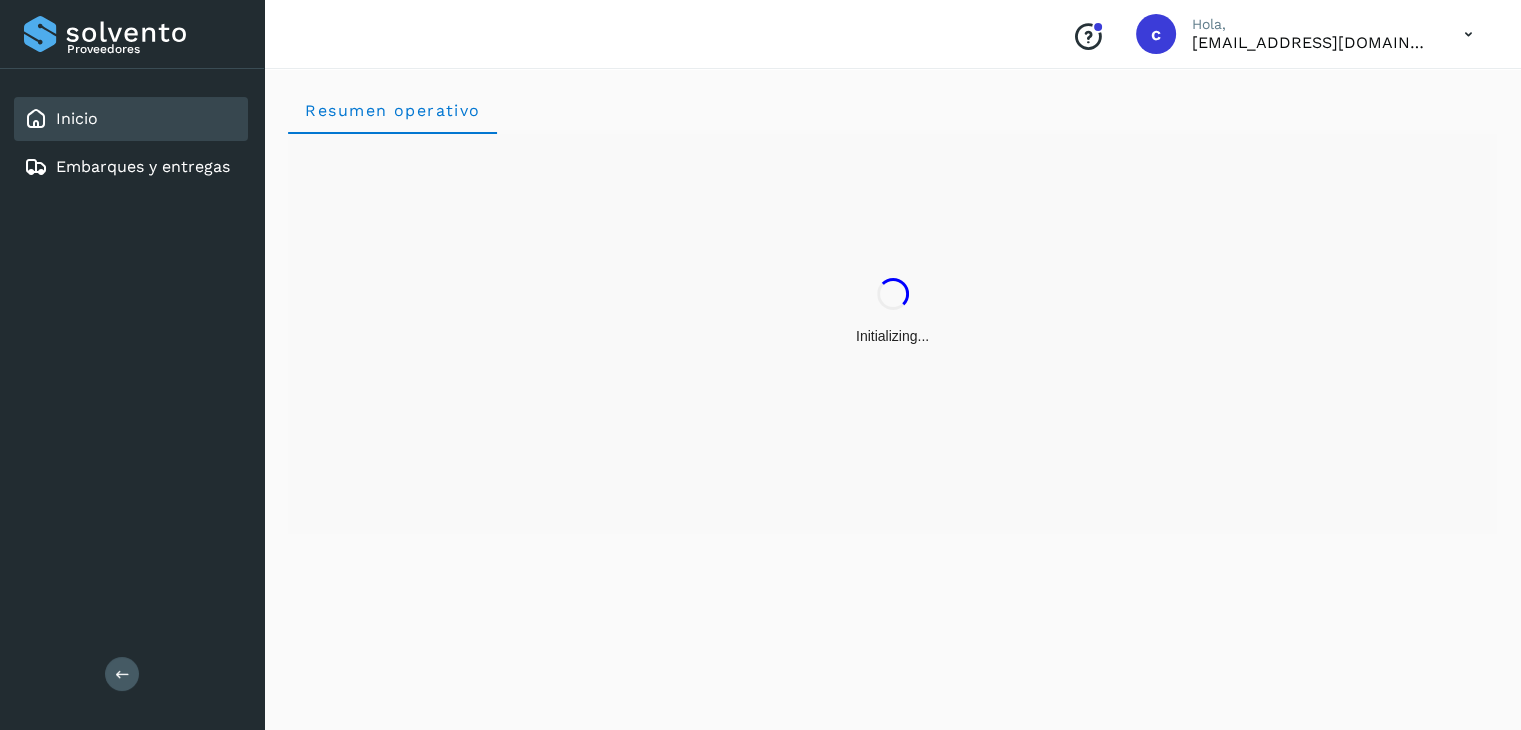 scroll, scrollTop: 0, scrollLeft: 0, axis: both 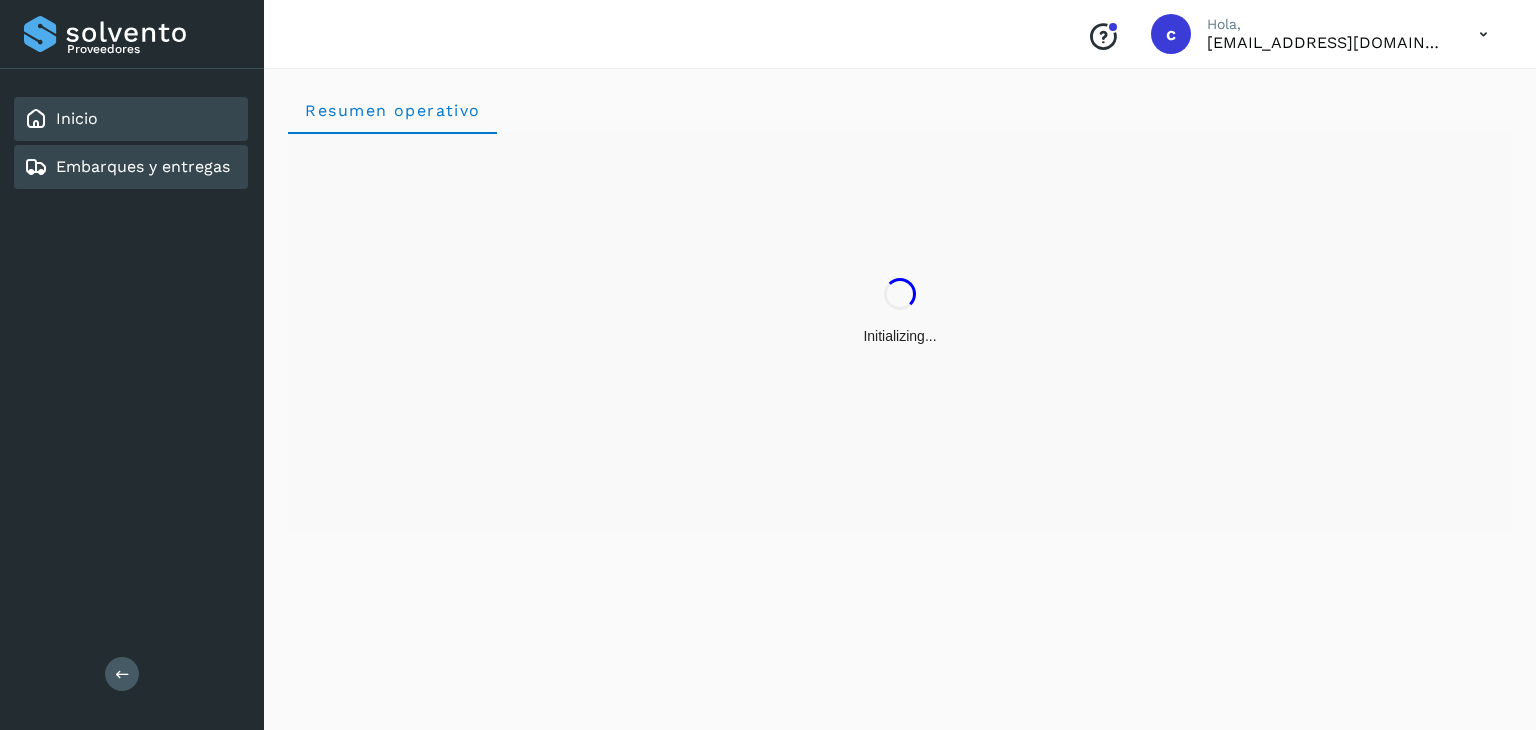 click on "Embarques y entregas" 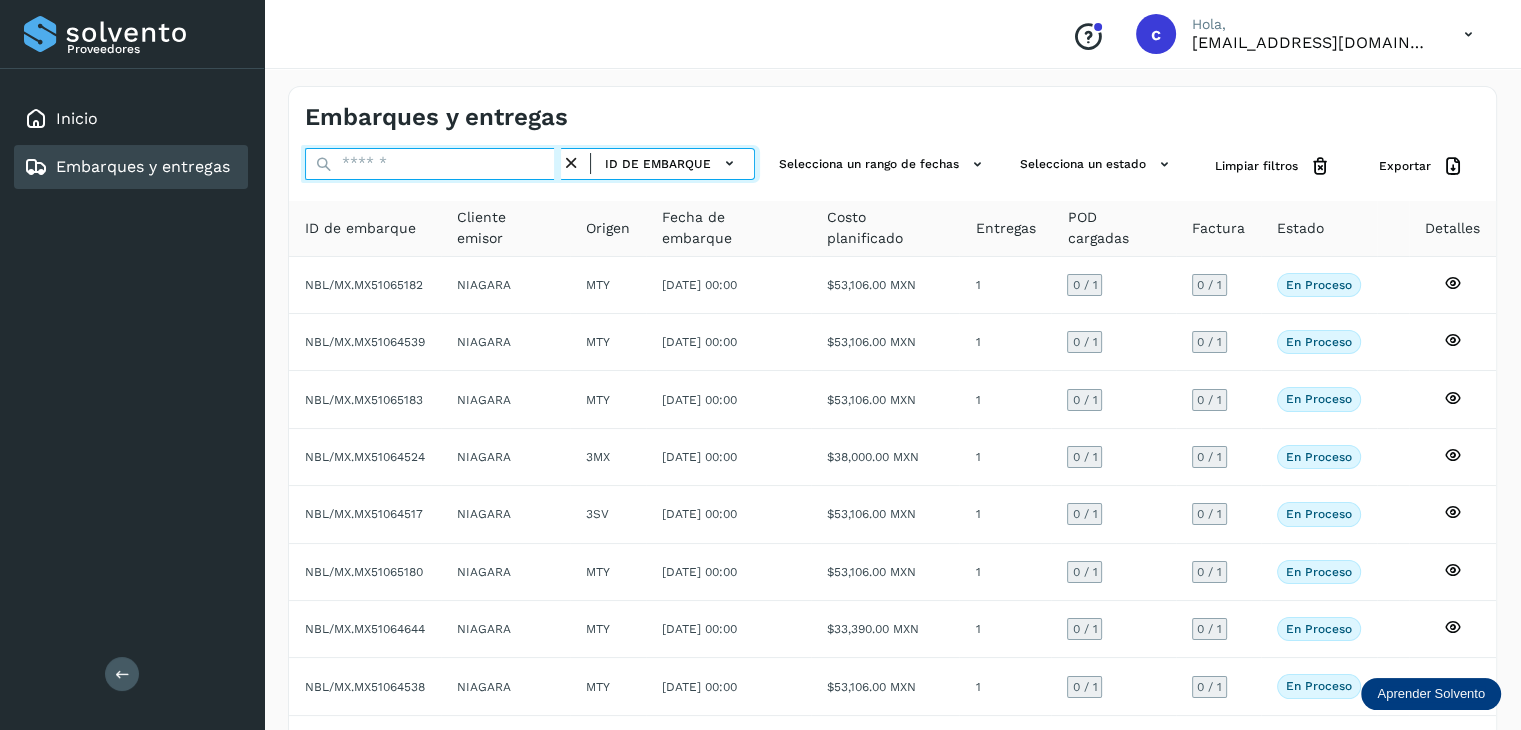 click at bounding box center [433, 164] 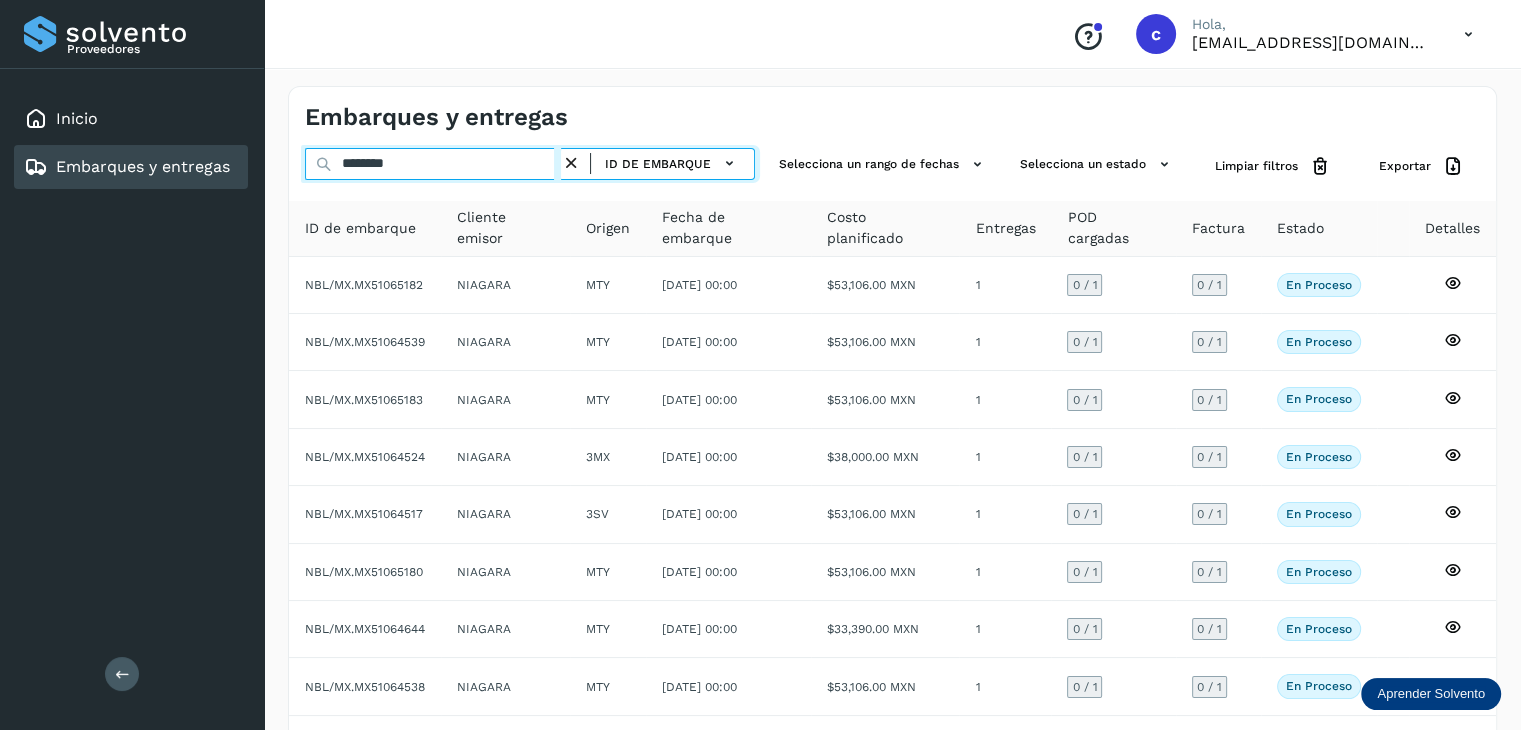 type on "********" 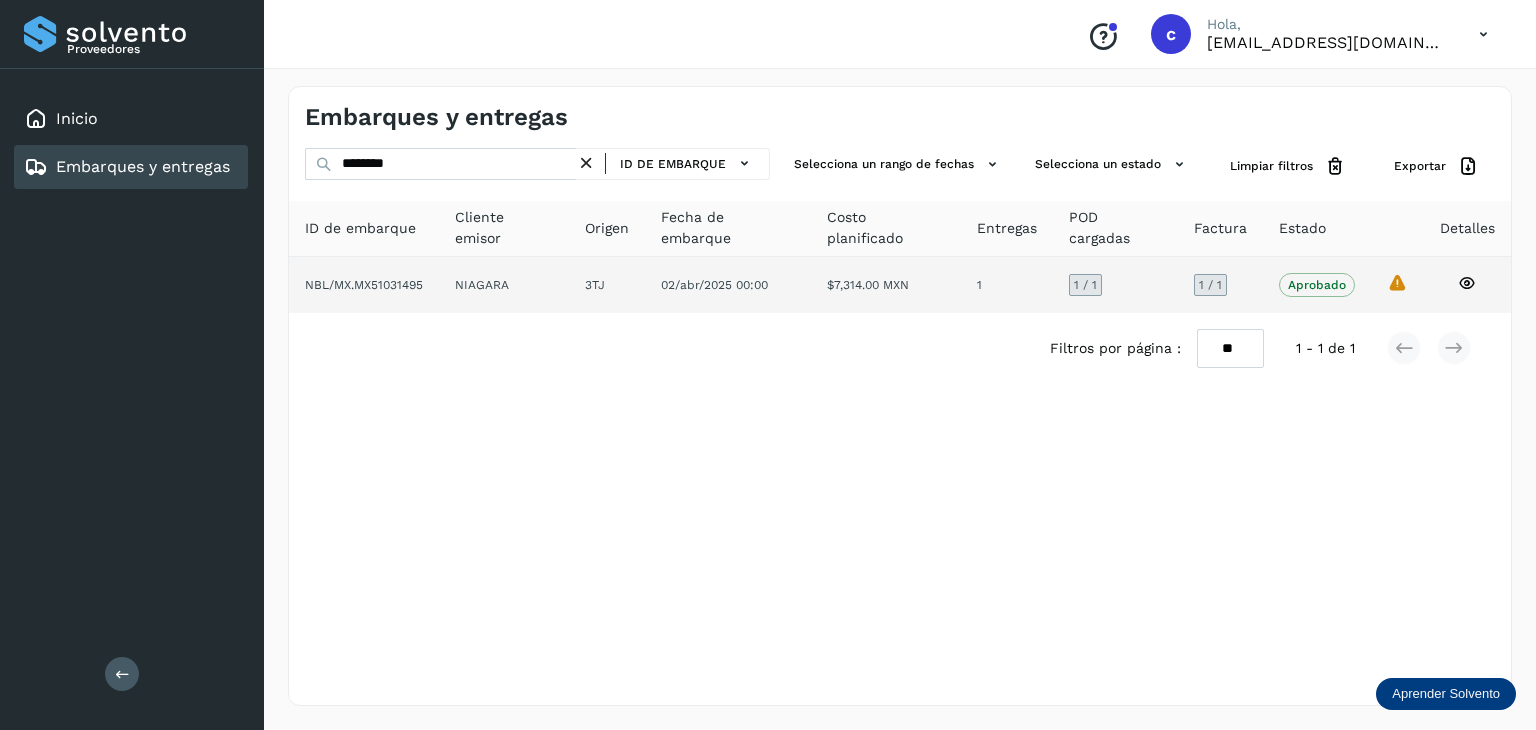 click 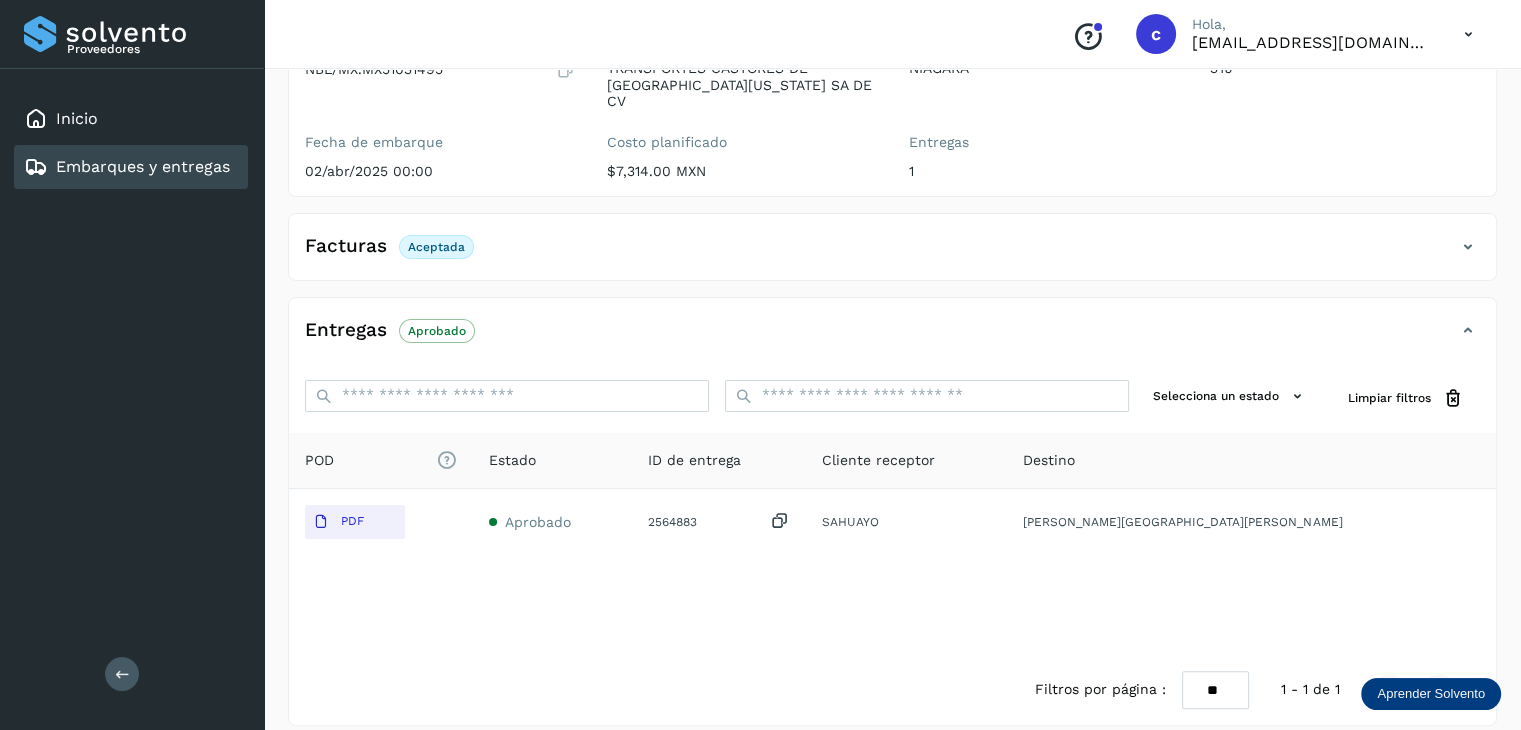 scroll, scrollTop: 300, scrollLeft: 0, axis: vertical 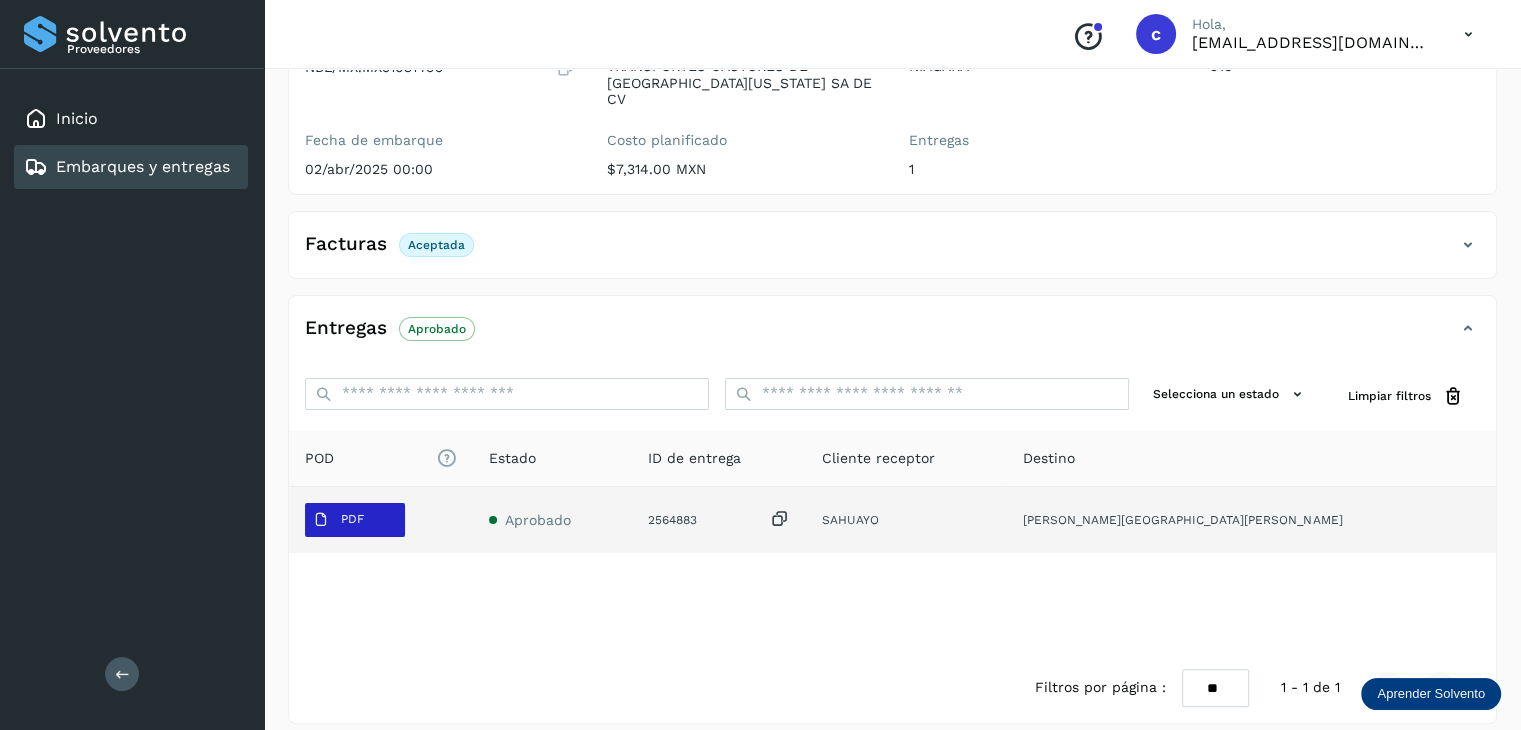 click on "PDF" at bounding box center [352, 519] 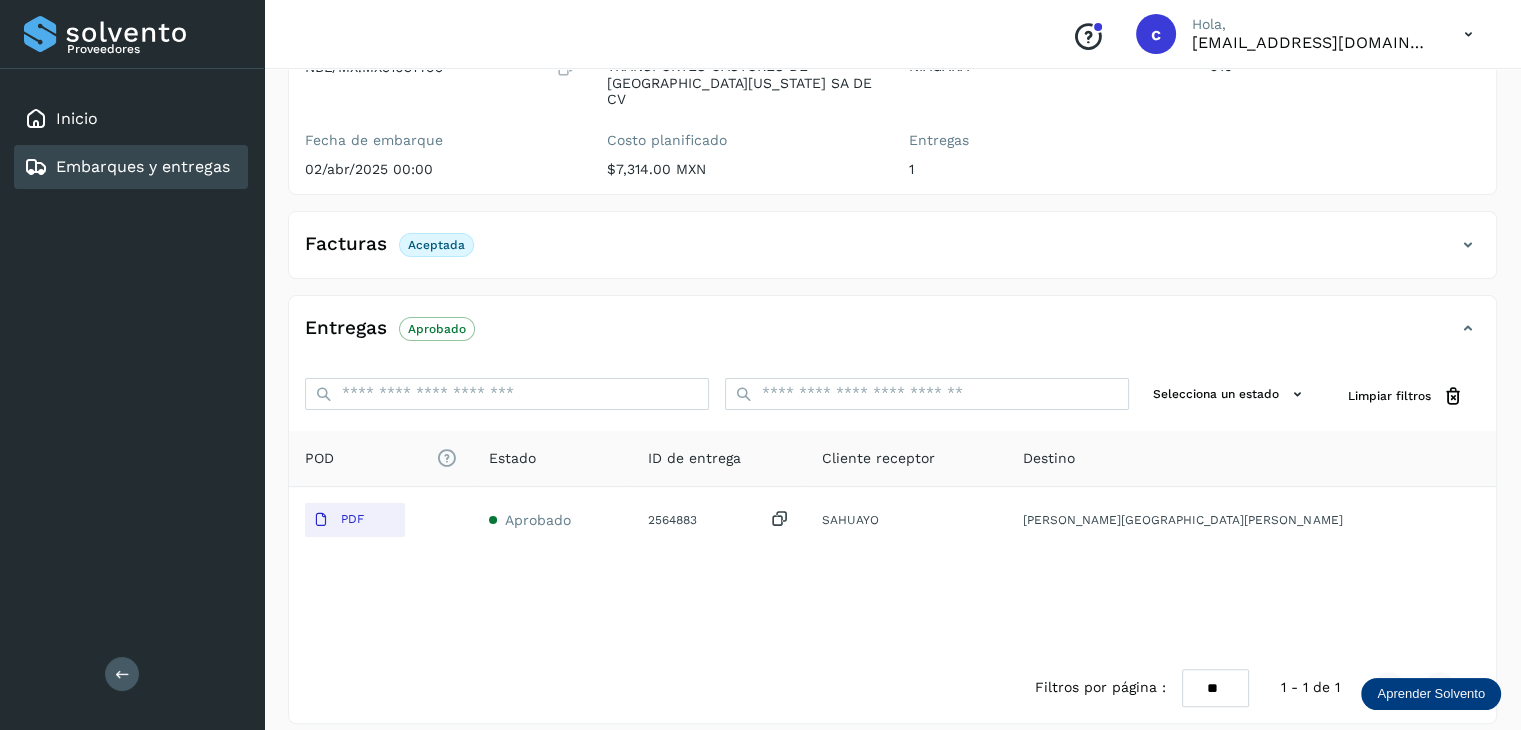 type 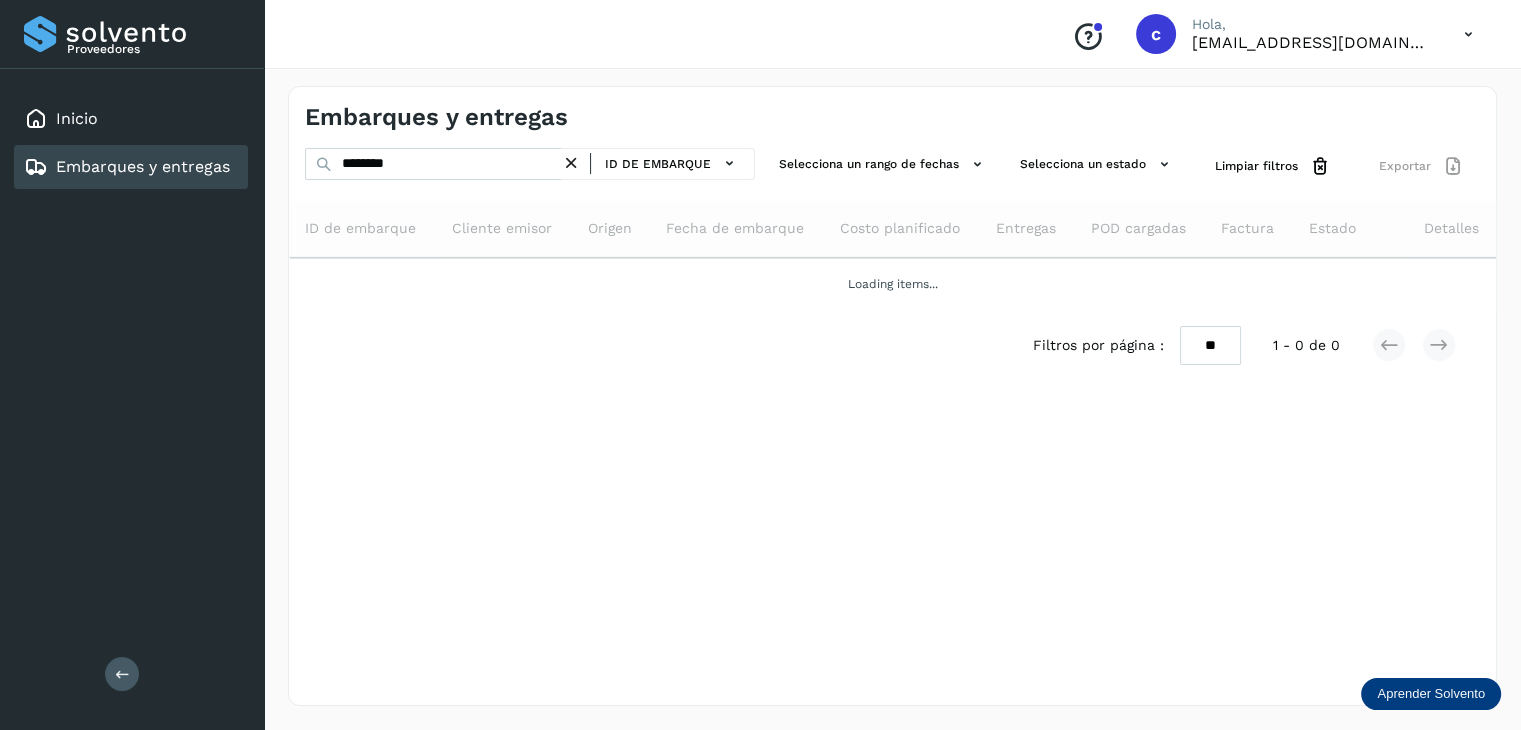 scroll, scrollTop: 0, scrollLeft: 0, axis: both 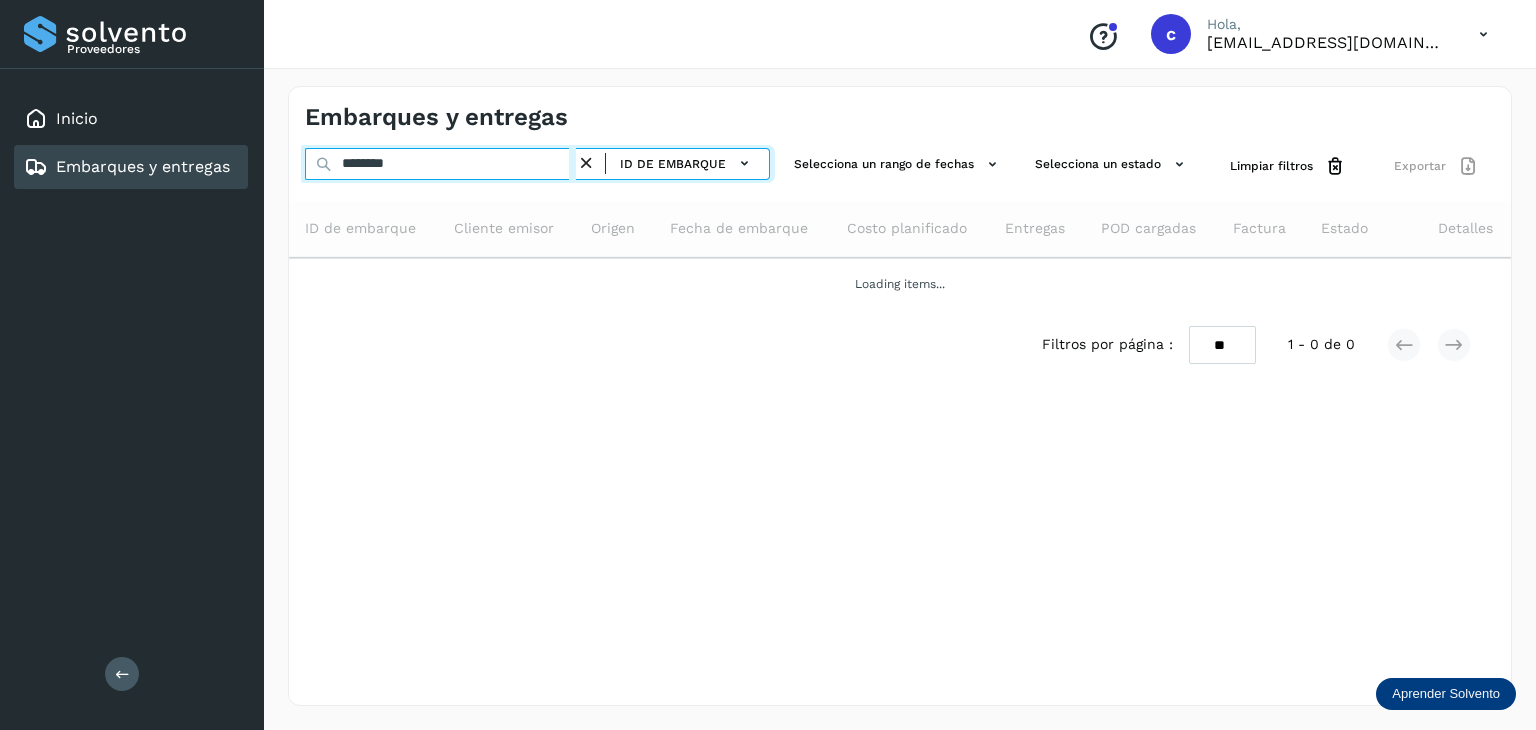 drag, startPoint x: 296, startPoint y: 142, endPoint x: 263, endPoint y: 141, distance: 33.01515 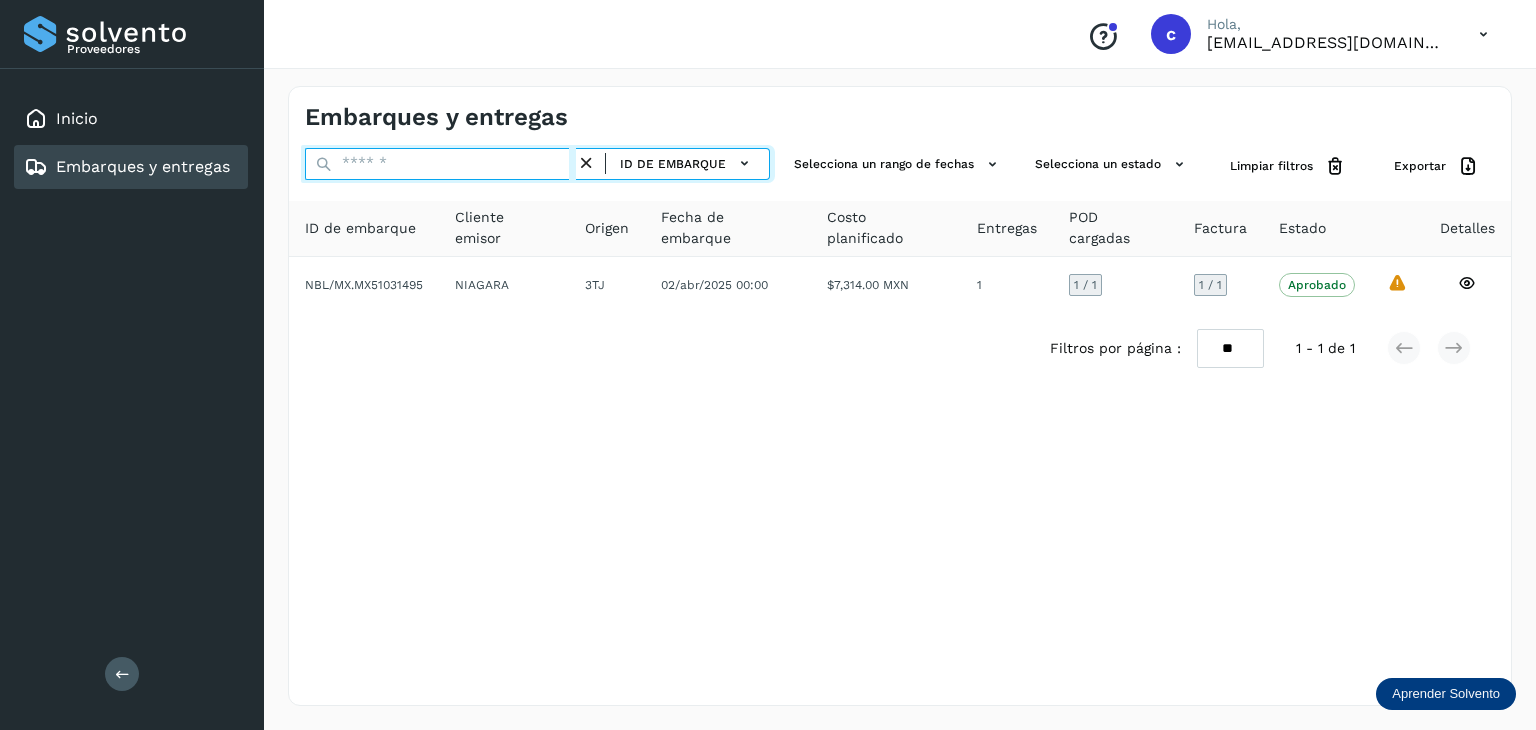 paste on "********" 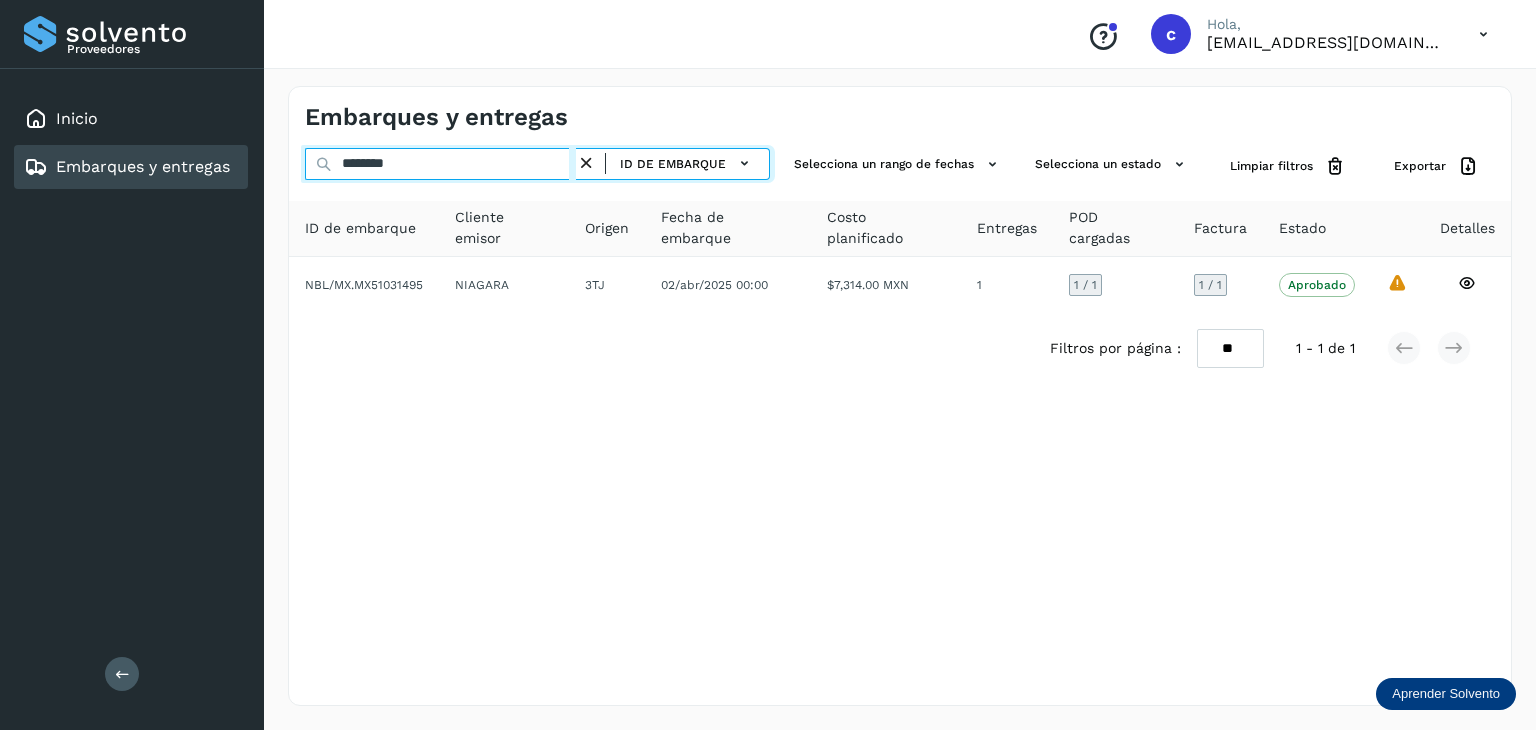 type on "********" 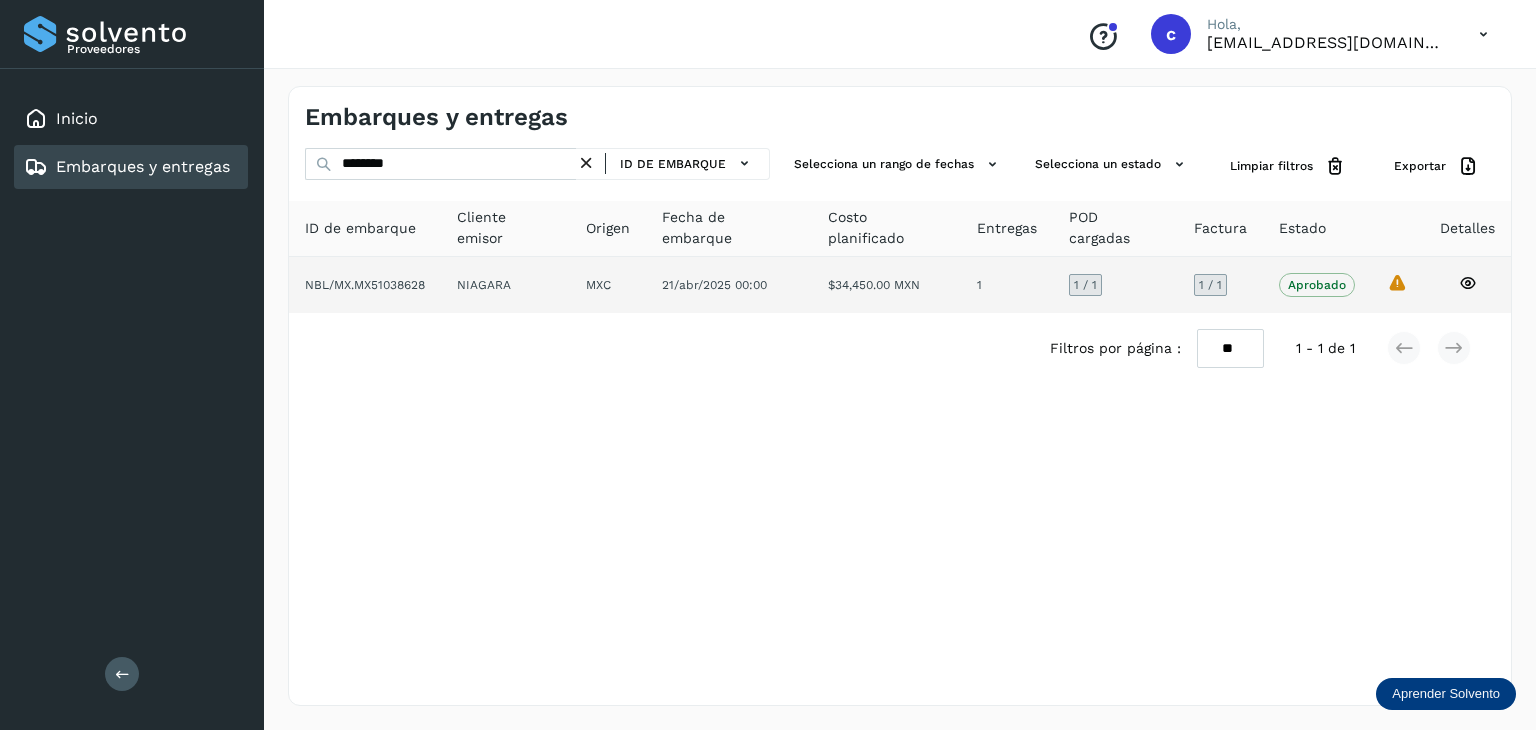 click 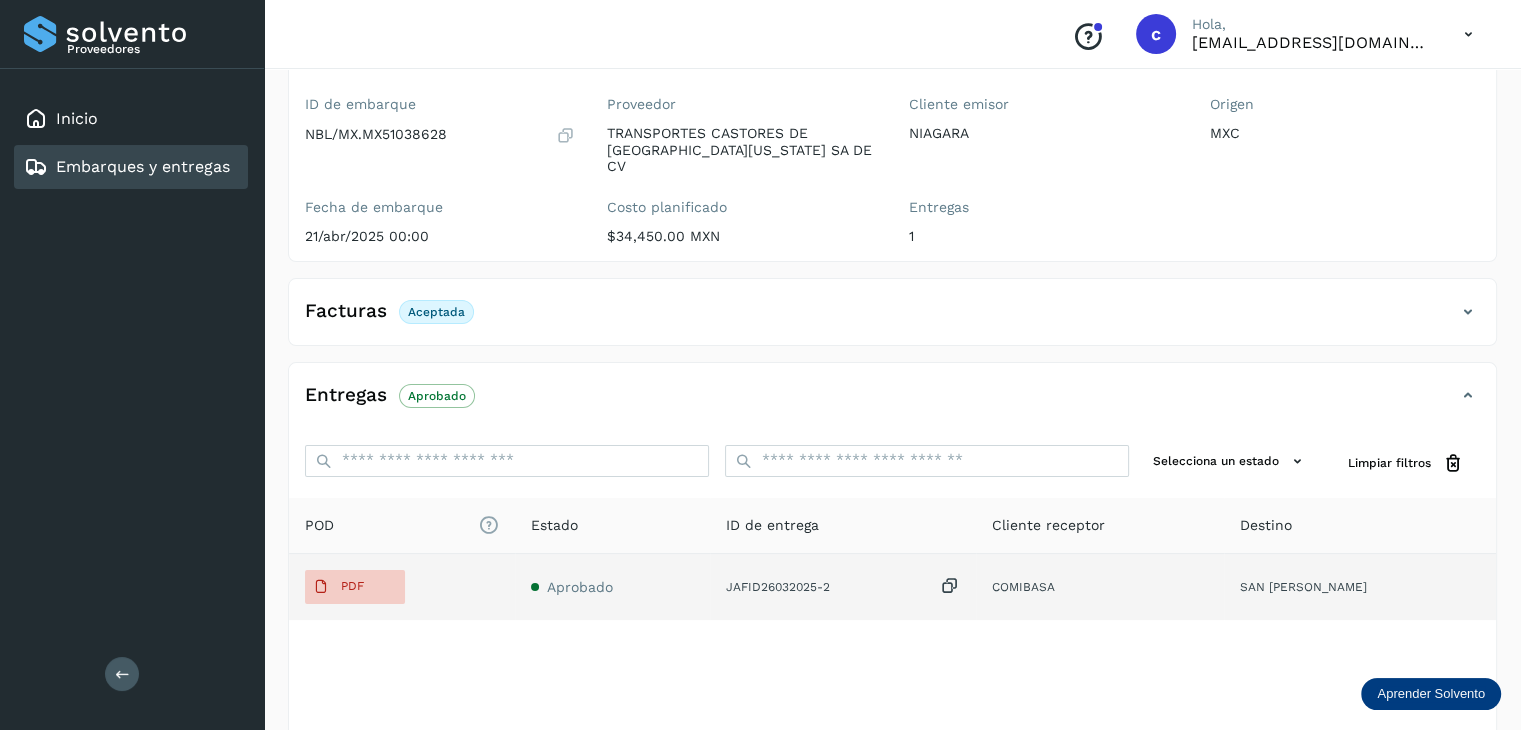 scroll, scrollTop: 300, scrollLeft: 0, axis: vertical 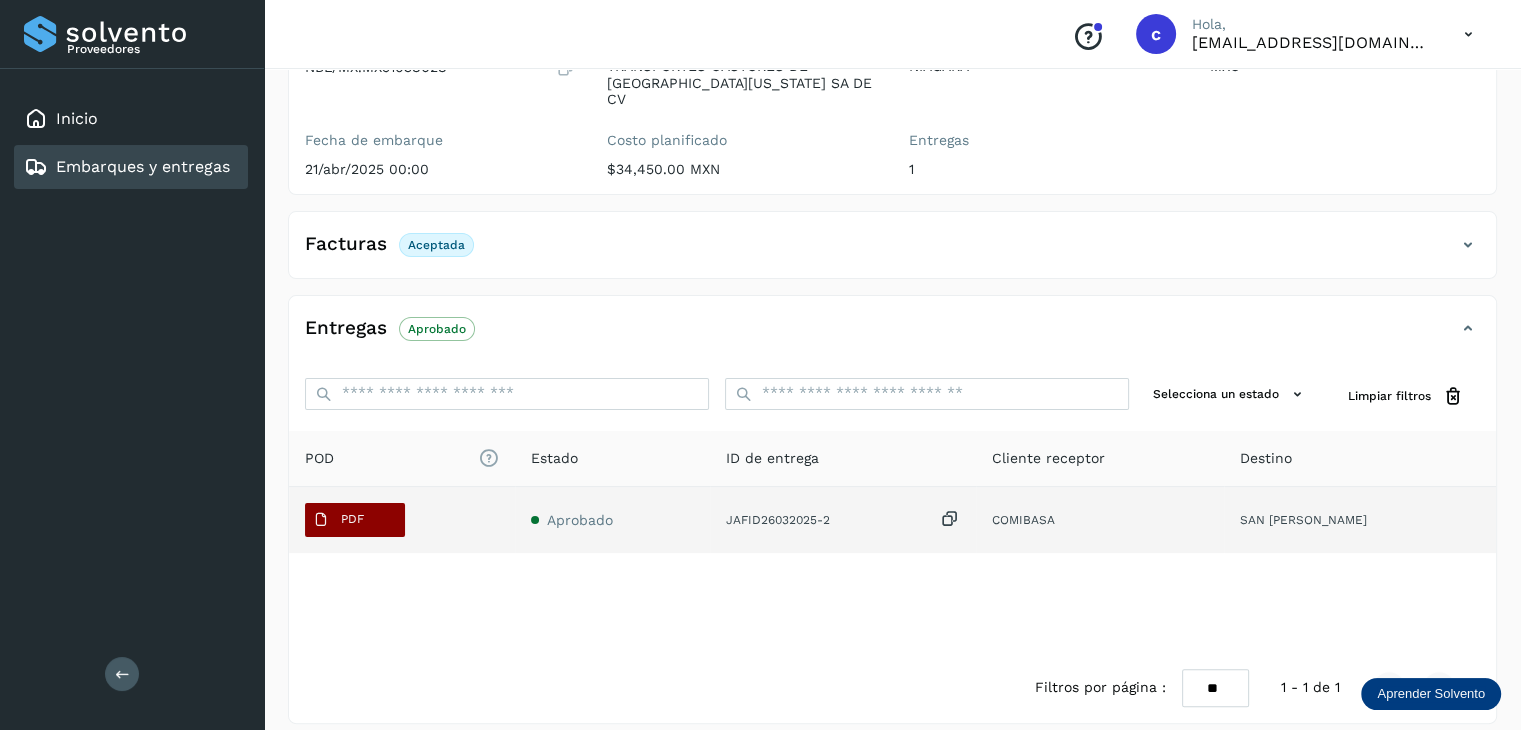 click on "PDF" at bounding box center [338, 520] 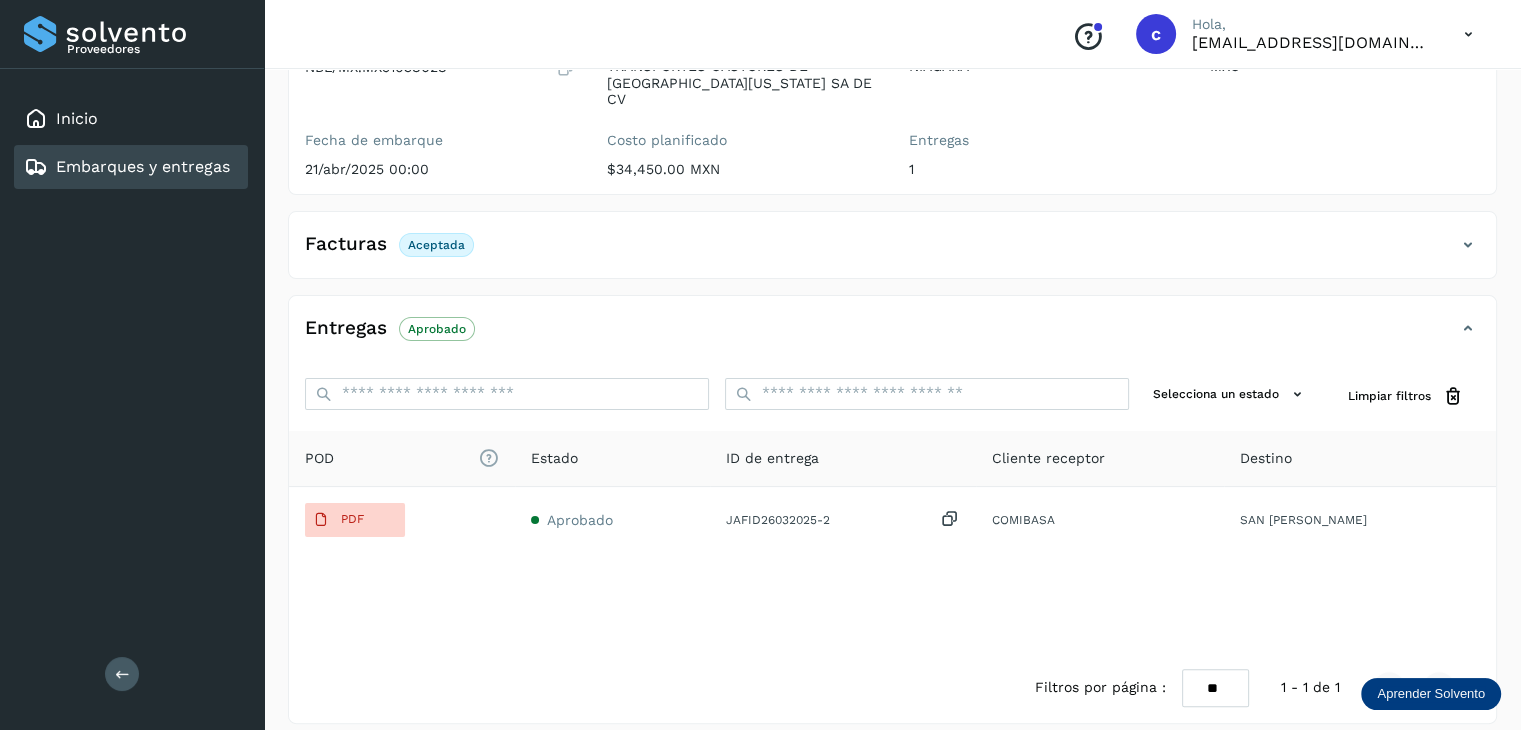 drag, startPoint x: 230, startPoint y: 161, endPoint x: 273, endPoint y: 167, distance: 43.416588 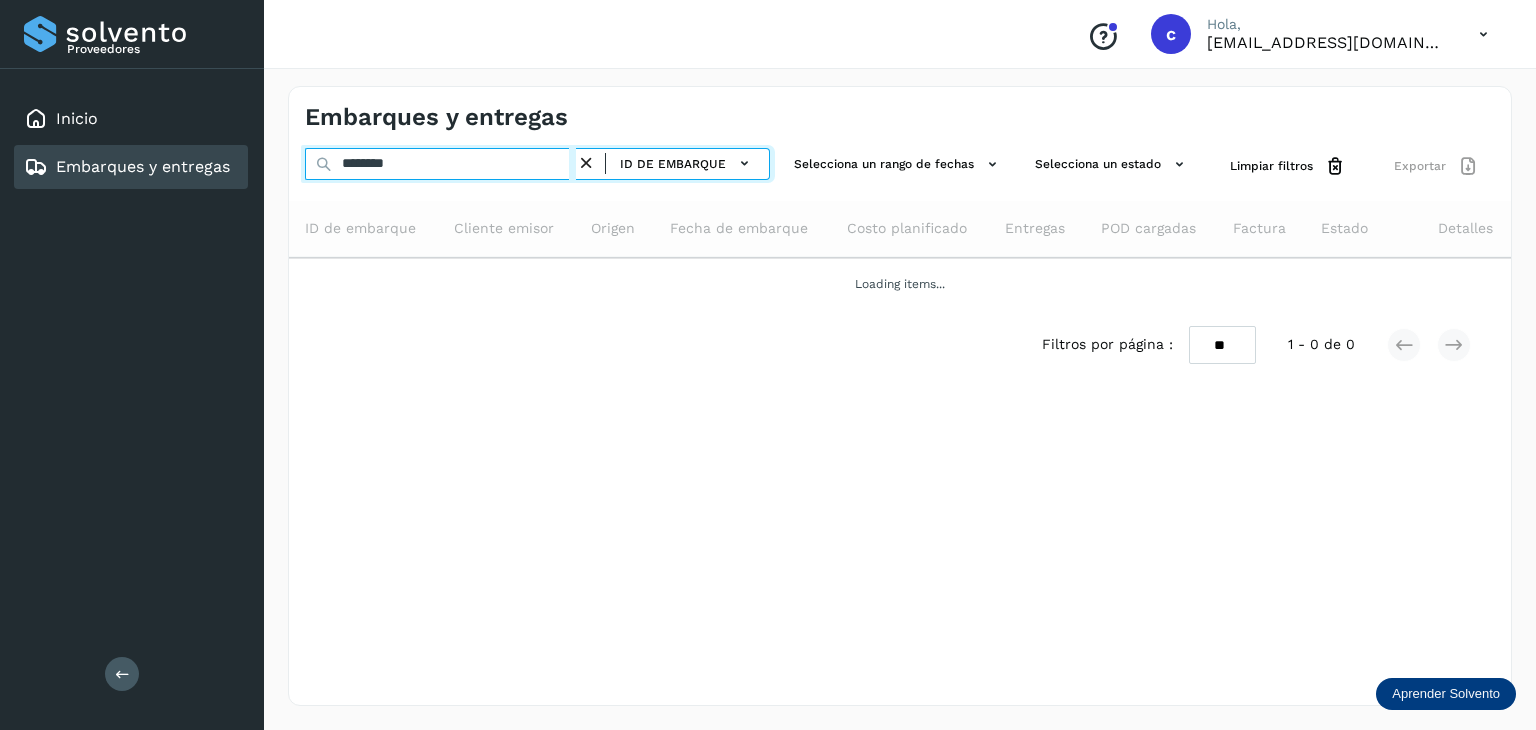 drag, startPoint x: 320, startPoint y: 160, endPoint x: 298, endPoint y: 175, distance: 26.627054 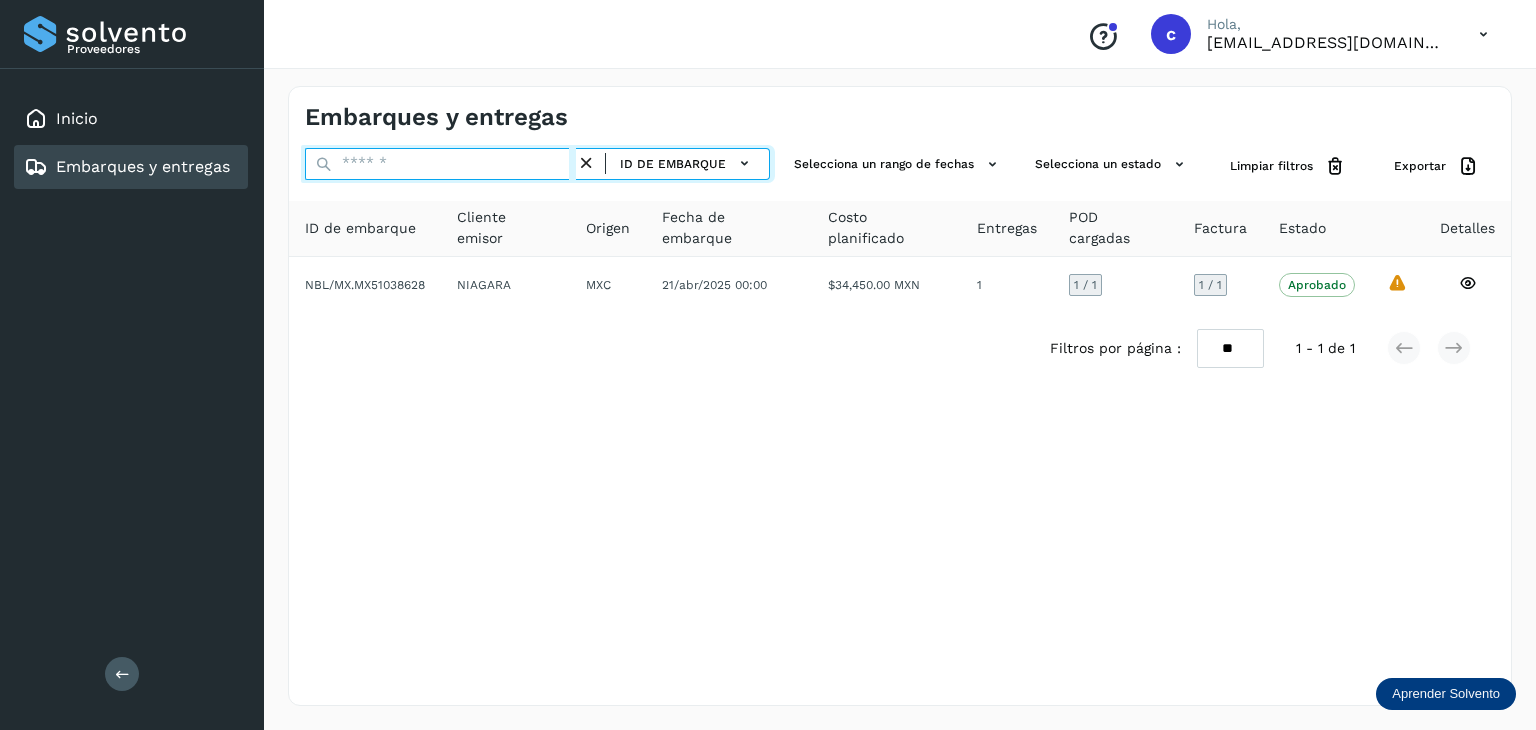paste on "********" 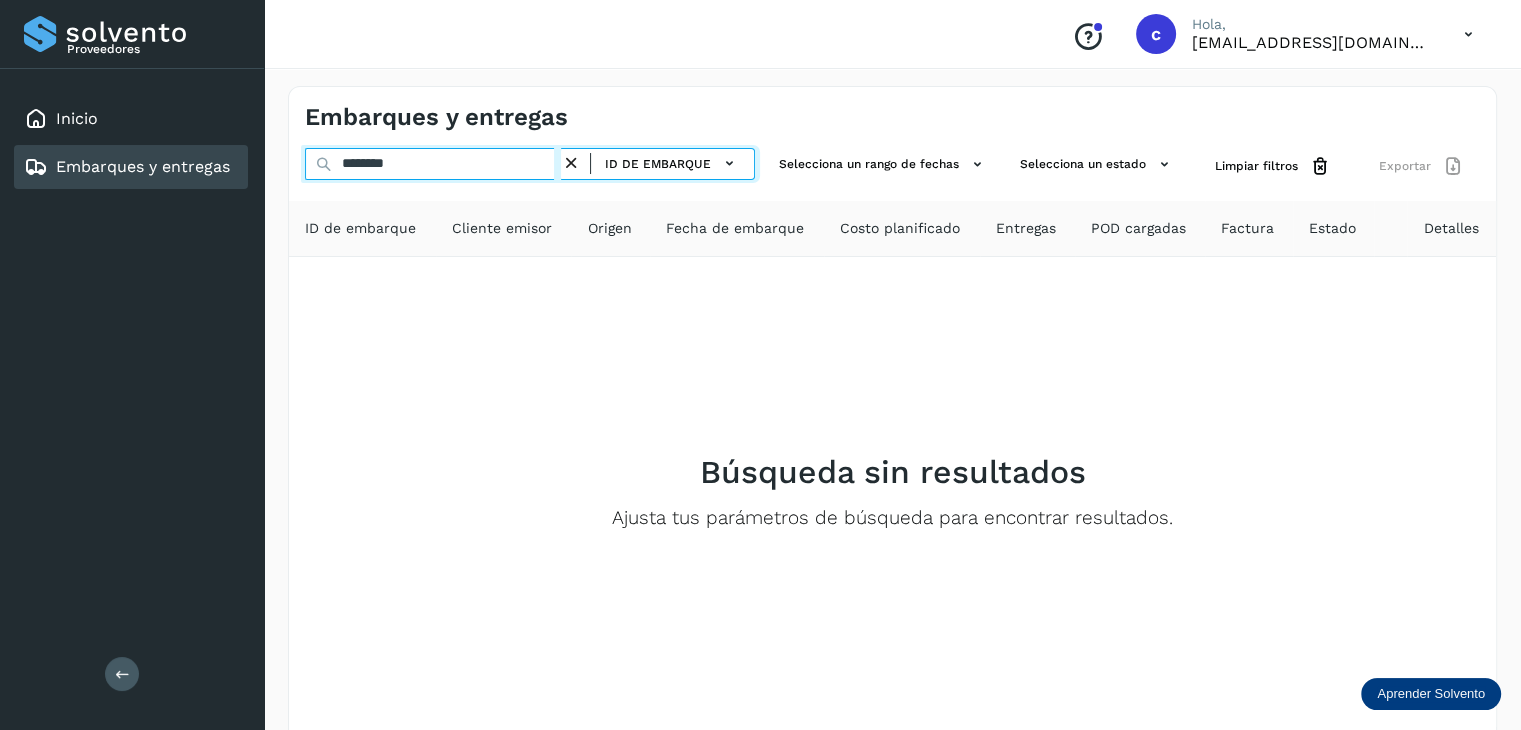 type on "********" 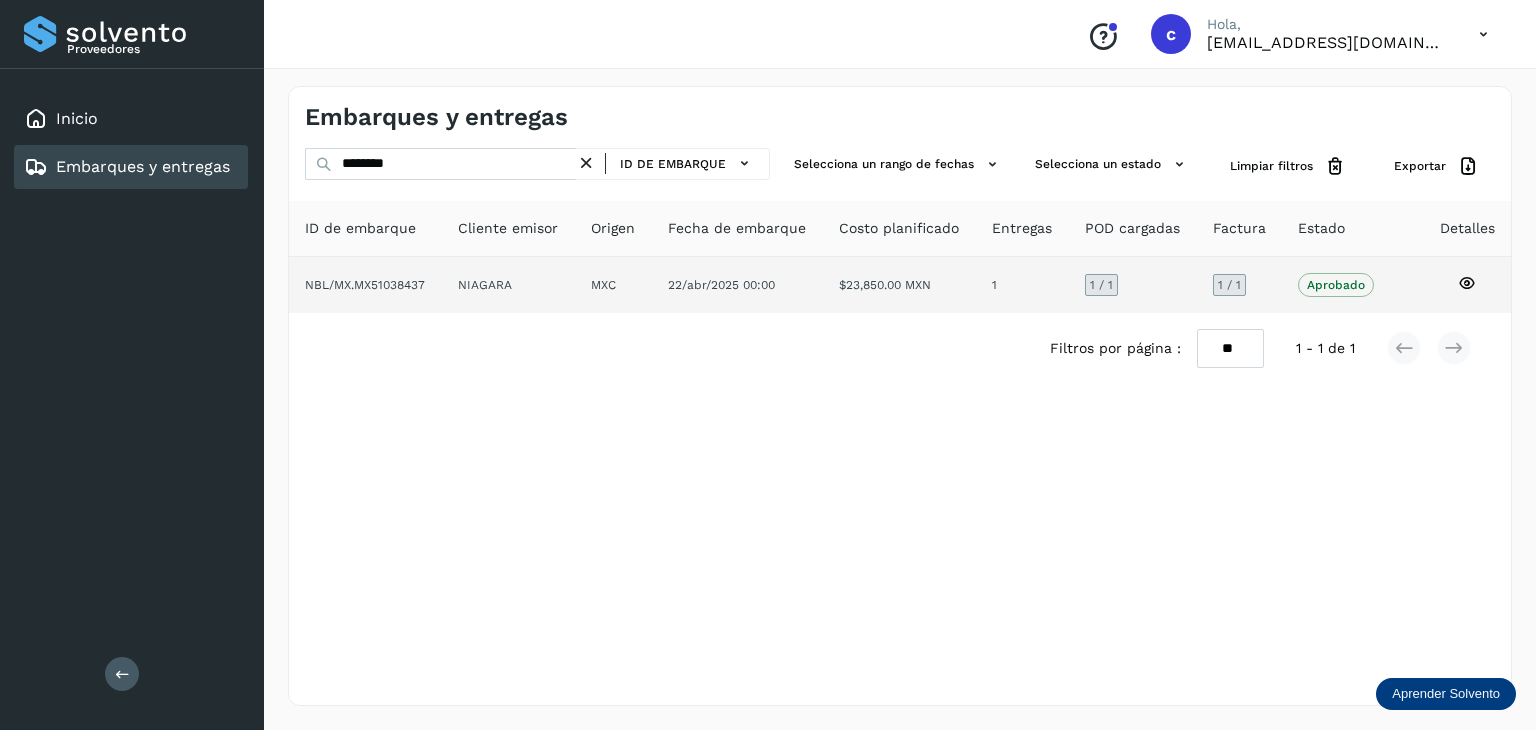 click 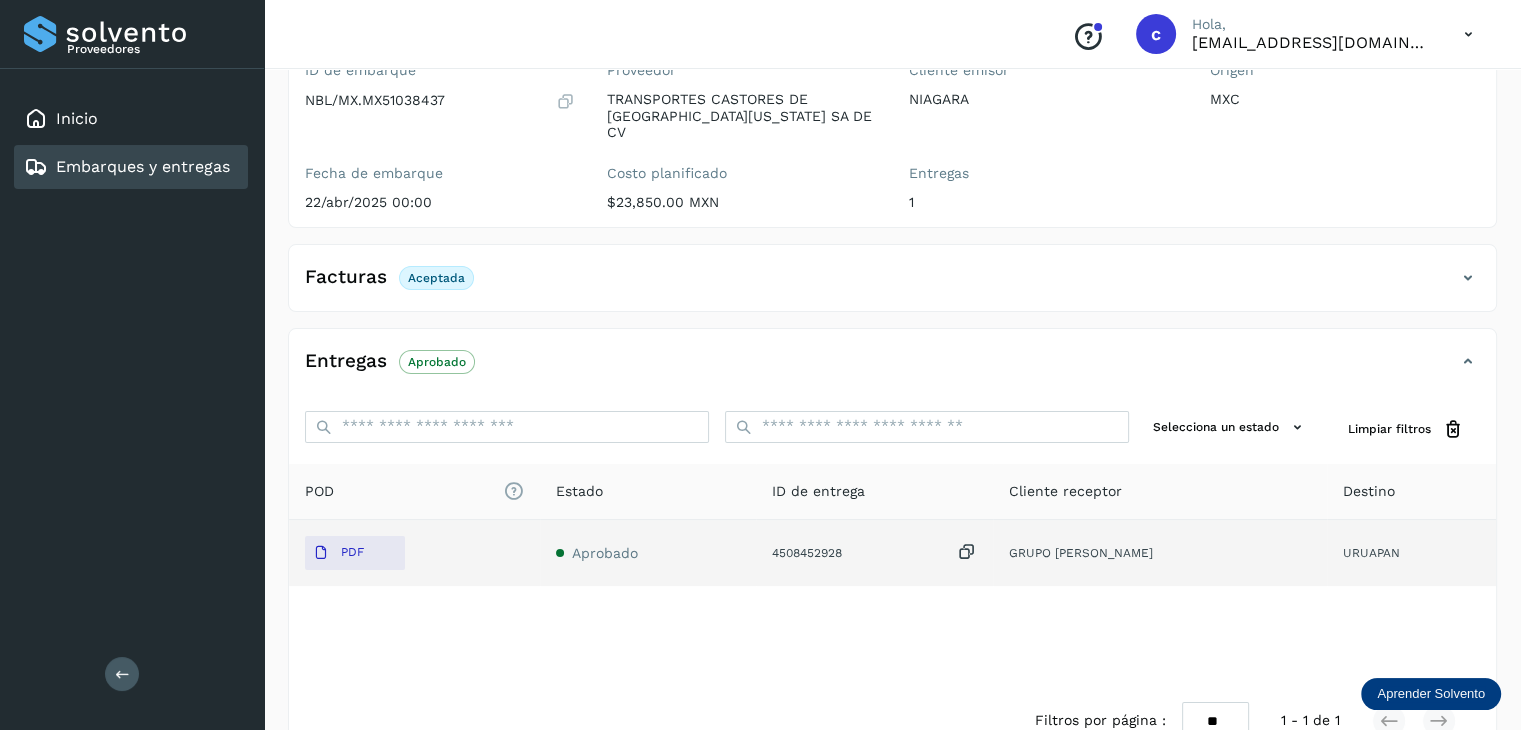 scroll, scrollTop: 200, scrollLeft: 0, axis: vertical 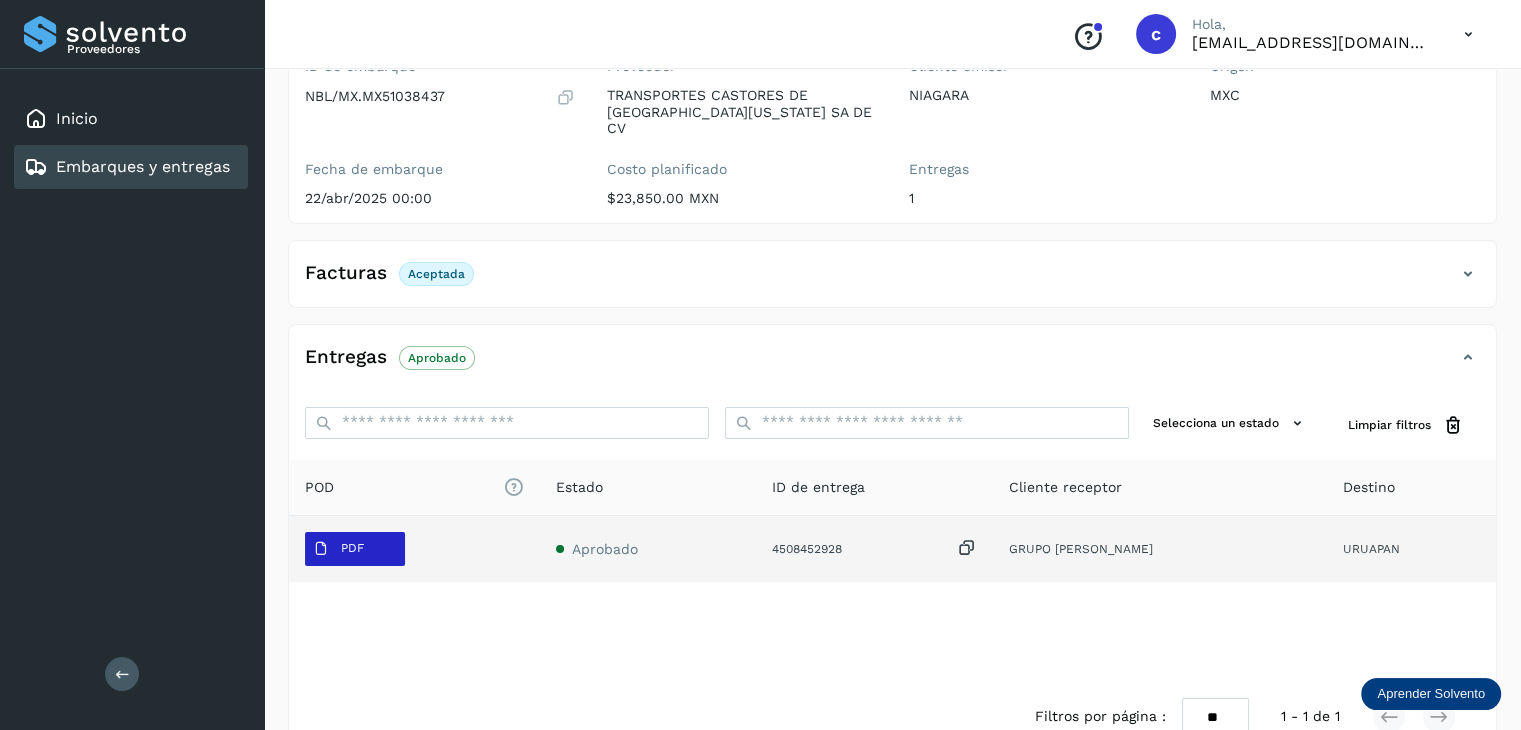 click on "PDF" at bounding box center [355, 549] 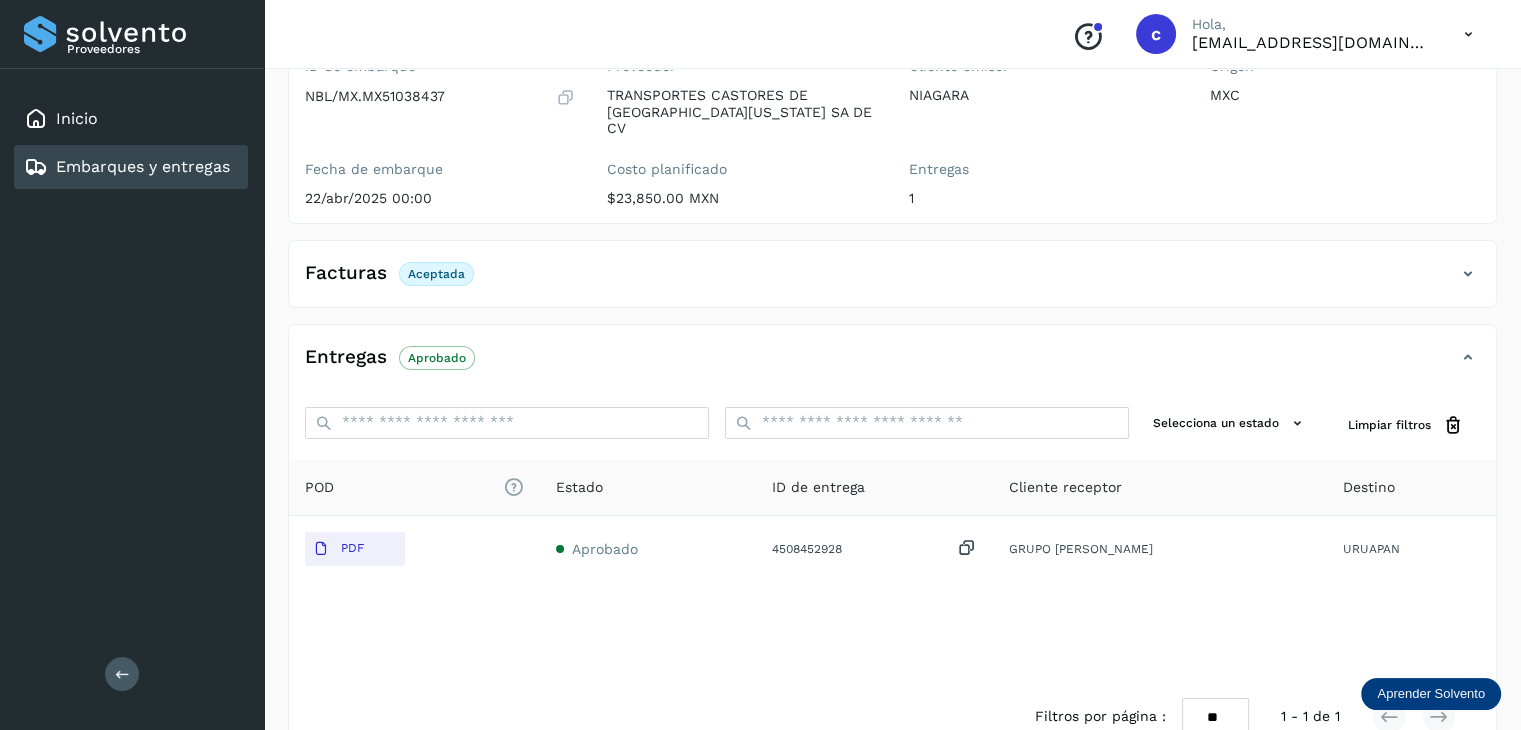 drag, startPoint x: 168, startPoint y: 173, endPoint x: 193, endPoint y: 172, distance: 25.019993 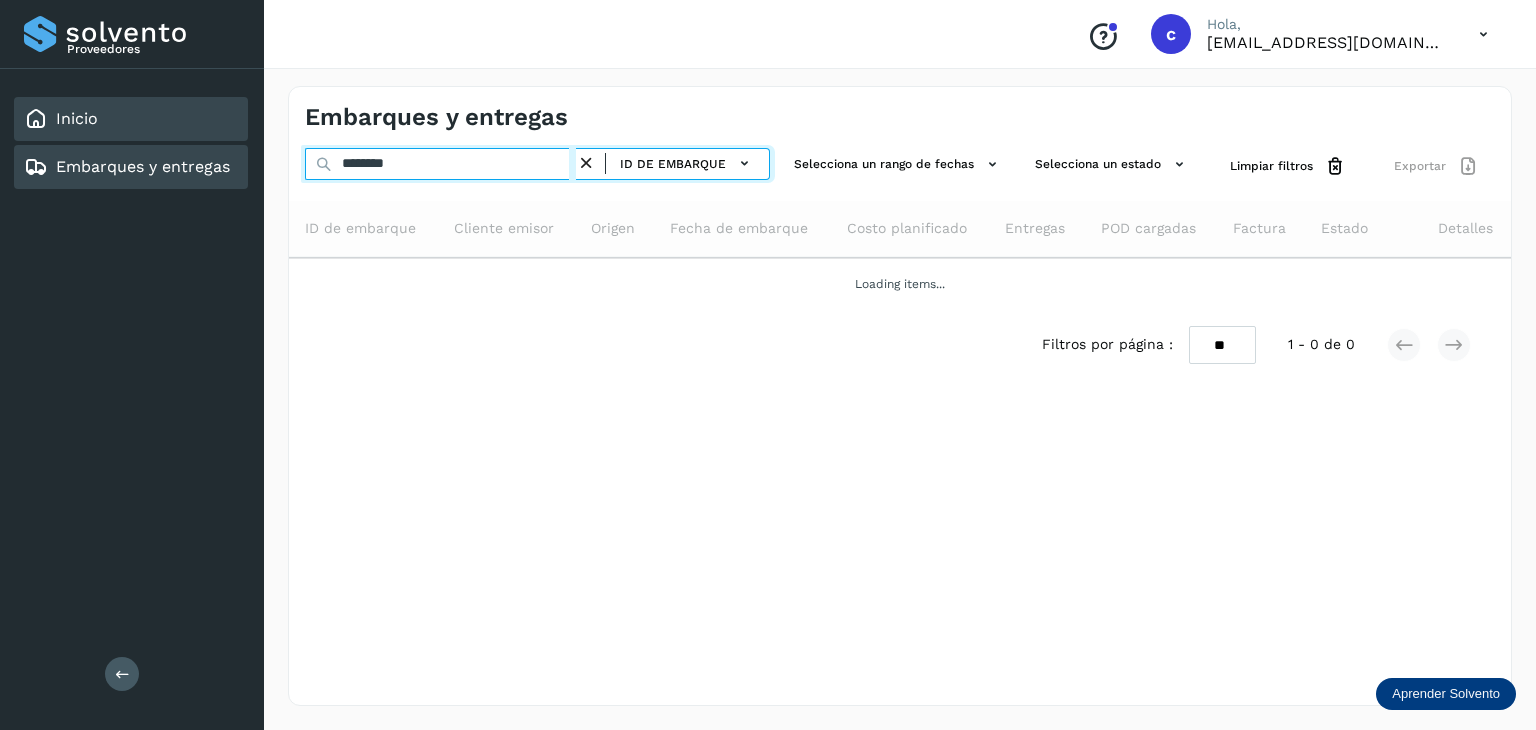 drag, startPoint x: 441, startPoint y: 166, endPoint x: 225, endPoint y: 117, distance: 221.48814 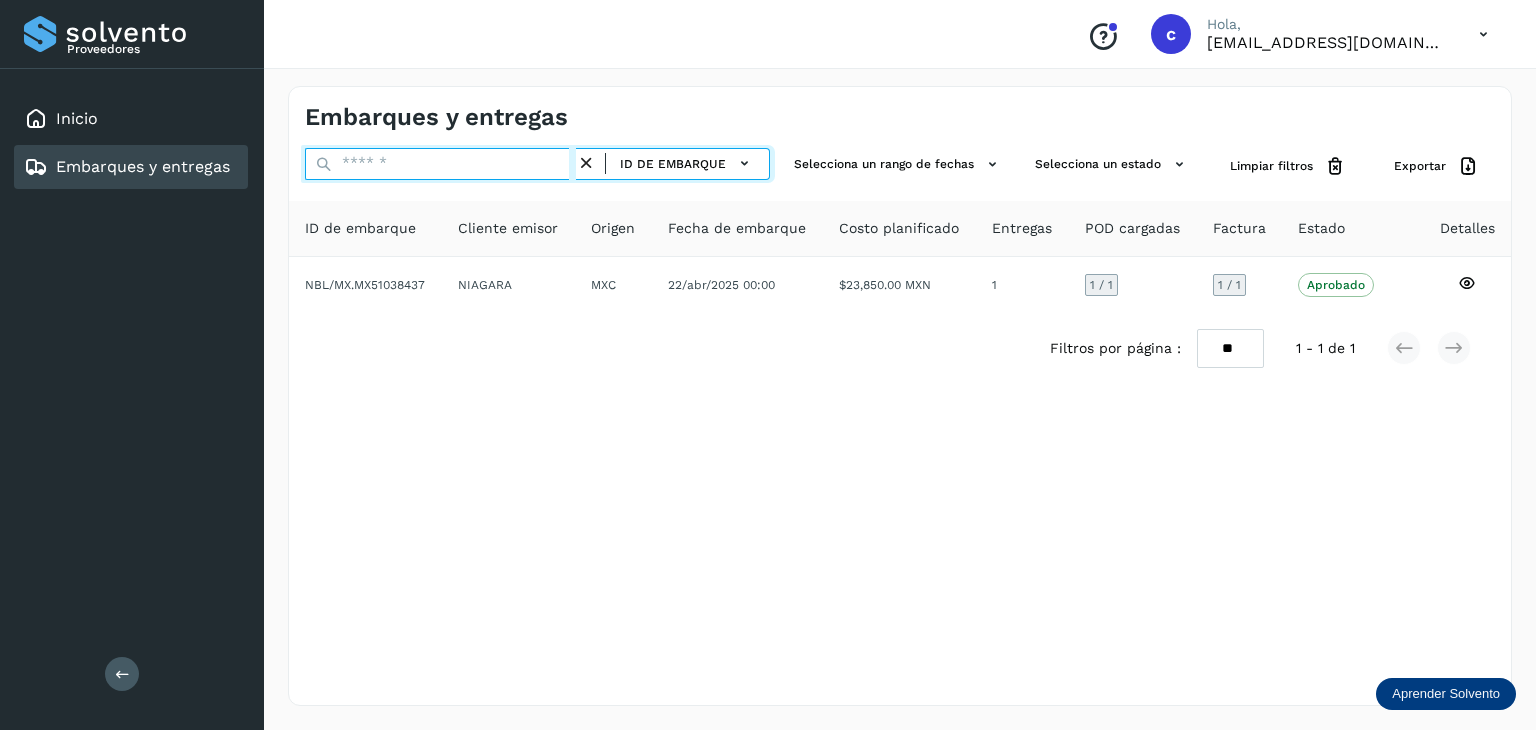 paste on "********" 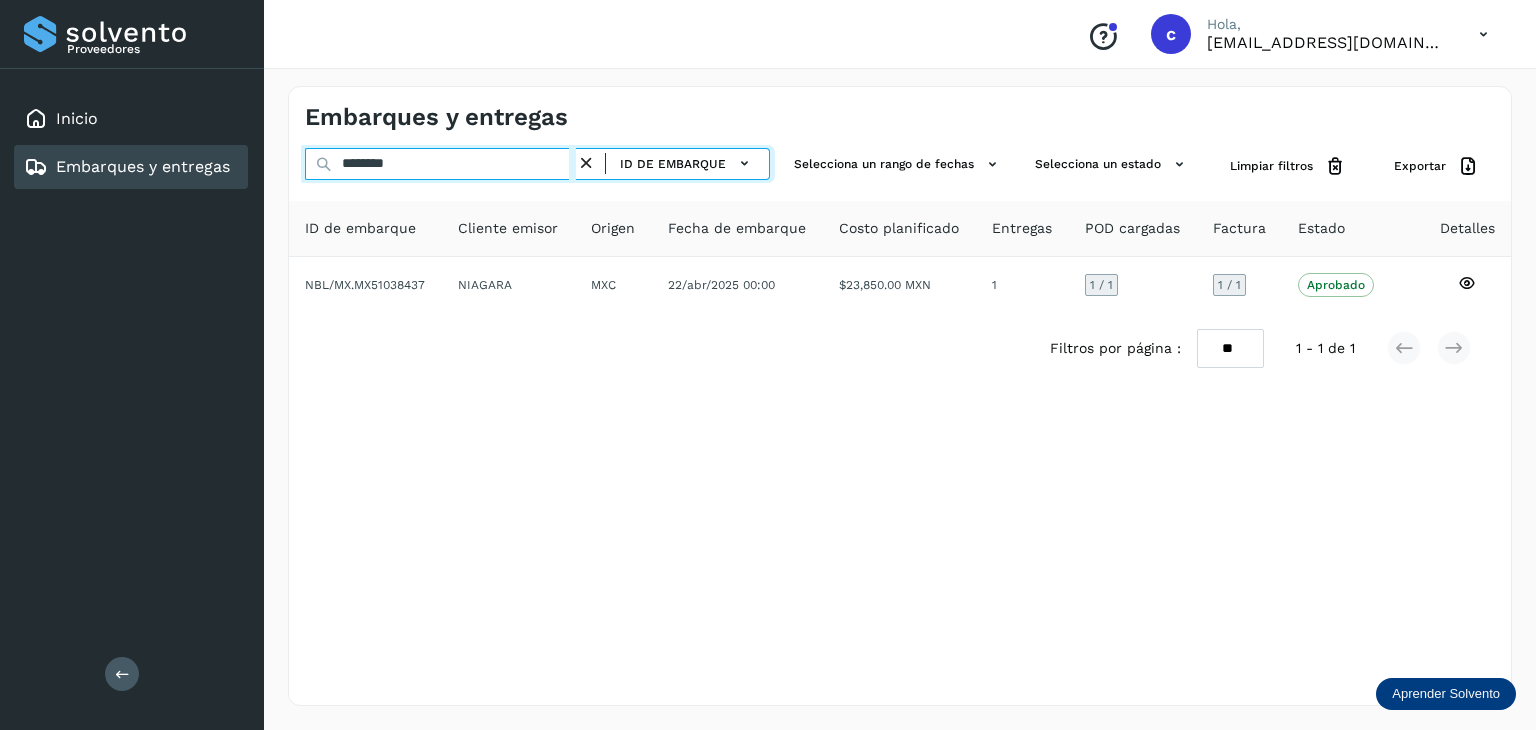 type on "********" 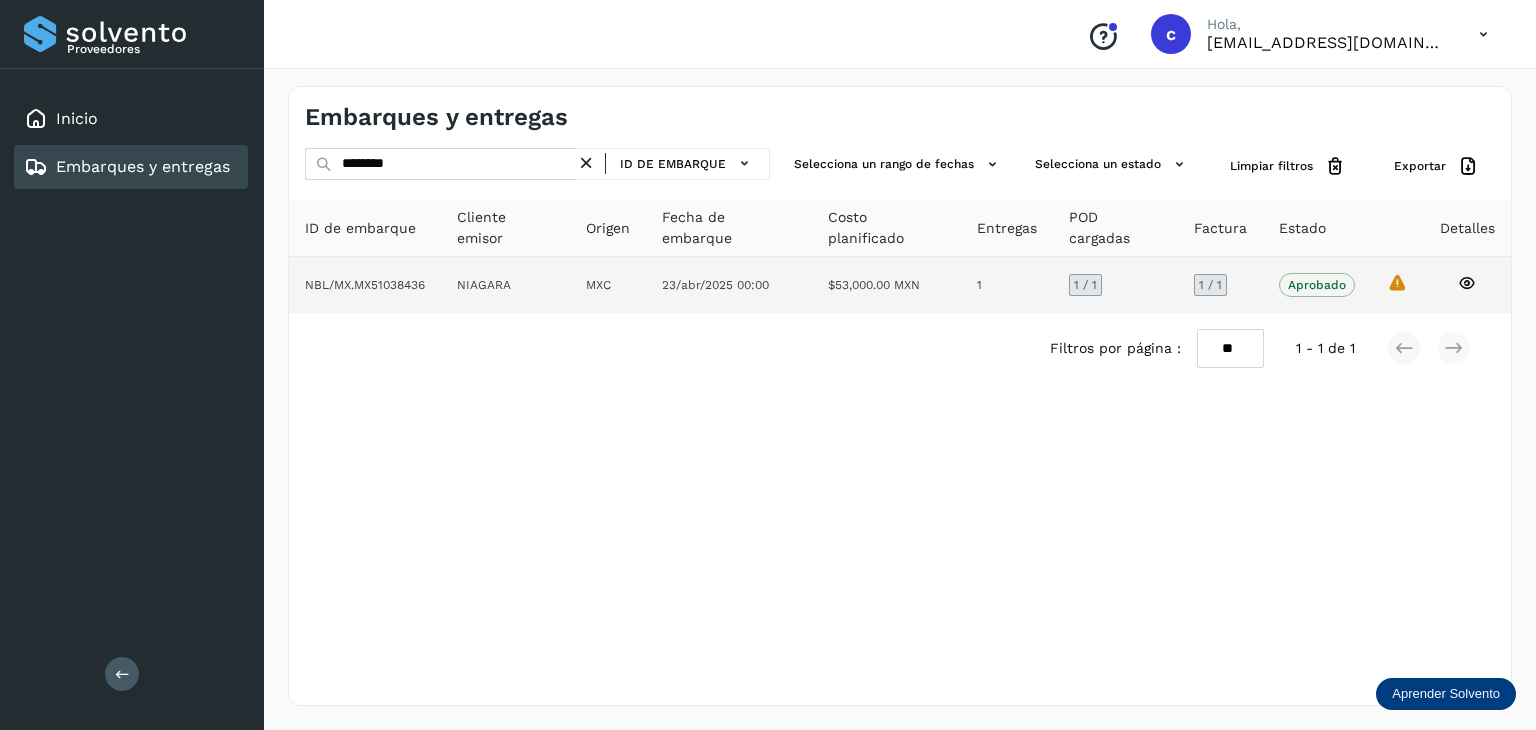 click 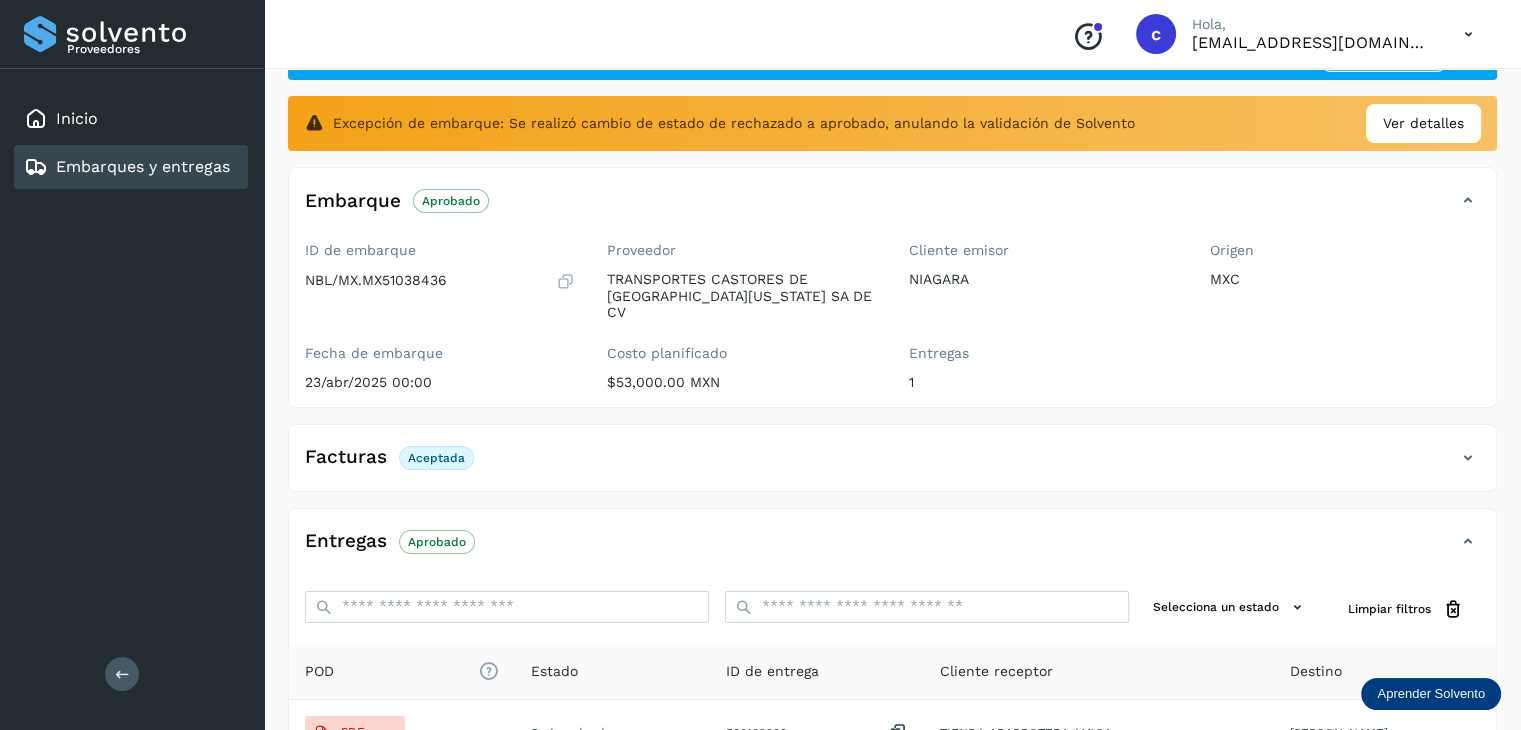 scroll, scrollTop: 200, scrollLeft: 0, axis: vertical 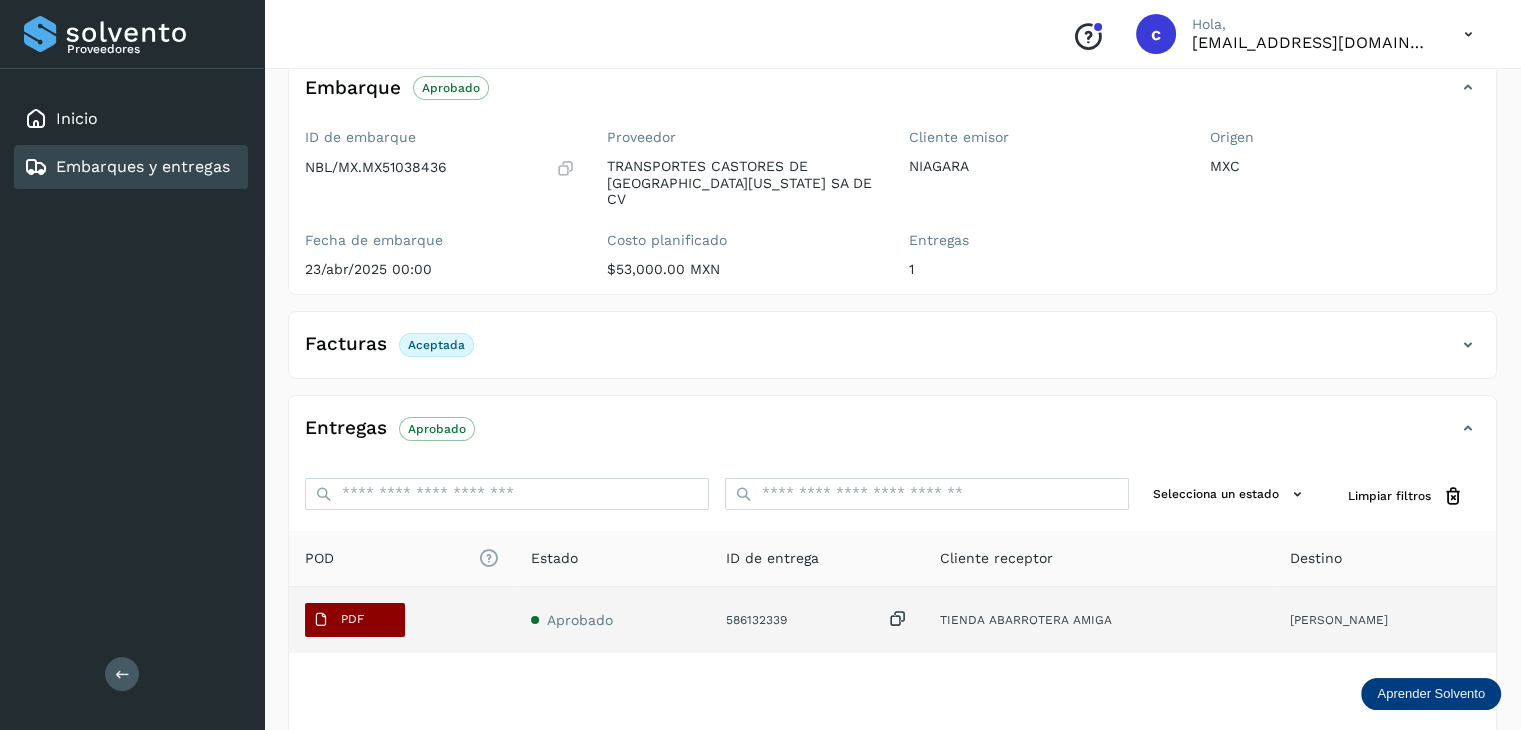 click on "PDF" at bounding box center (352, 619) 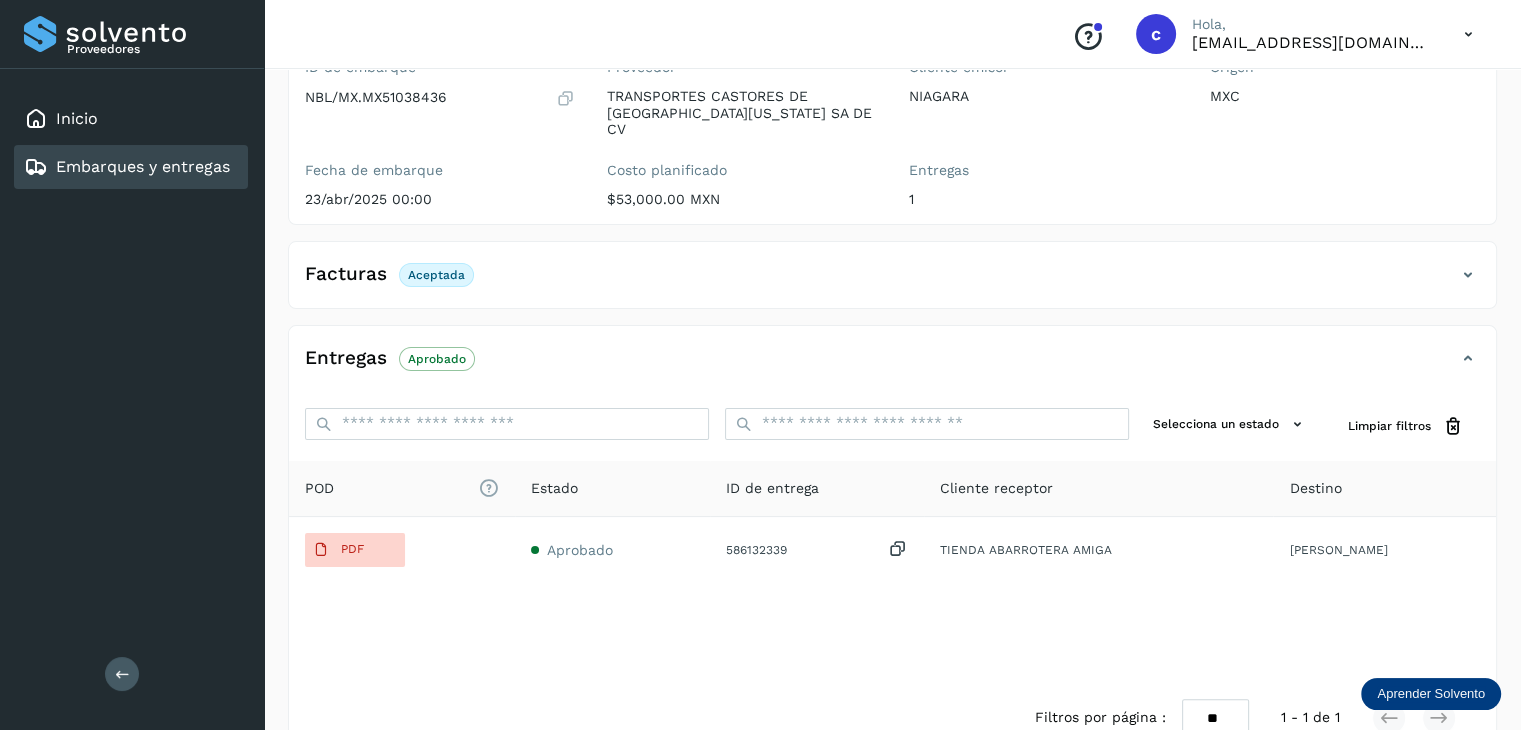 scroll, scrollTop: 300, scrollLeft: 0, axis: vertical 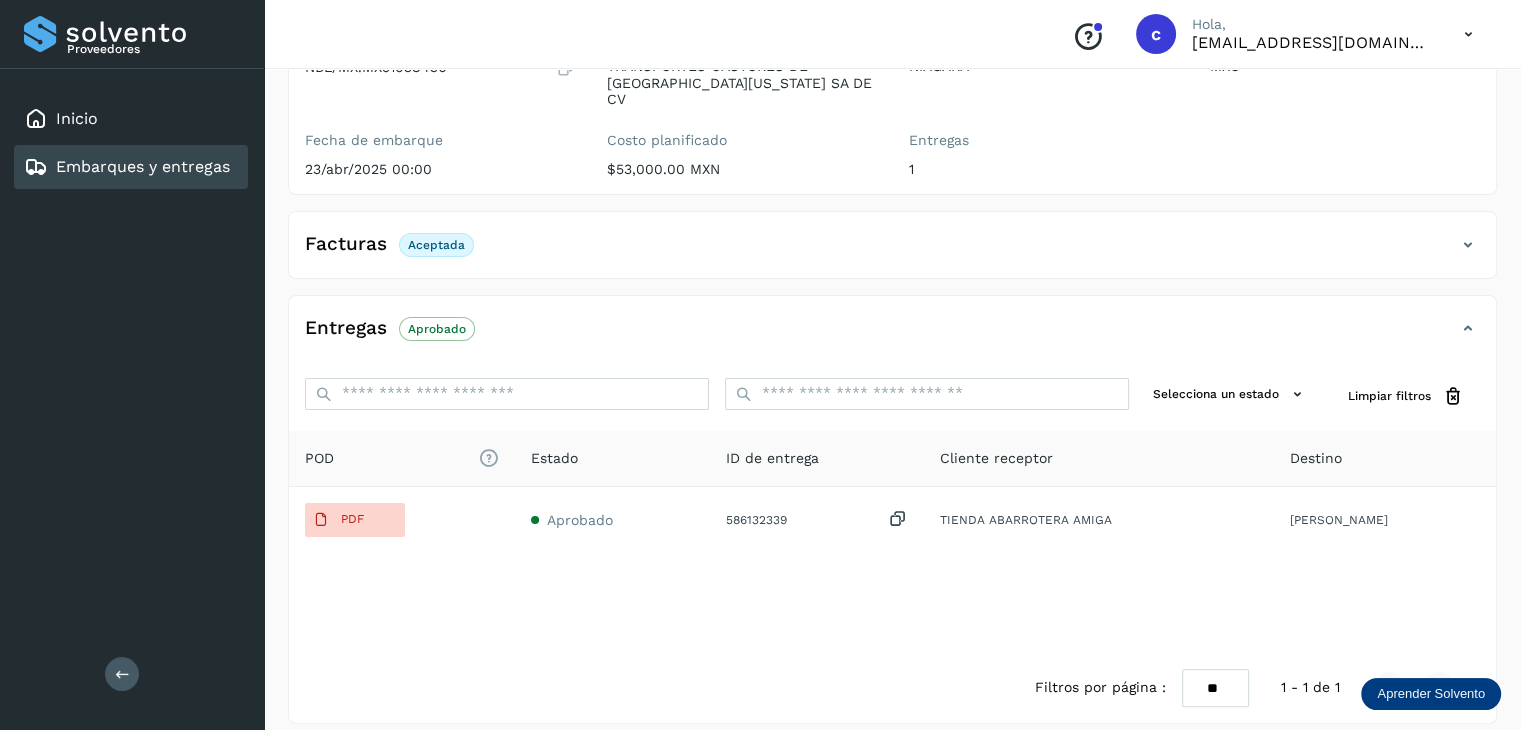 drag, startPoint x: 194, startPoint y: 169, endPoint x: 248, endPoint y: 181, distance: 55.31727 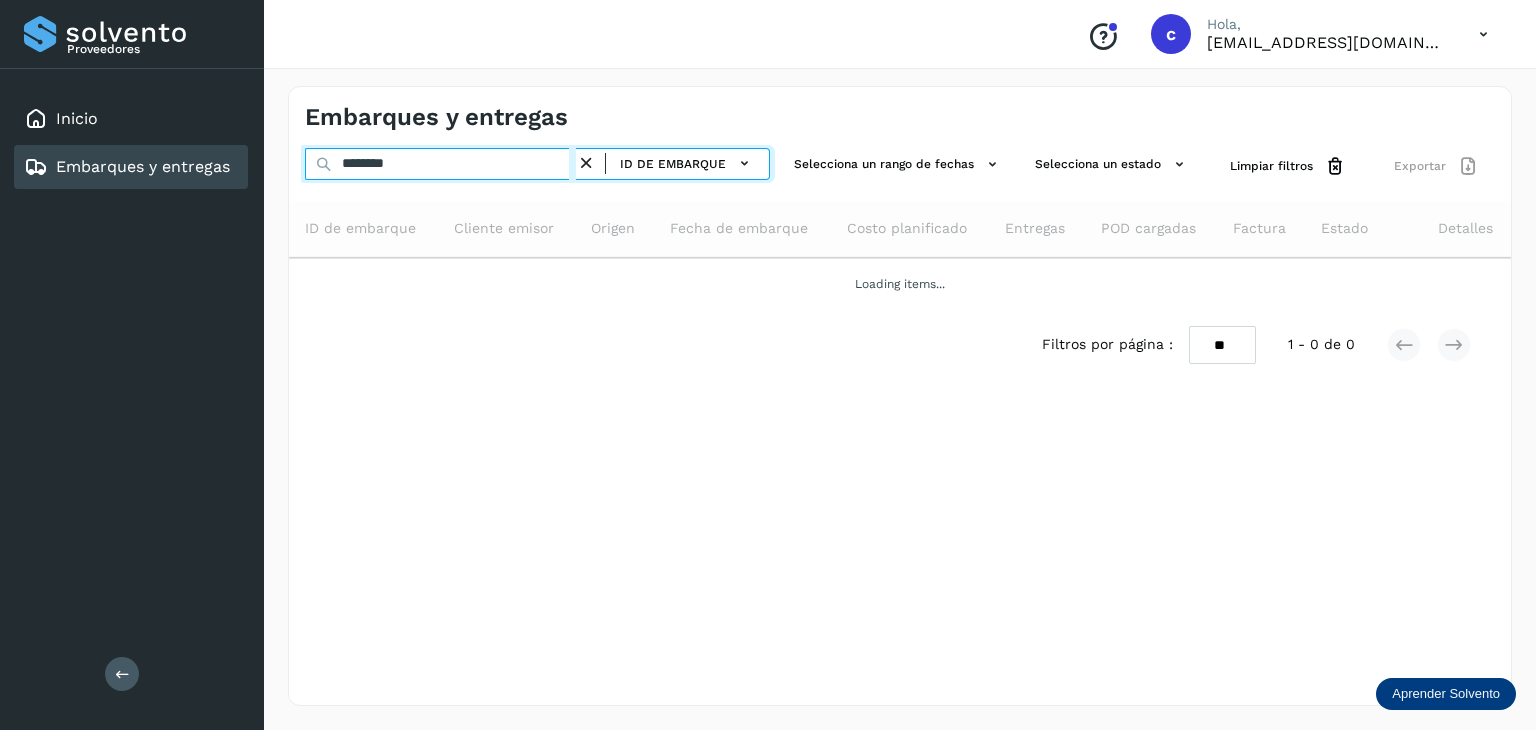 drag, startPoint x: 401, startPoint y: 170, endPoint x: 224, endPoint y: 190, distance: 178.12636 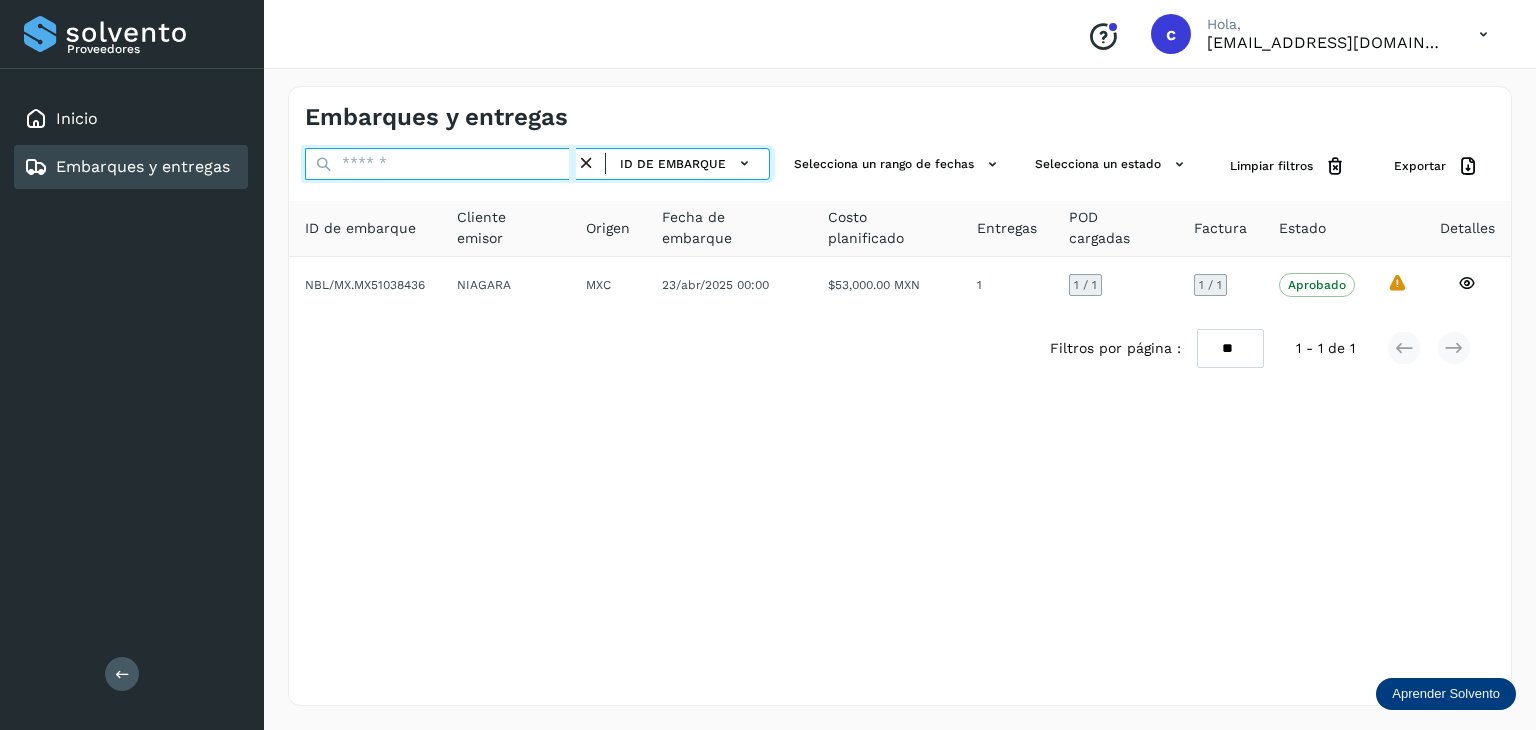 paste on "********" 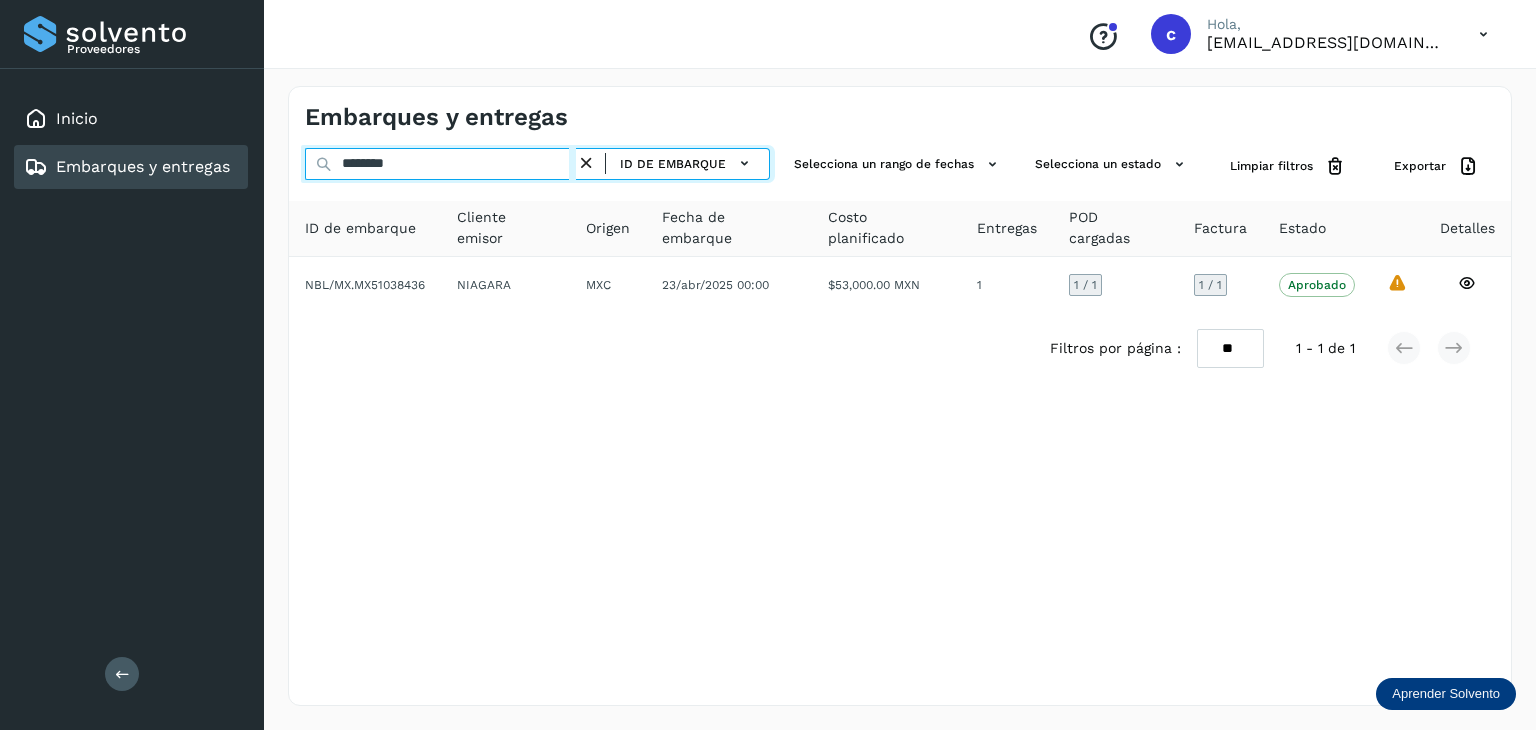 type on "********" 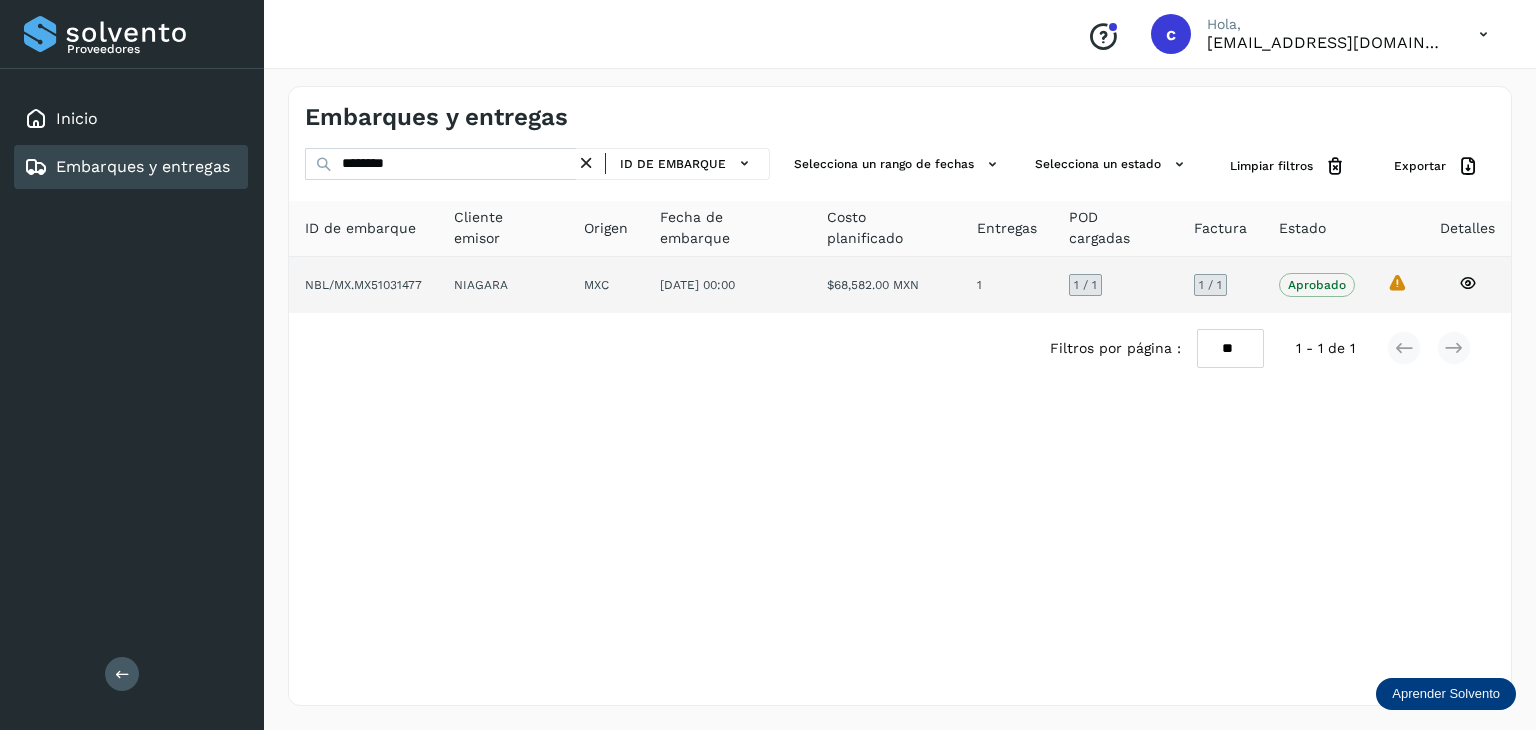 click 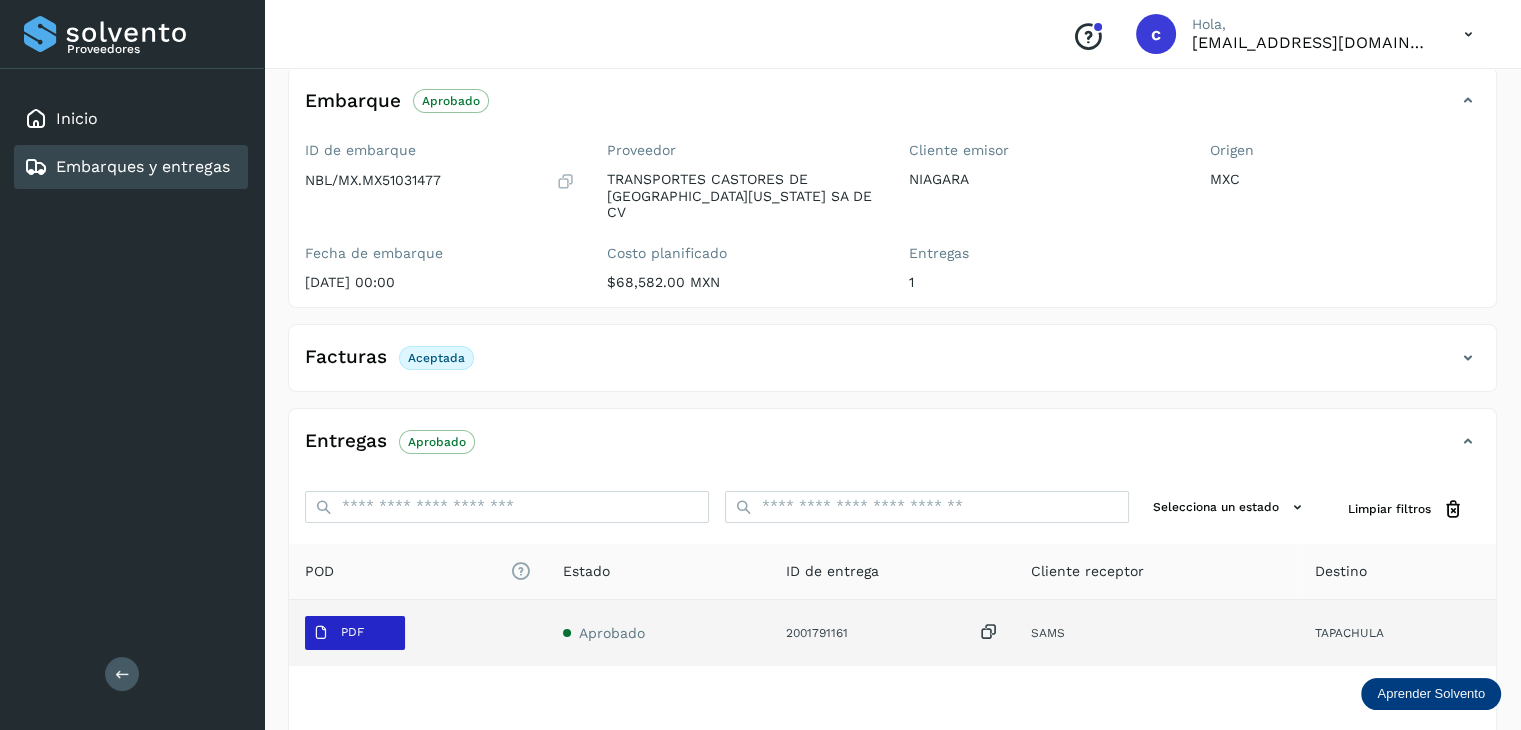 scroll, scrollTop: 200, scrollLeft: 0, axis: vertical 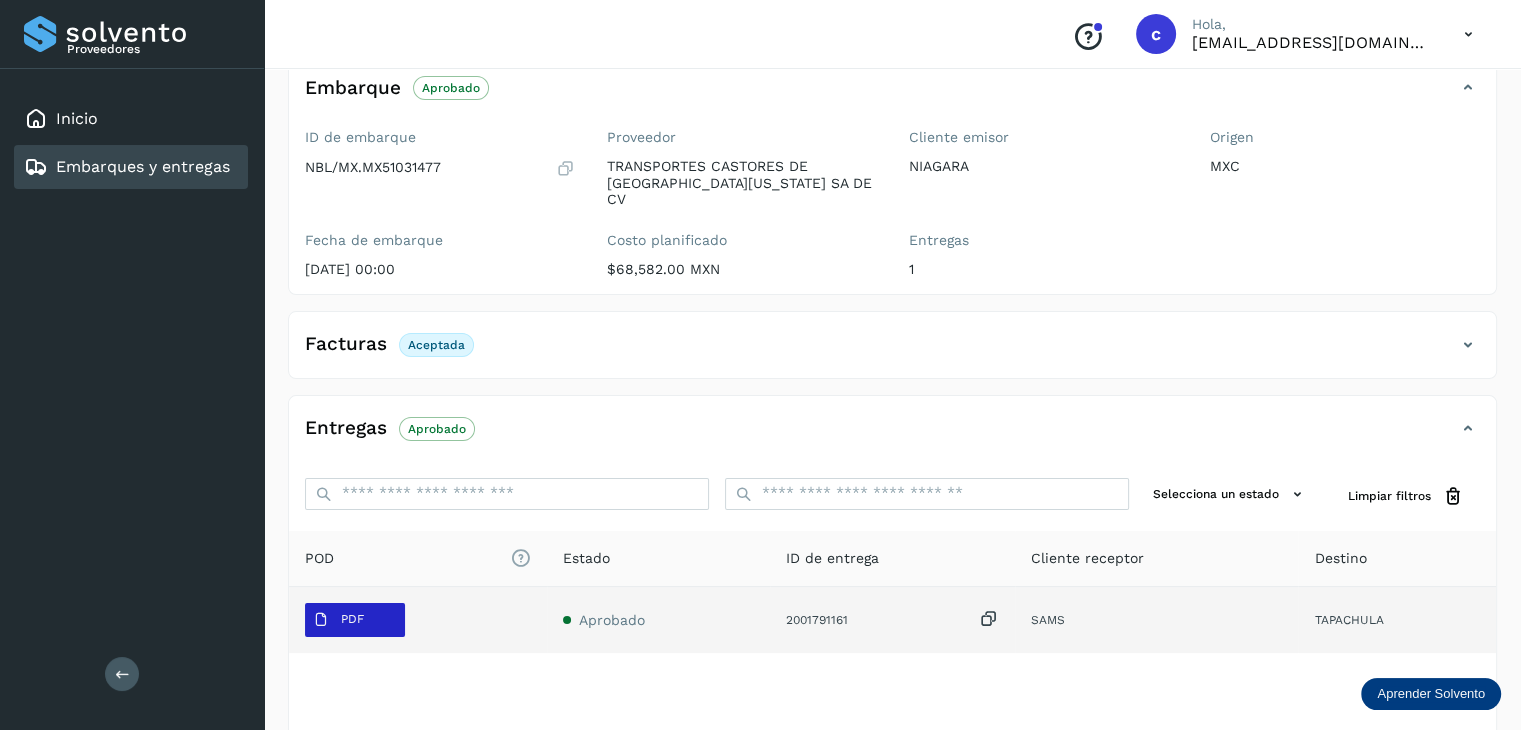 click on "PDF" at bounding box center [352, 619] 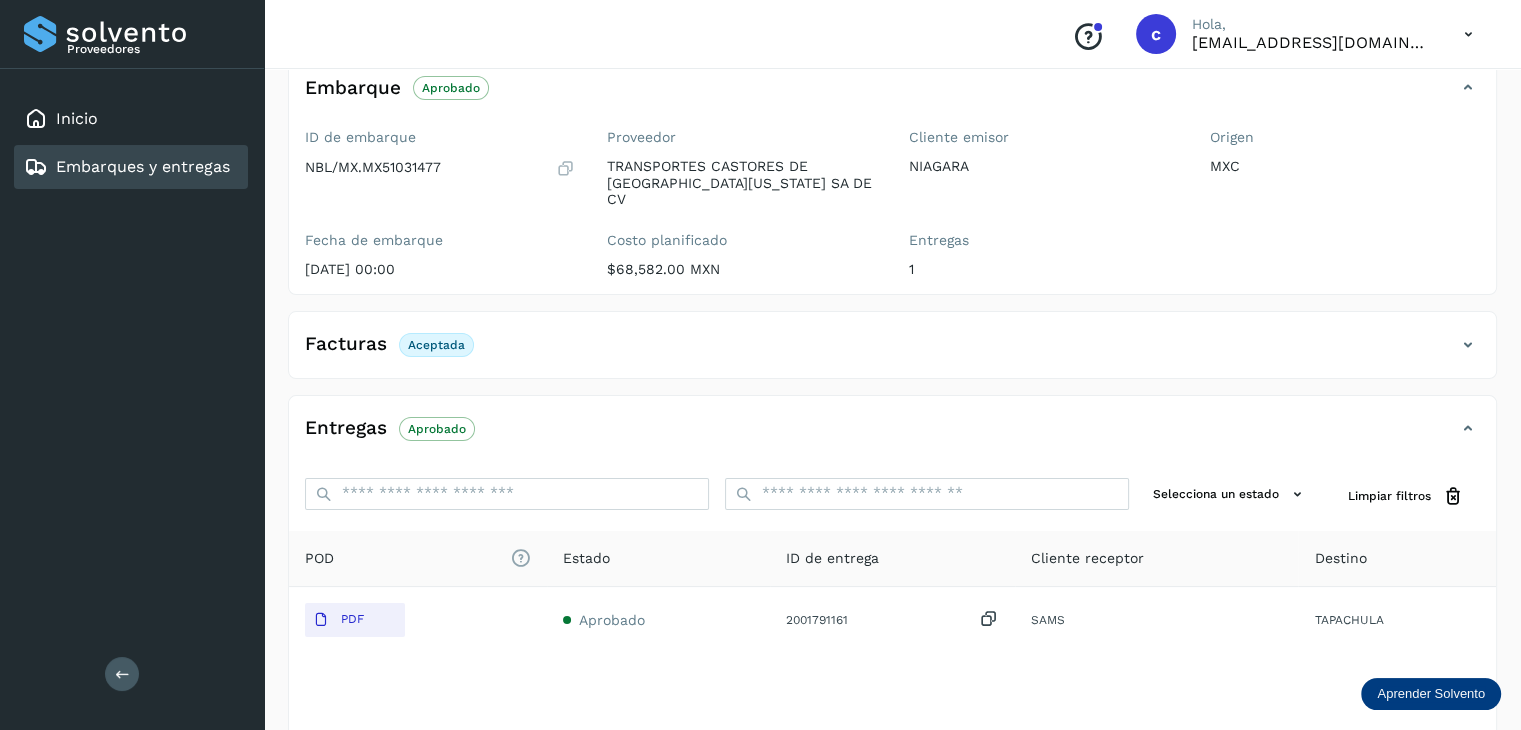 type 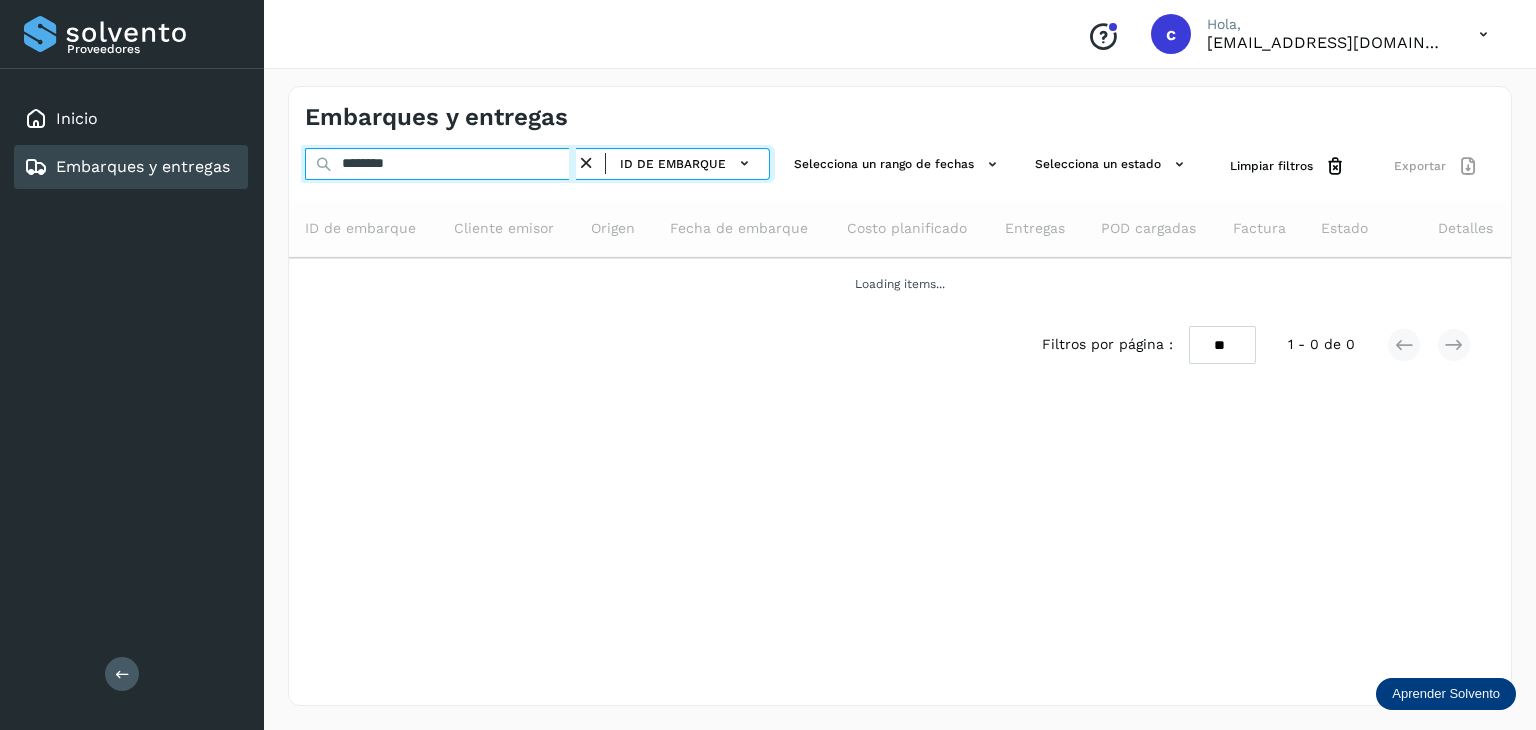 drag, startPoint x: 411, startPoint y: 158, endPoint x: 162, endPoint y: 156, distance: 249.00803 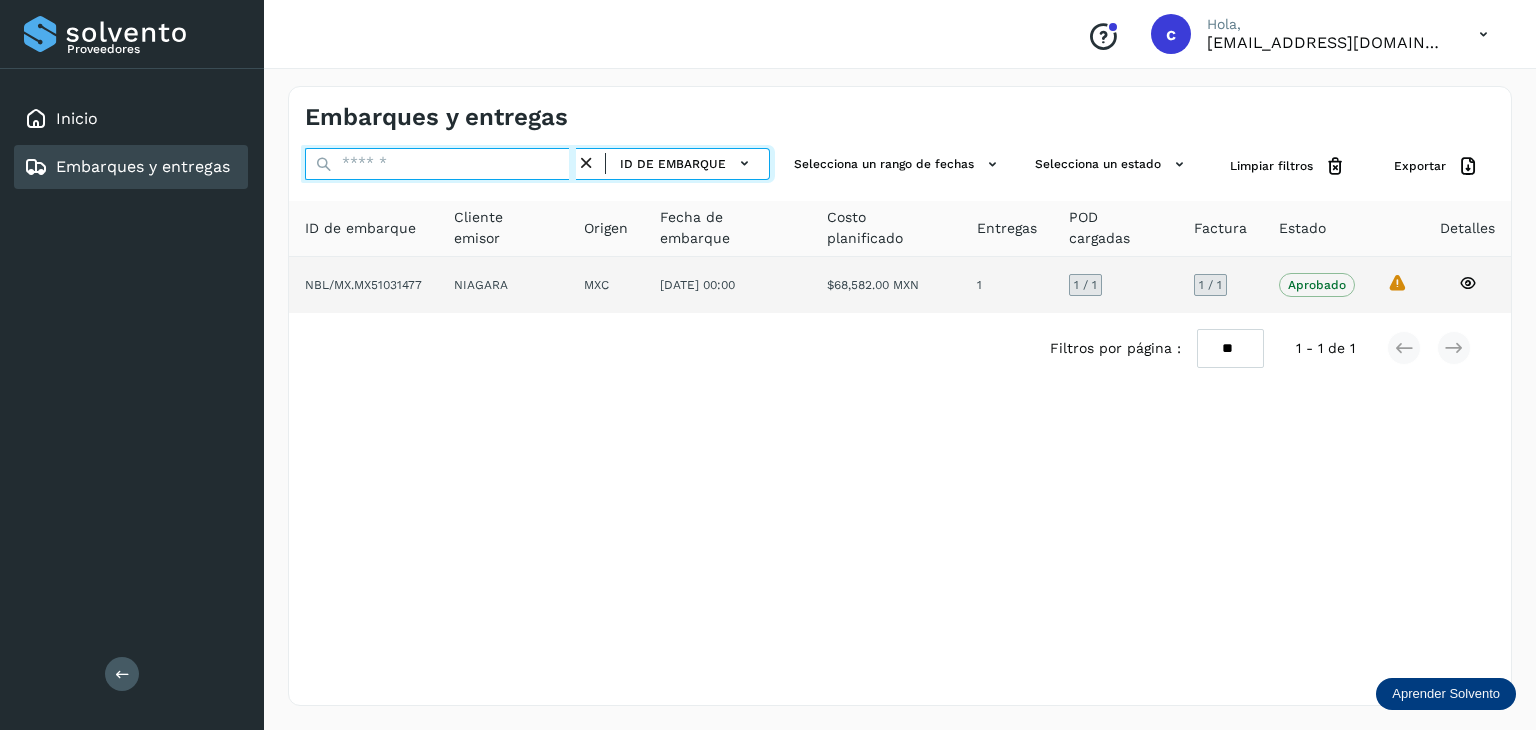 paste on "********" 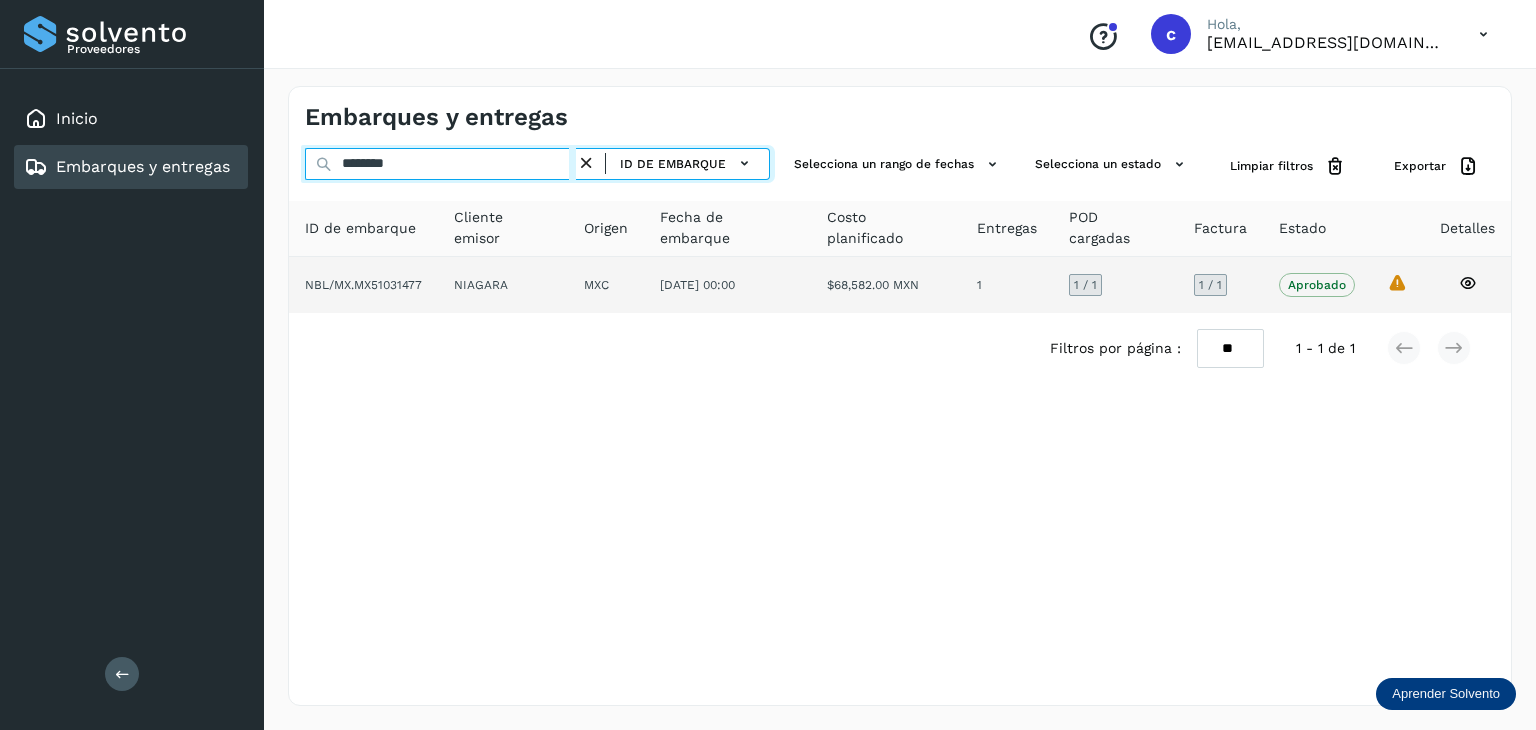 type on "********" 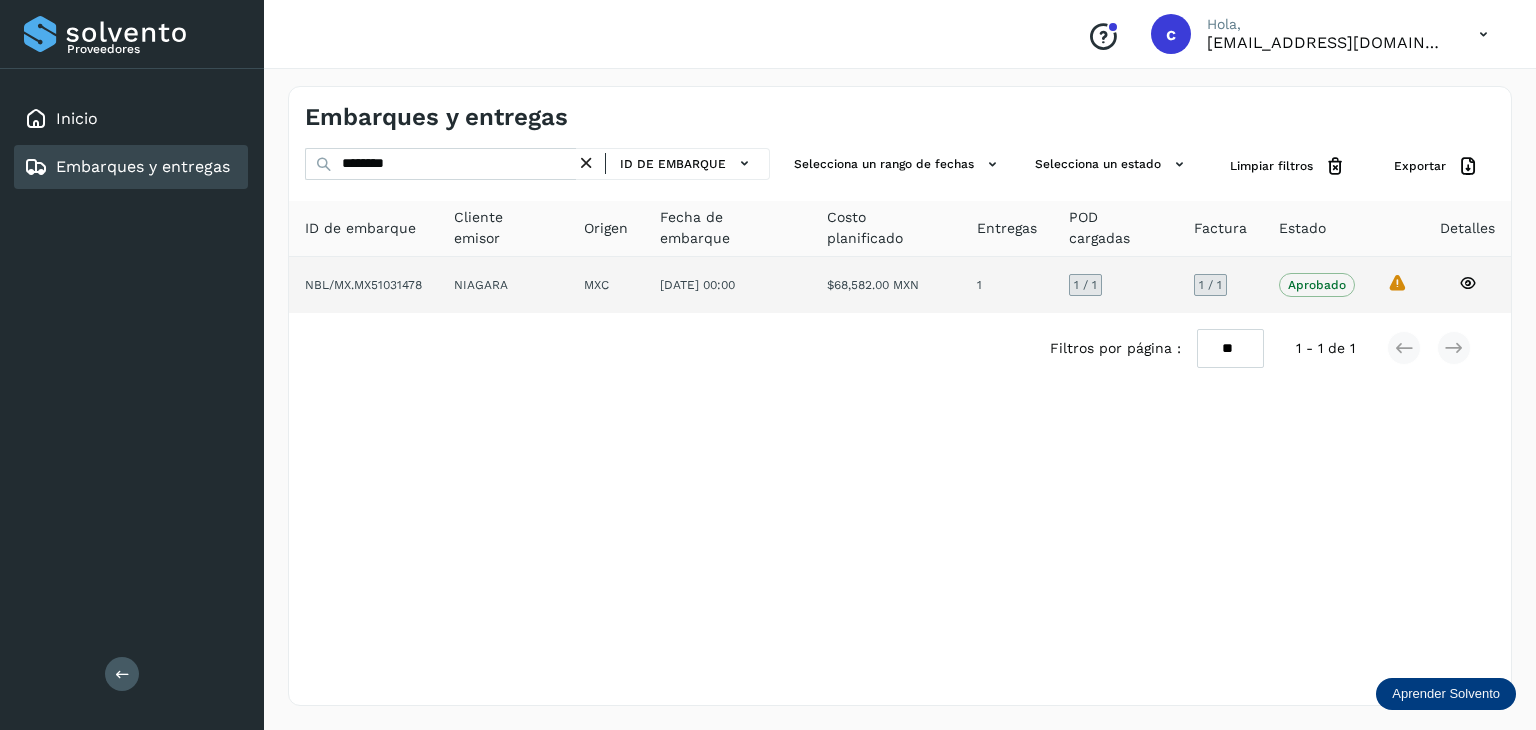 click 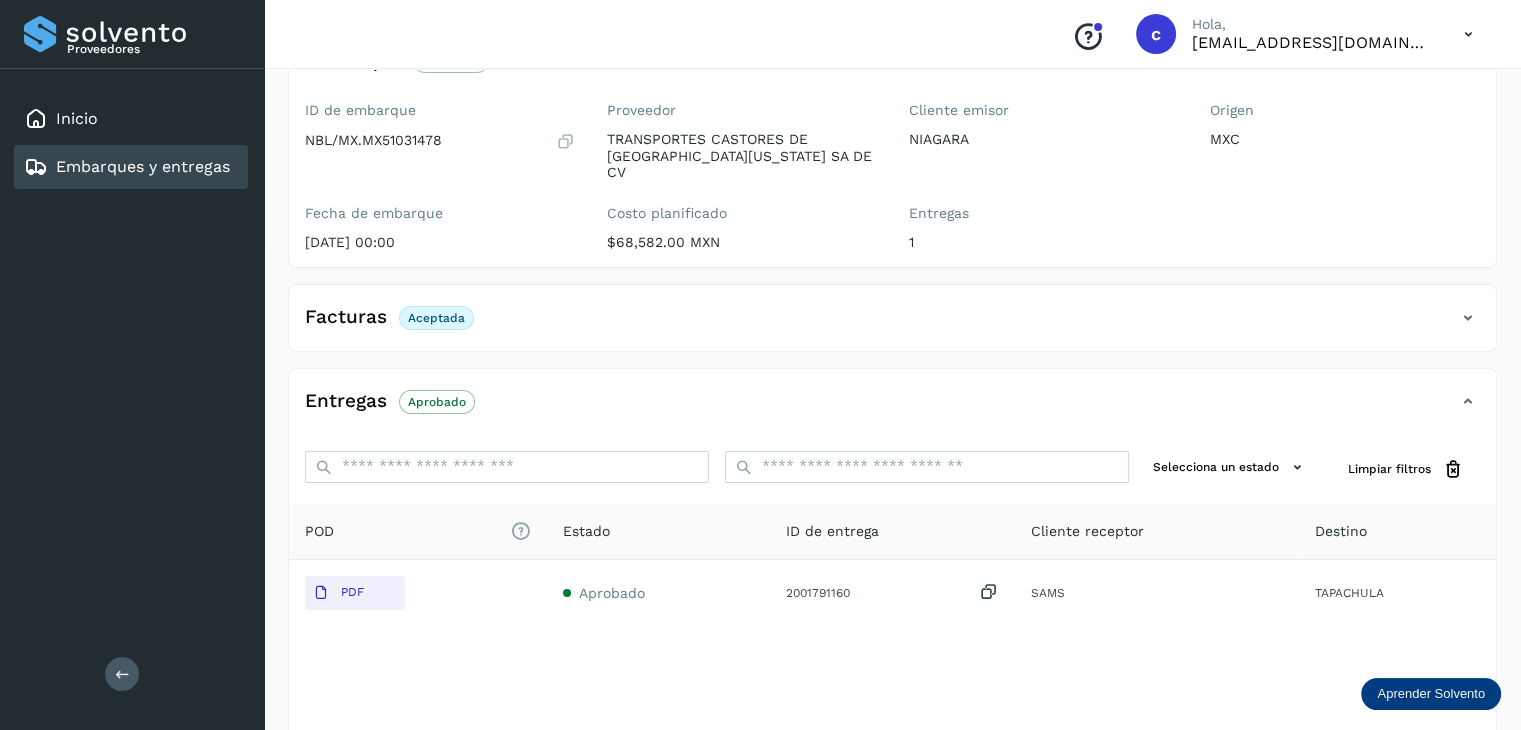 scroll, scrollTop: 300, scrollLeft: 0, axis: vertical 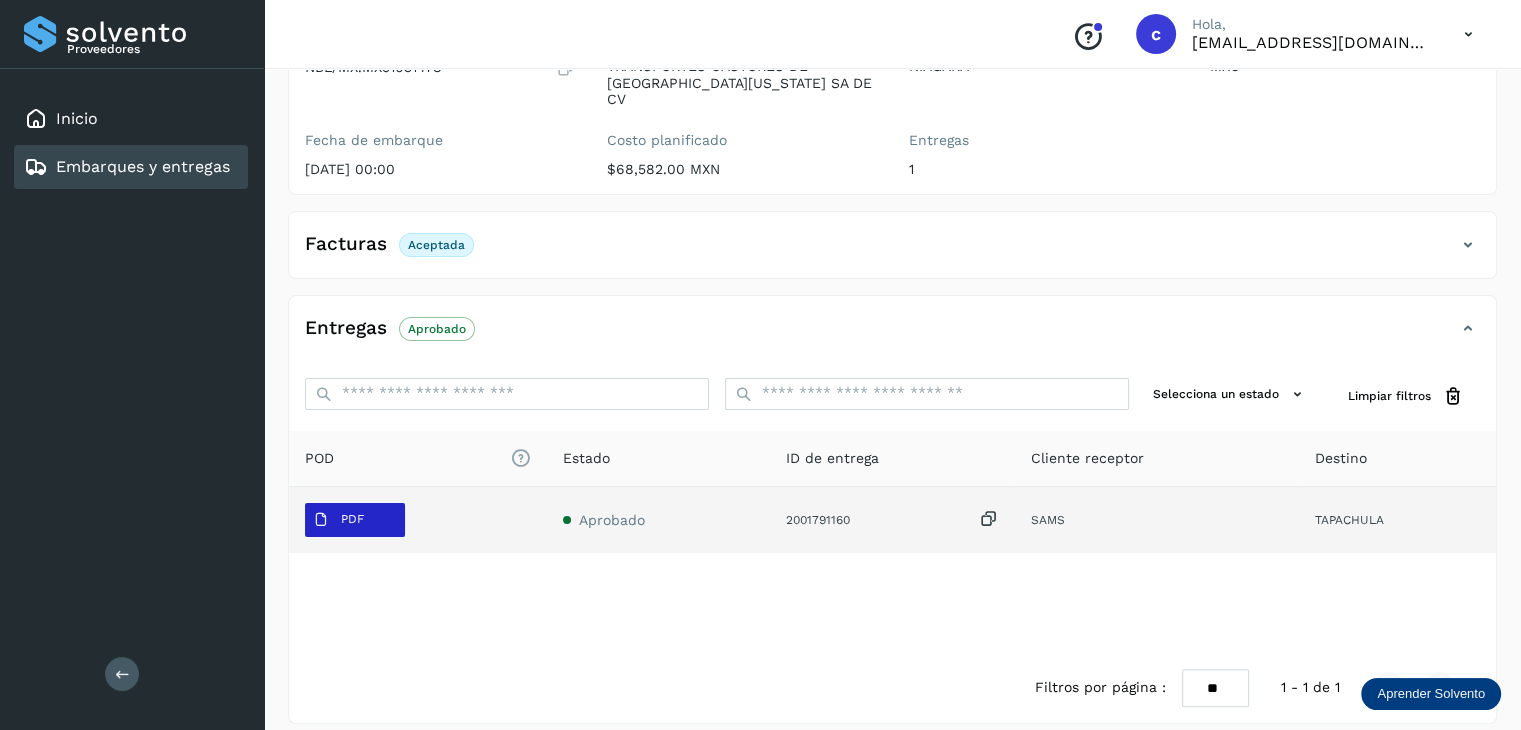 click on "PDF" at bounding box center (355, 520) 